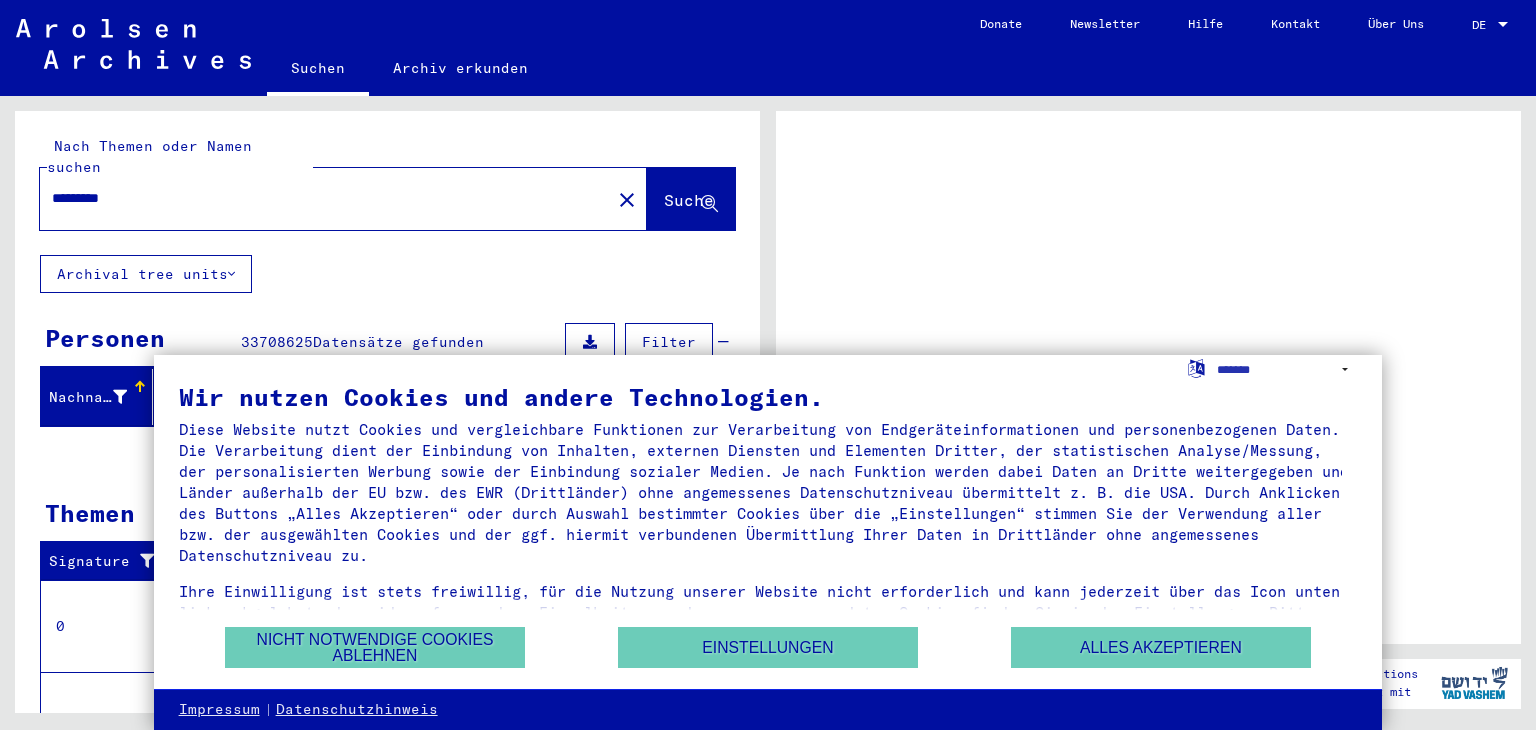scroll, scrollTop: 0, scrollLeft: 0, axis: both 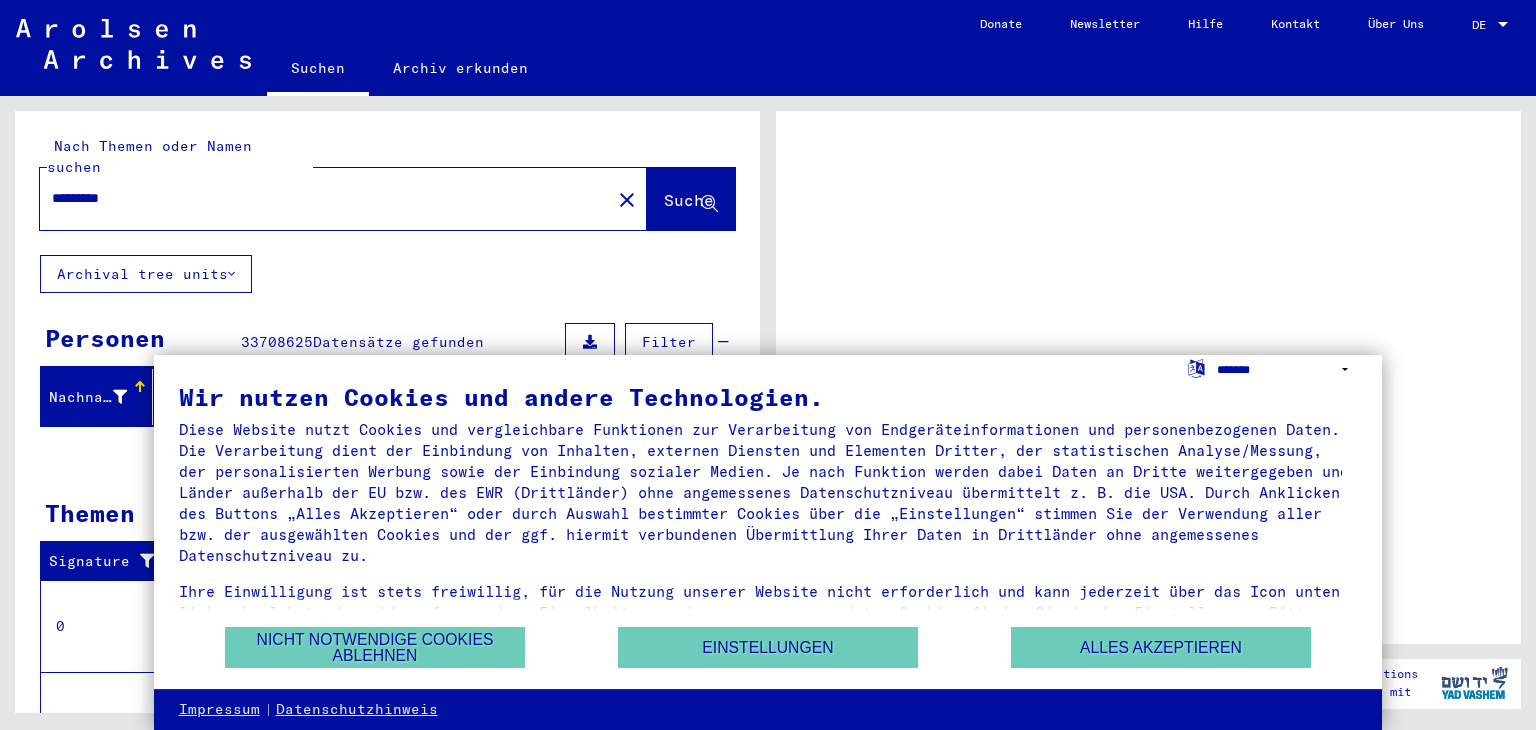 click on "**********" at bounding box center (1287, 369) 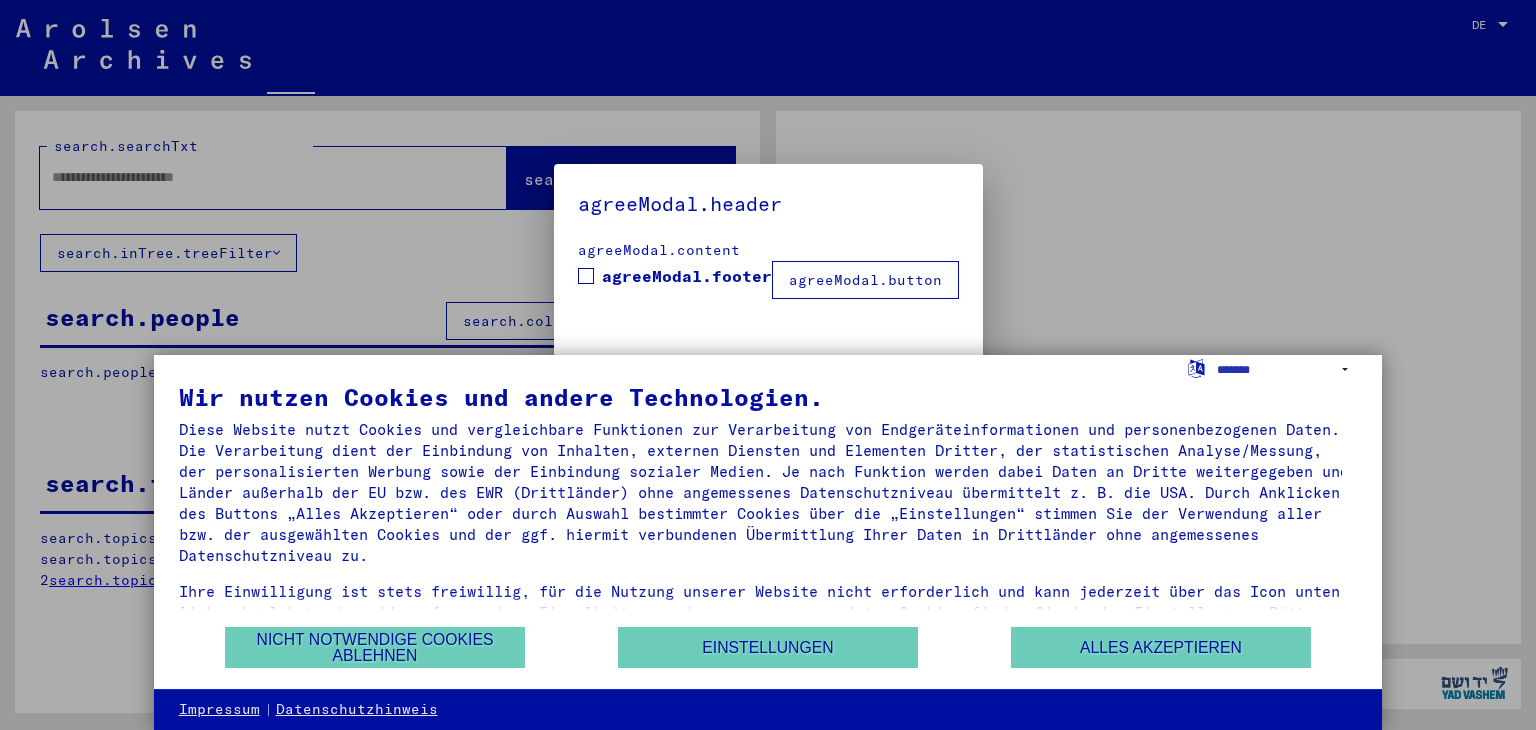 type on "*********" 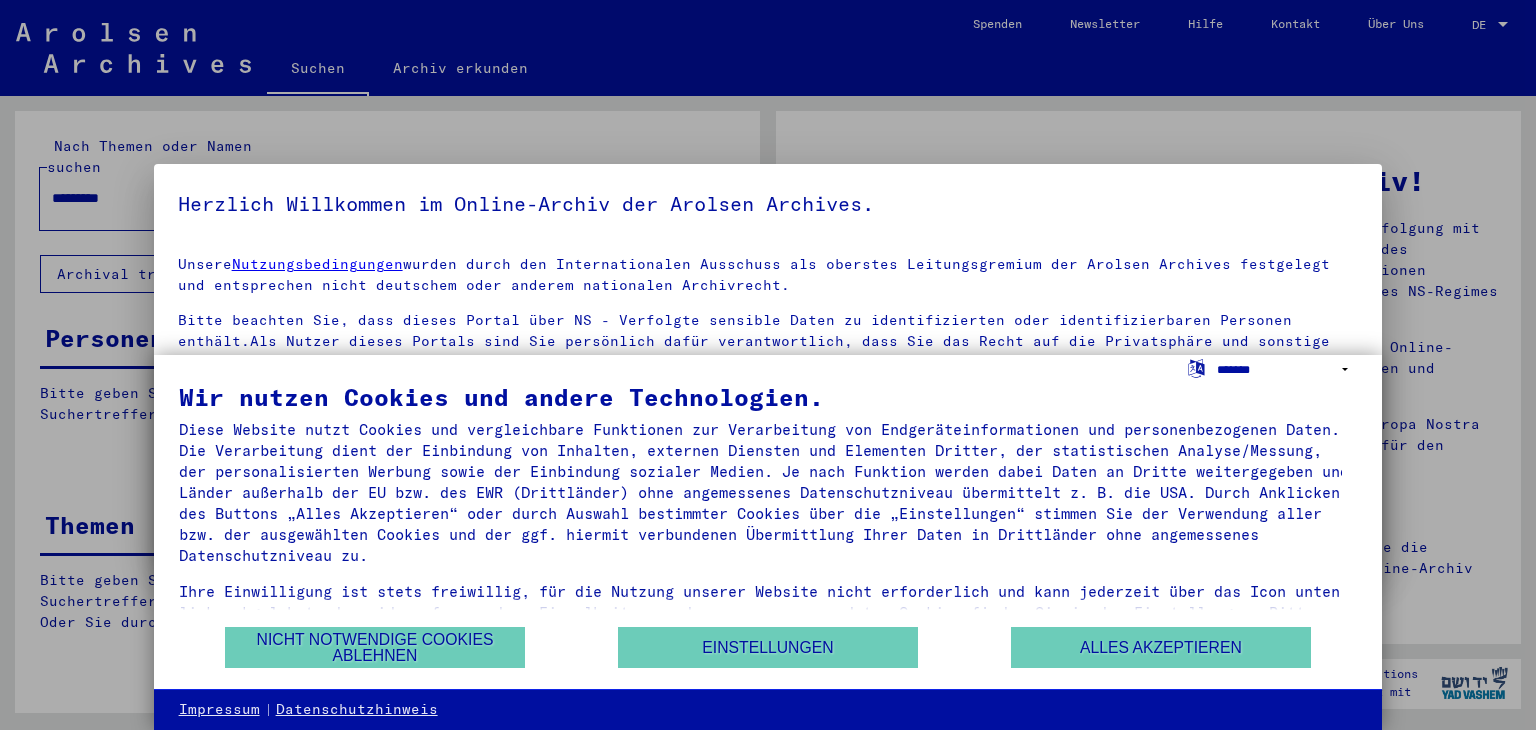 click on "**********" at bounding box center [1287, 369] 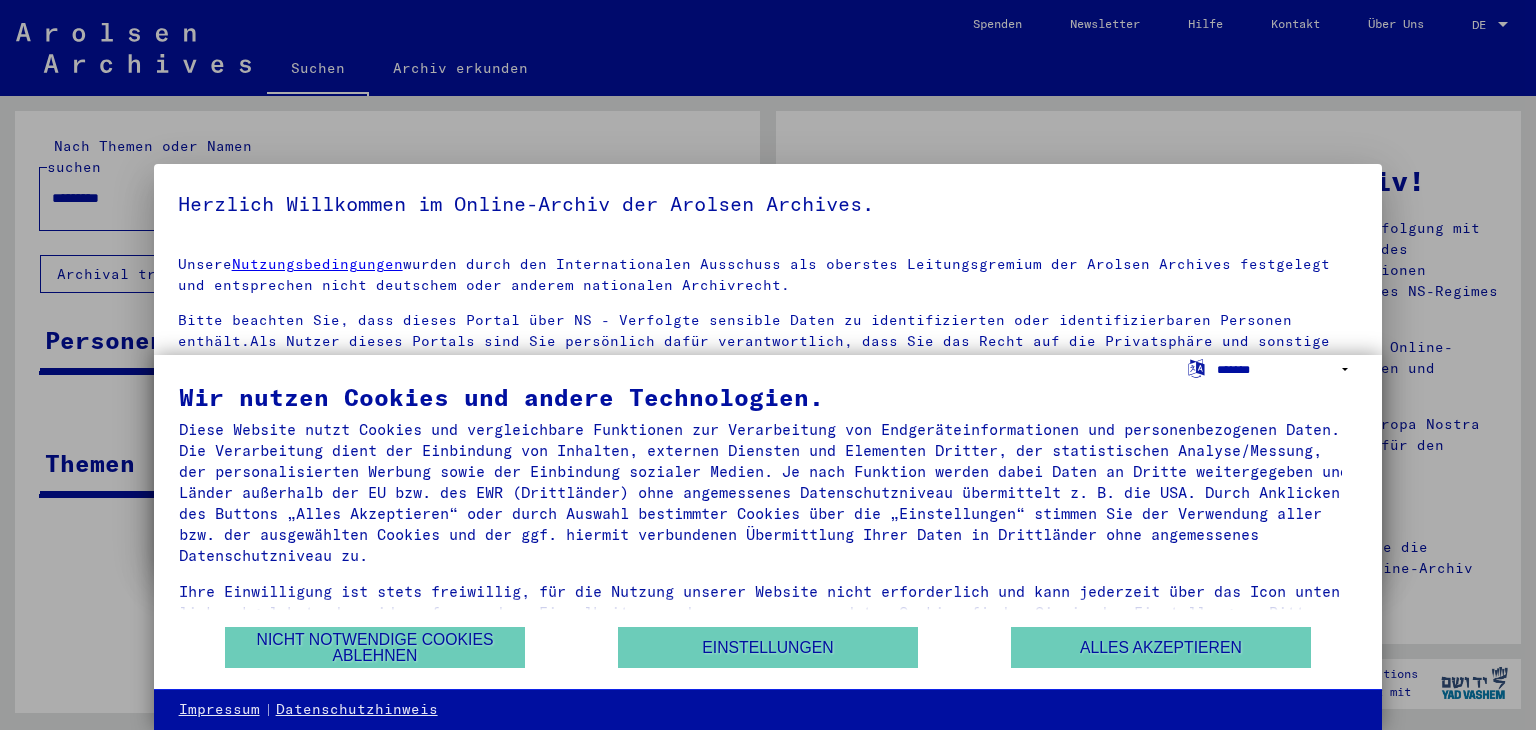 select on "*****" 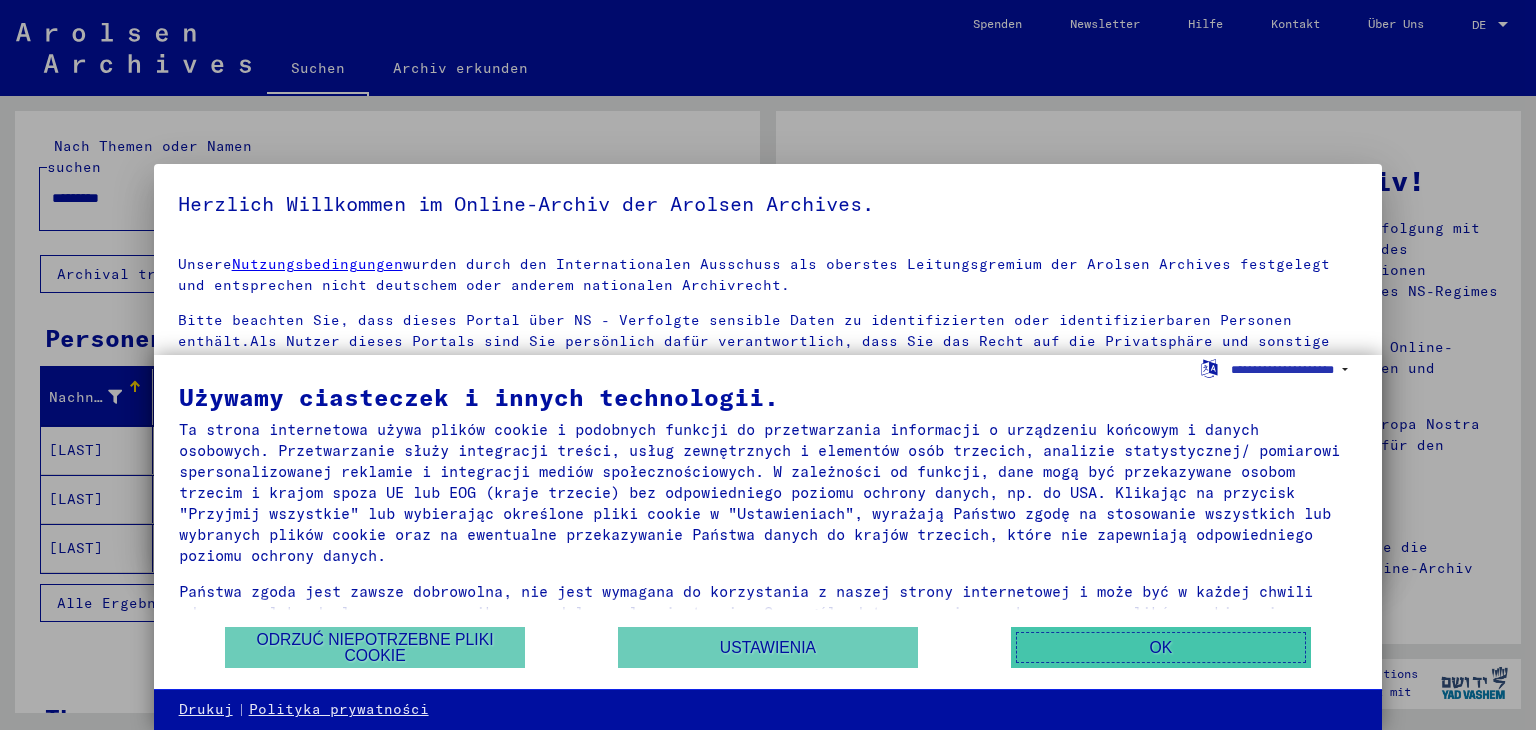 click on "OK" at bounding box center [1161, 647] 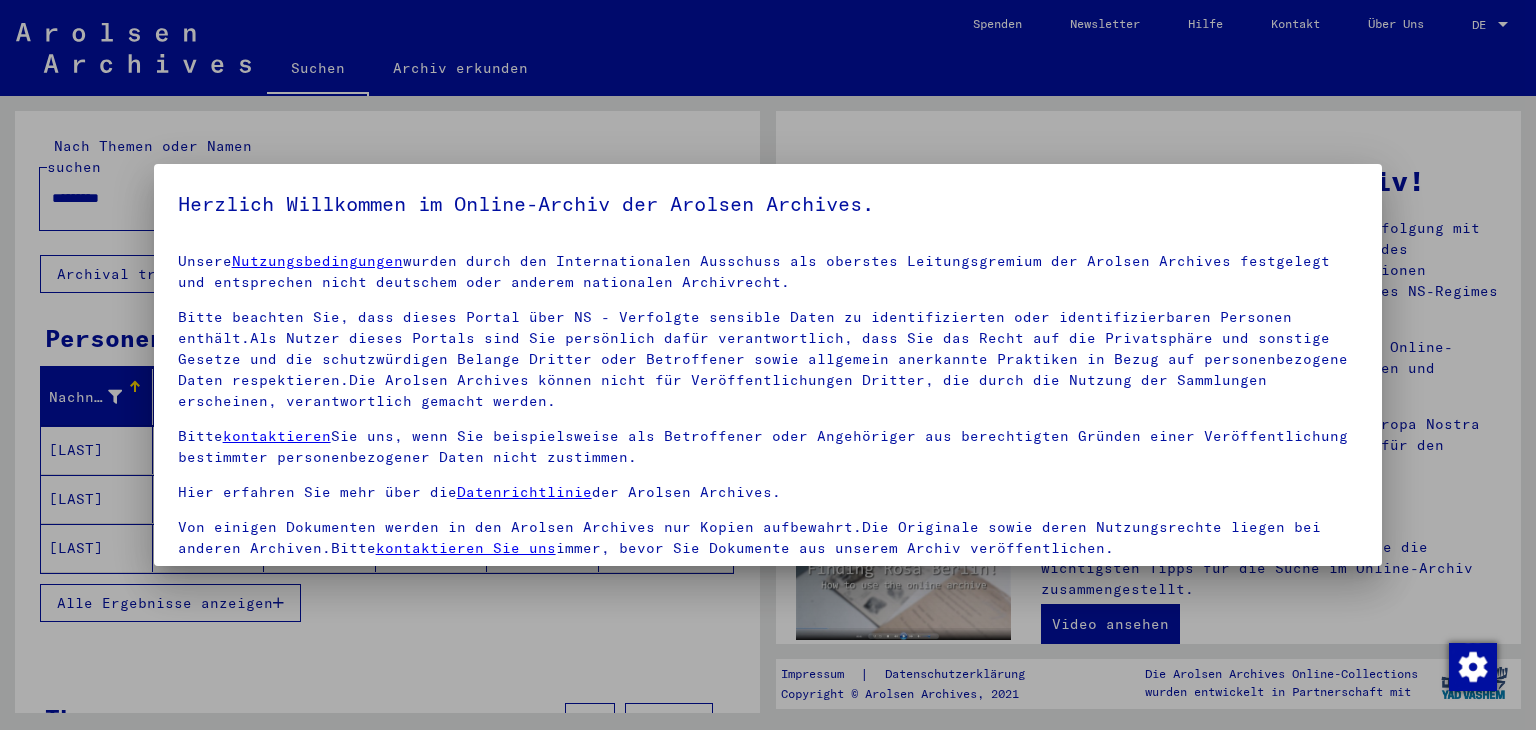 scroll, scrollTop: 5, scrollLeft: 0, axis: vertical 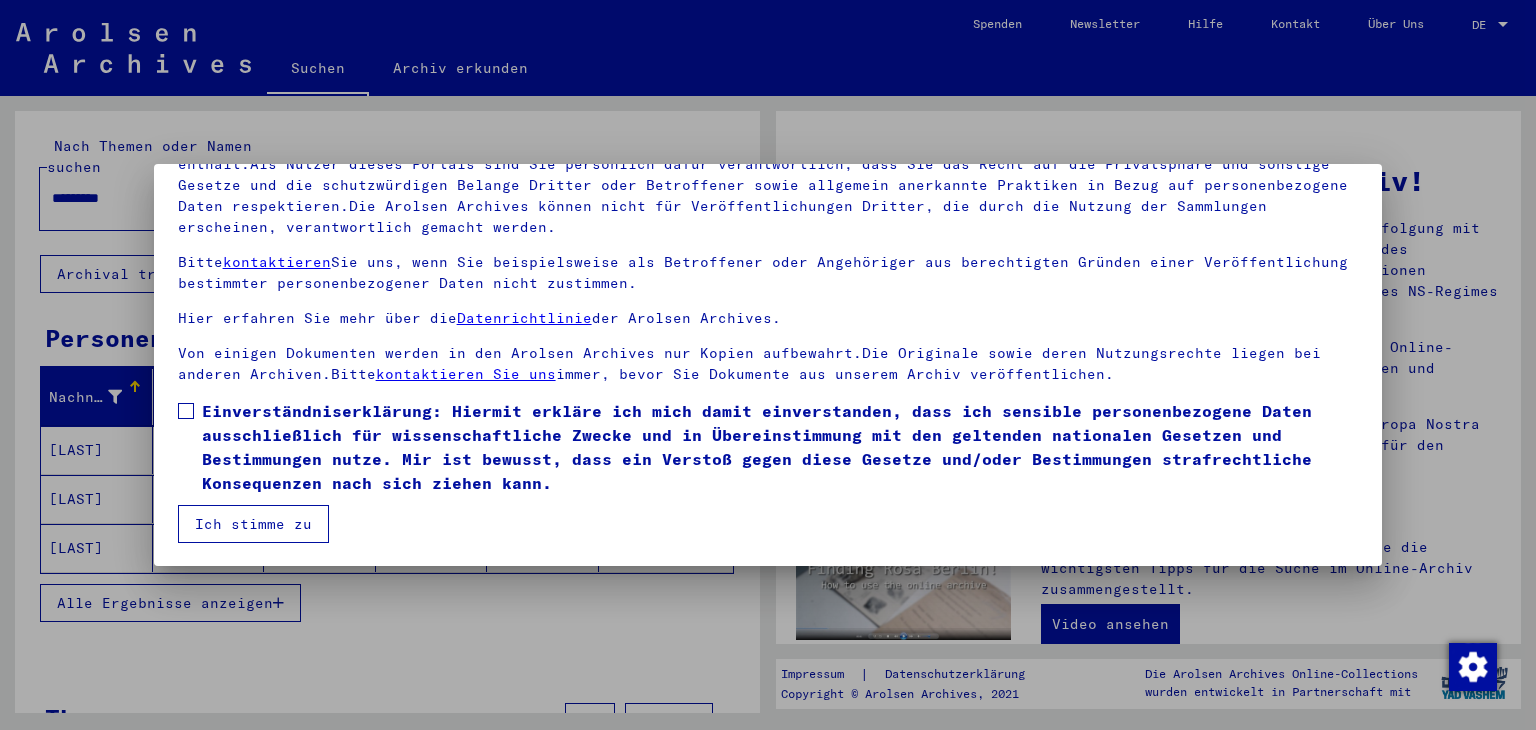 click on "Ich stimme zu" at bounding box center (253, 524) 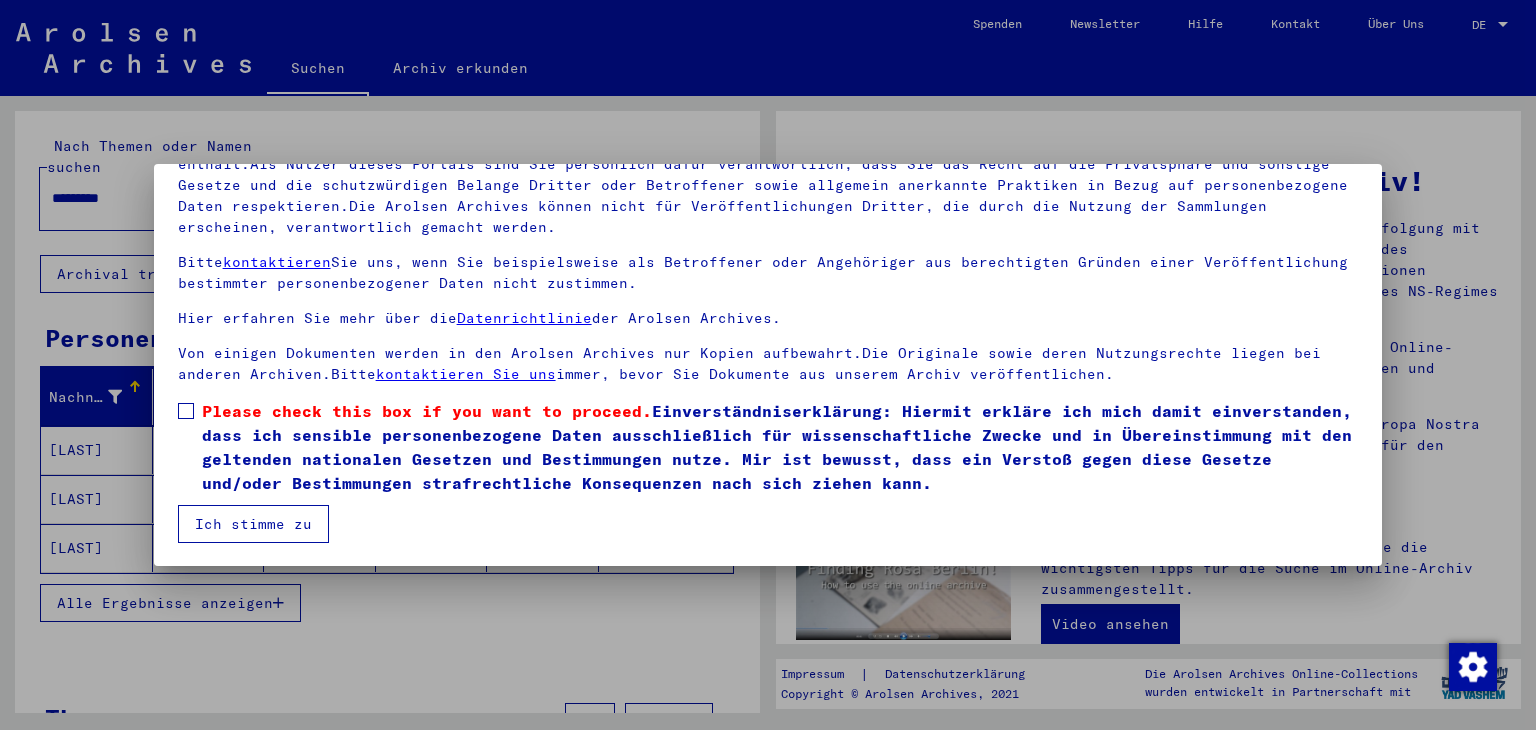 click on "Please check this box if you want to proceed.    Einverständniserklärung: Hiermit erkläre ich mich damit einverstanden, dass ich sensible personenbezogene Daten ausschließlich für wissenschaftliche Zwecke und in Übereinstimmung mit den geltenden nationalen Gesetzen und Bestimmungen nutze. Mir ist bewusst, dass ein Verstoß gegen diese Gesetze und/oder Bestimmungen strafrechtliche Konsequenzen nach sich ziehen kann." at bounding box center [780, 447] 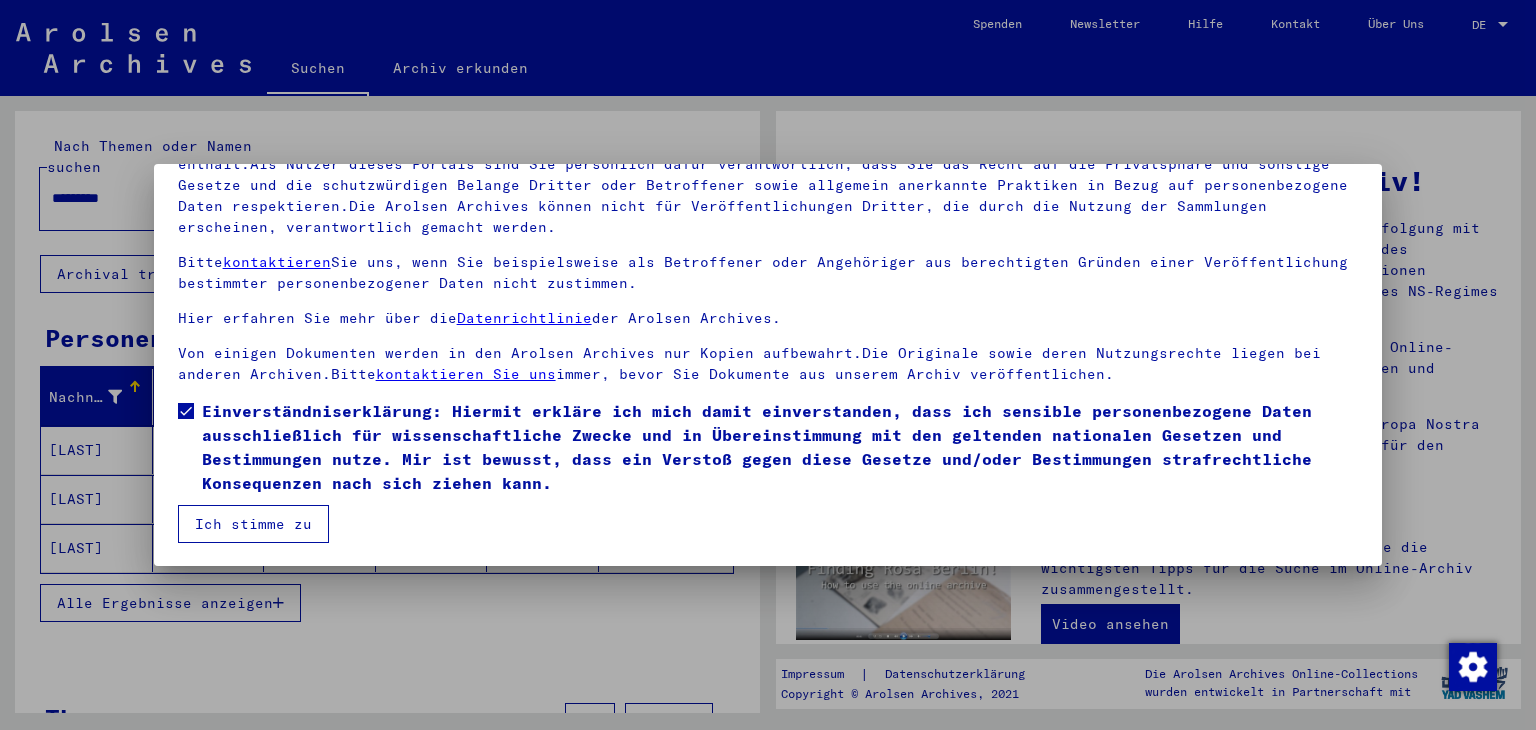 click on "Ich stimme zu" at bounding box center (253, 524) 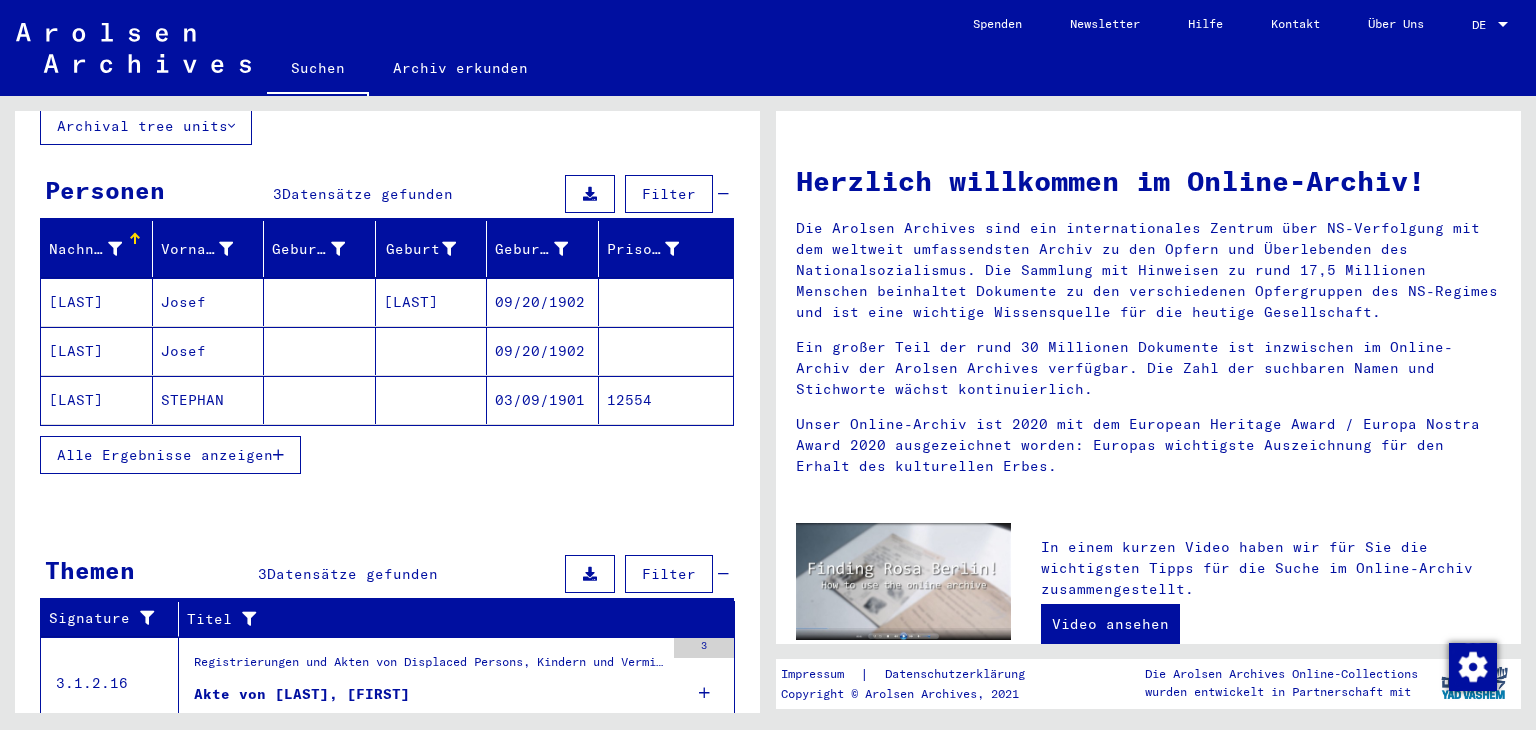 scroll, scrollTop: 0, scrollLeft: 0, axis: both 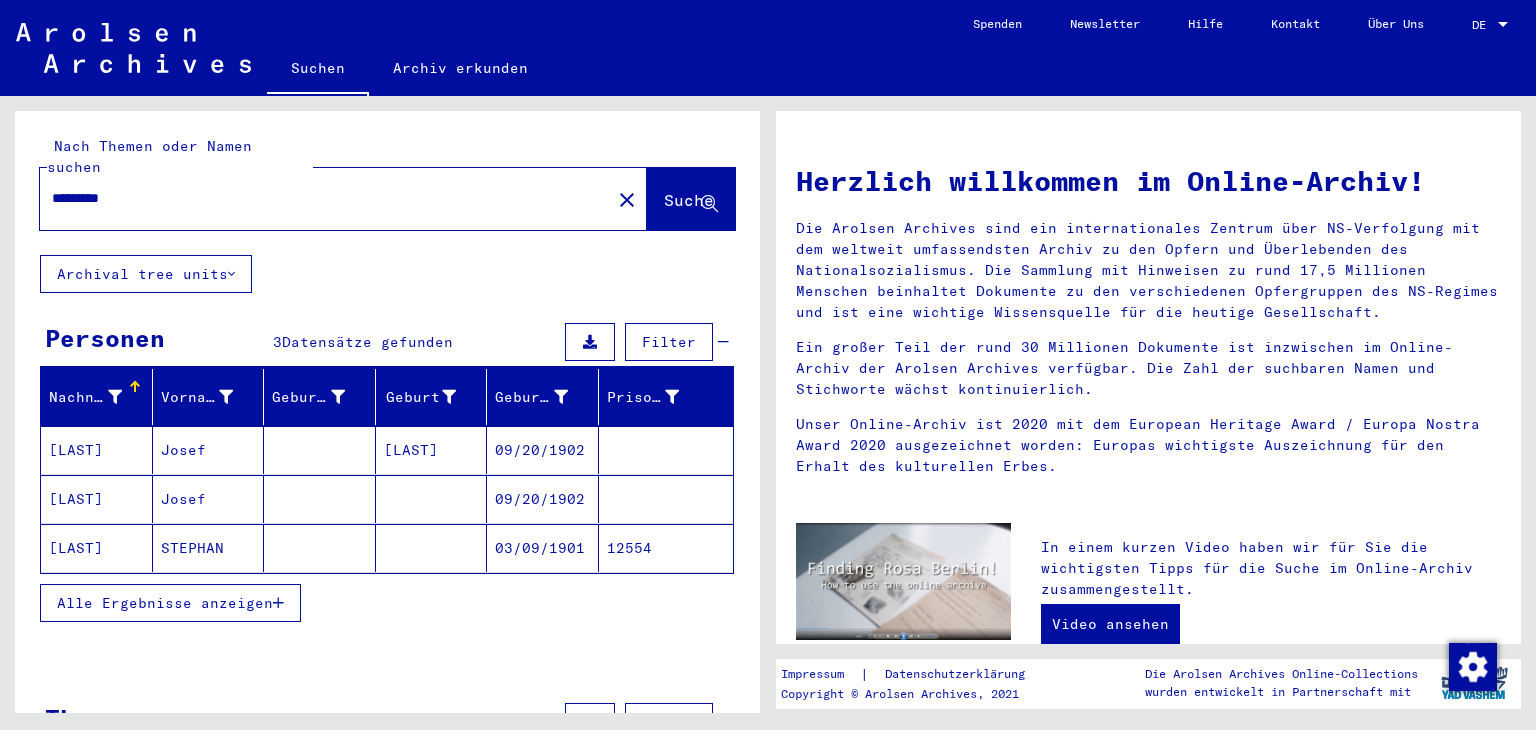 click on "[LAST]" at bounding box center (97, 499) 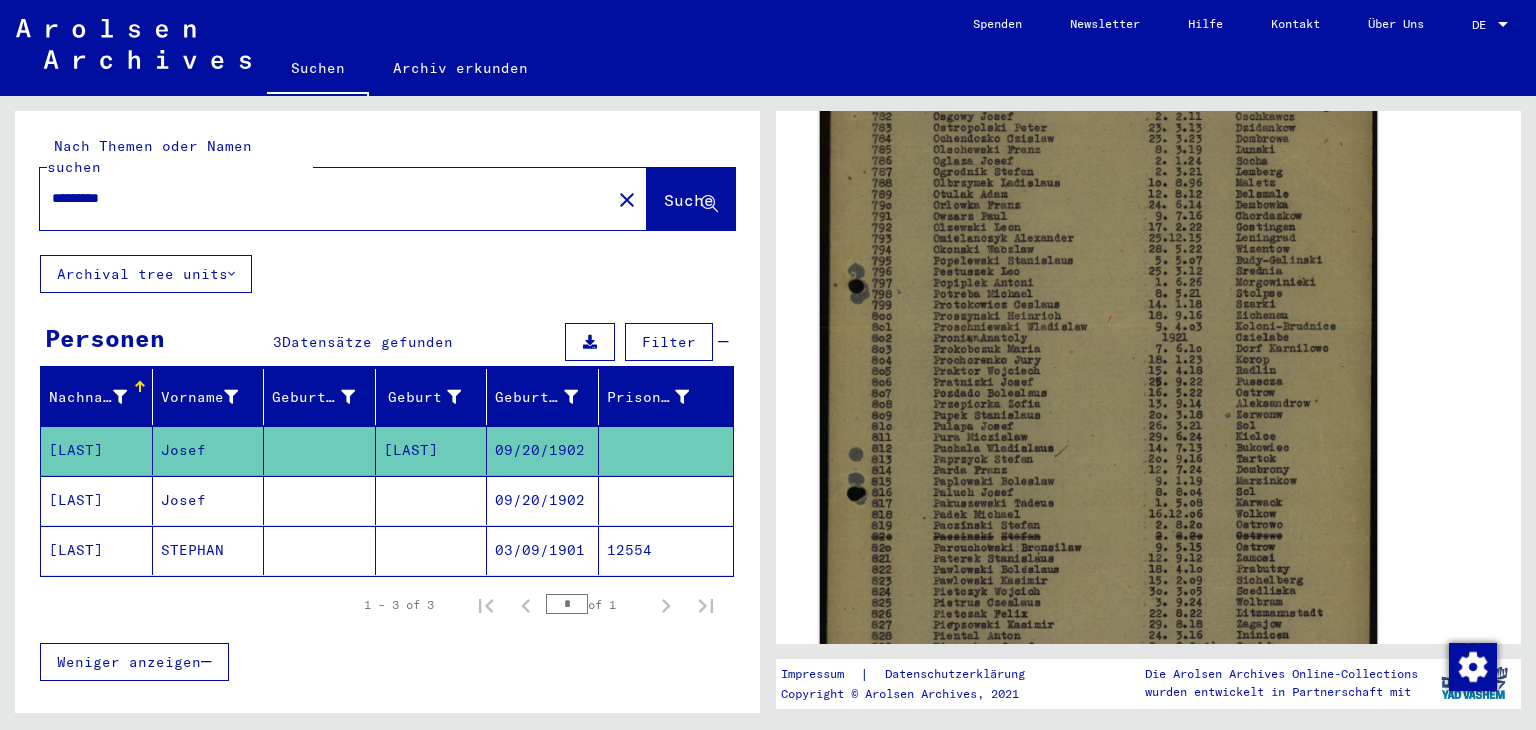 scroll, scrollTop: 768, scrollLeft: 0, axis: vertical 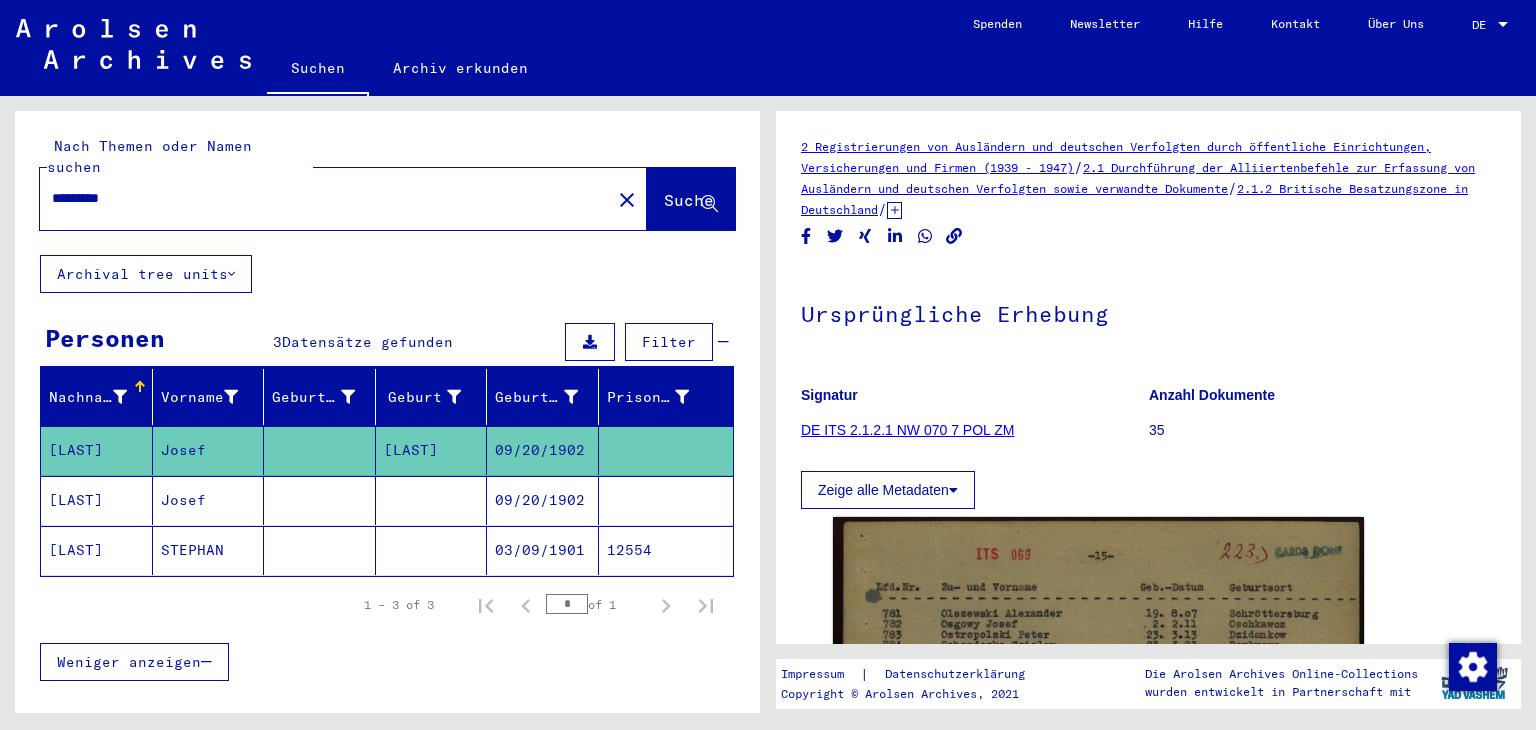 click on "DE" at bounding box center (1483, 25) 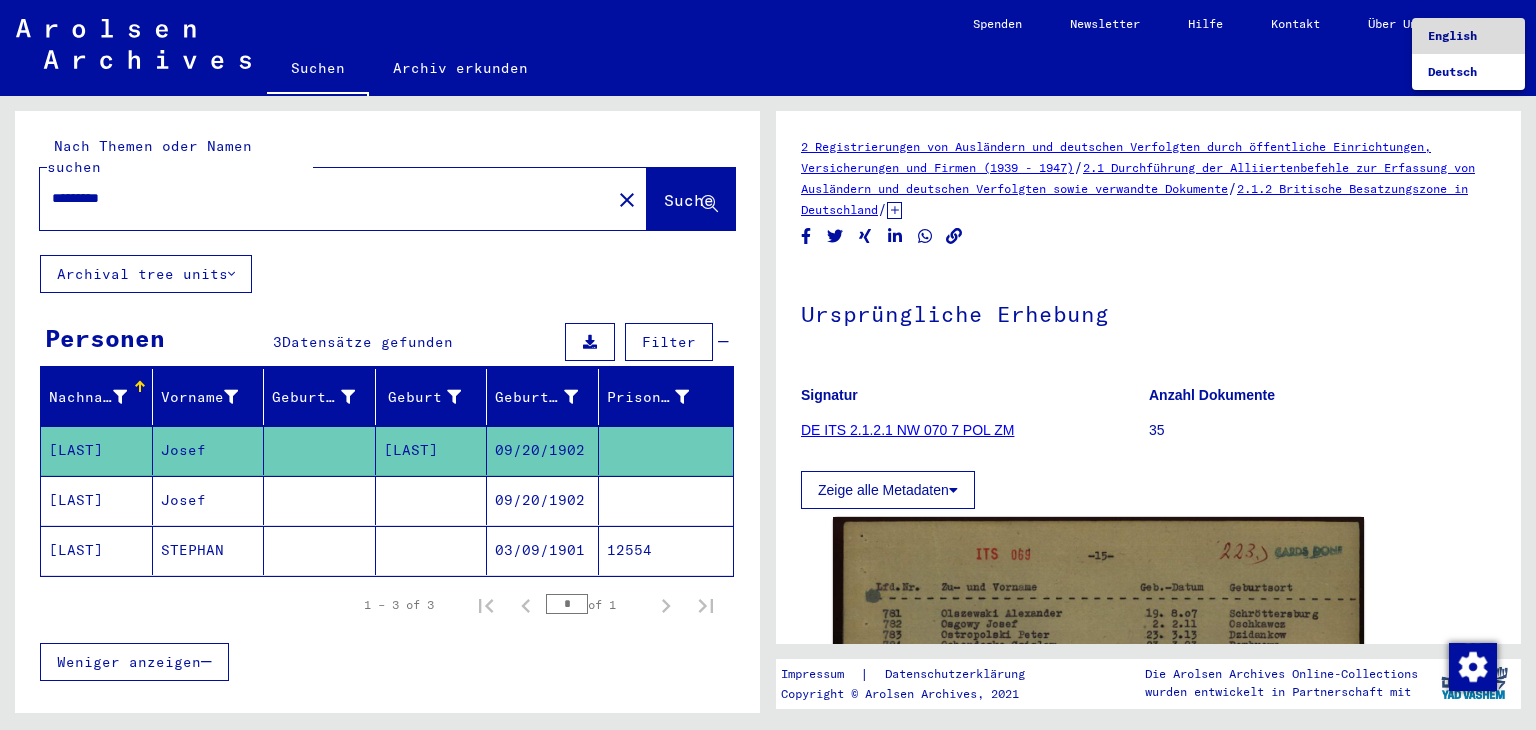click on "English" at bounding box center (1452, 35) 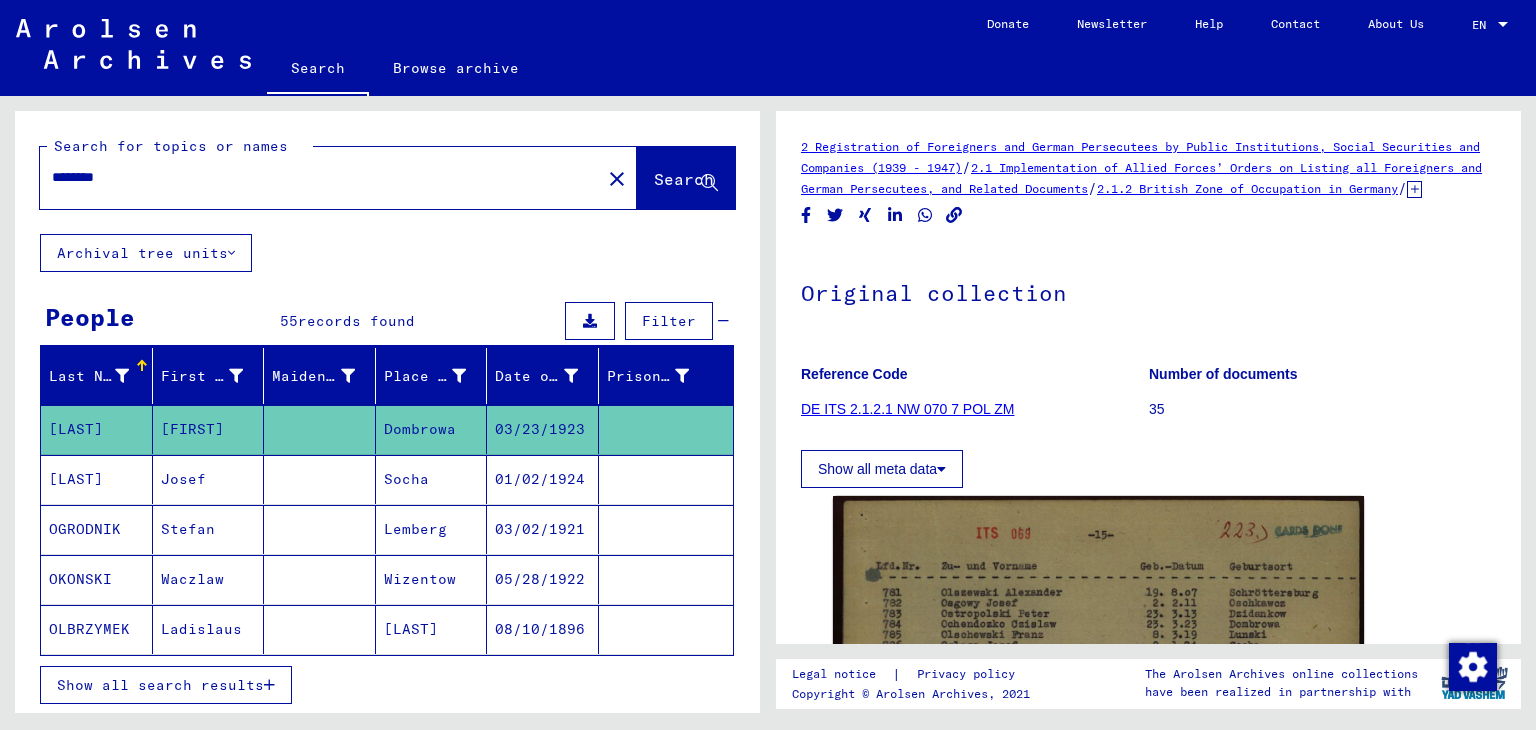 click on "********" at bounding box center (320, 177) 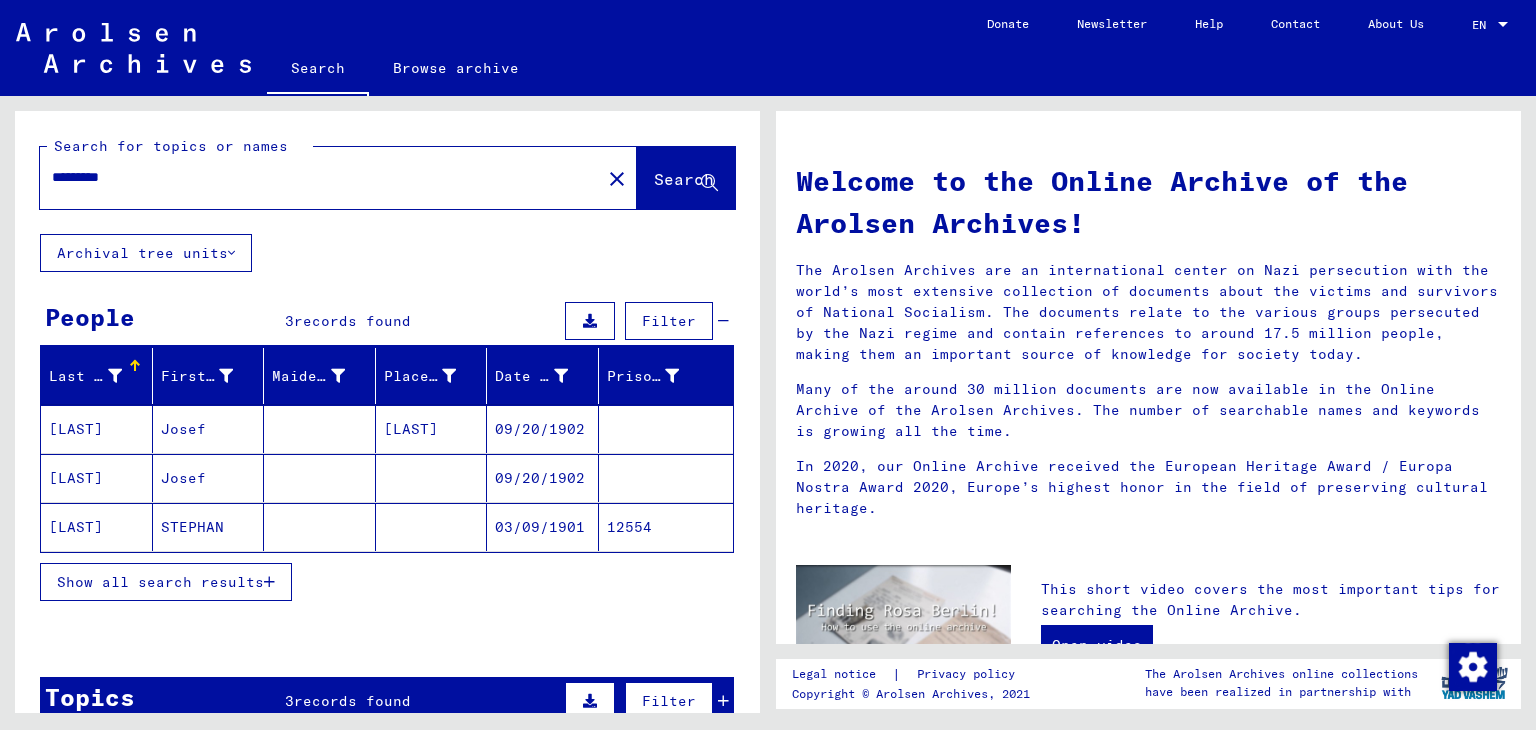 click on "Show all search results" at bounding box center [160, 582] 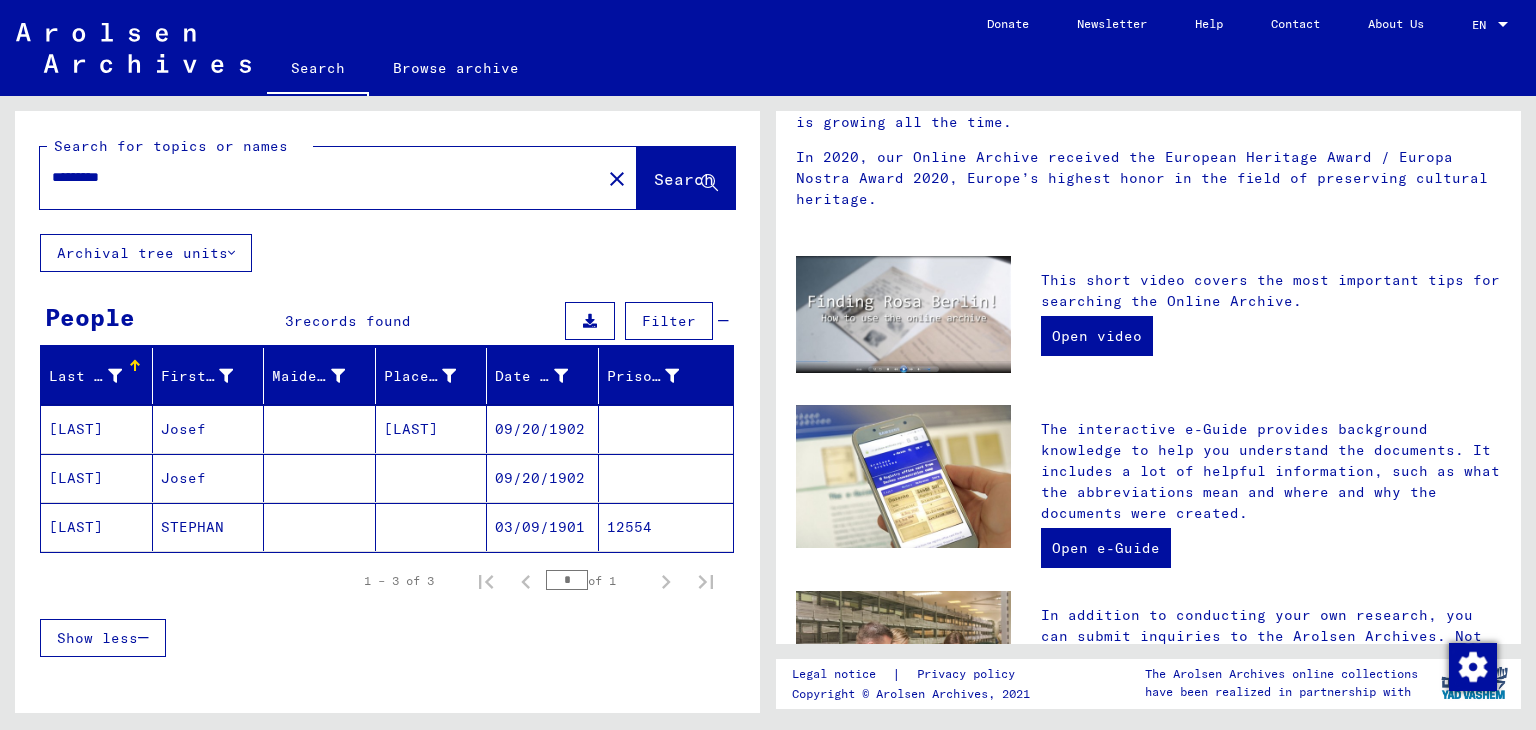 scroll, scrollTop: 0, scrollLeft: 0, axis: both 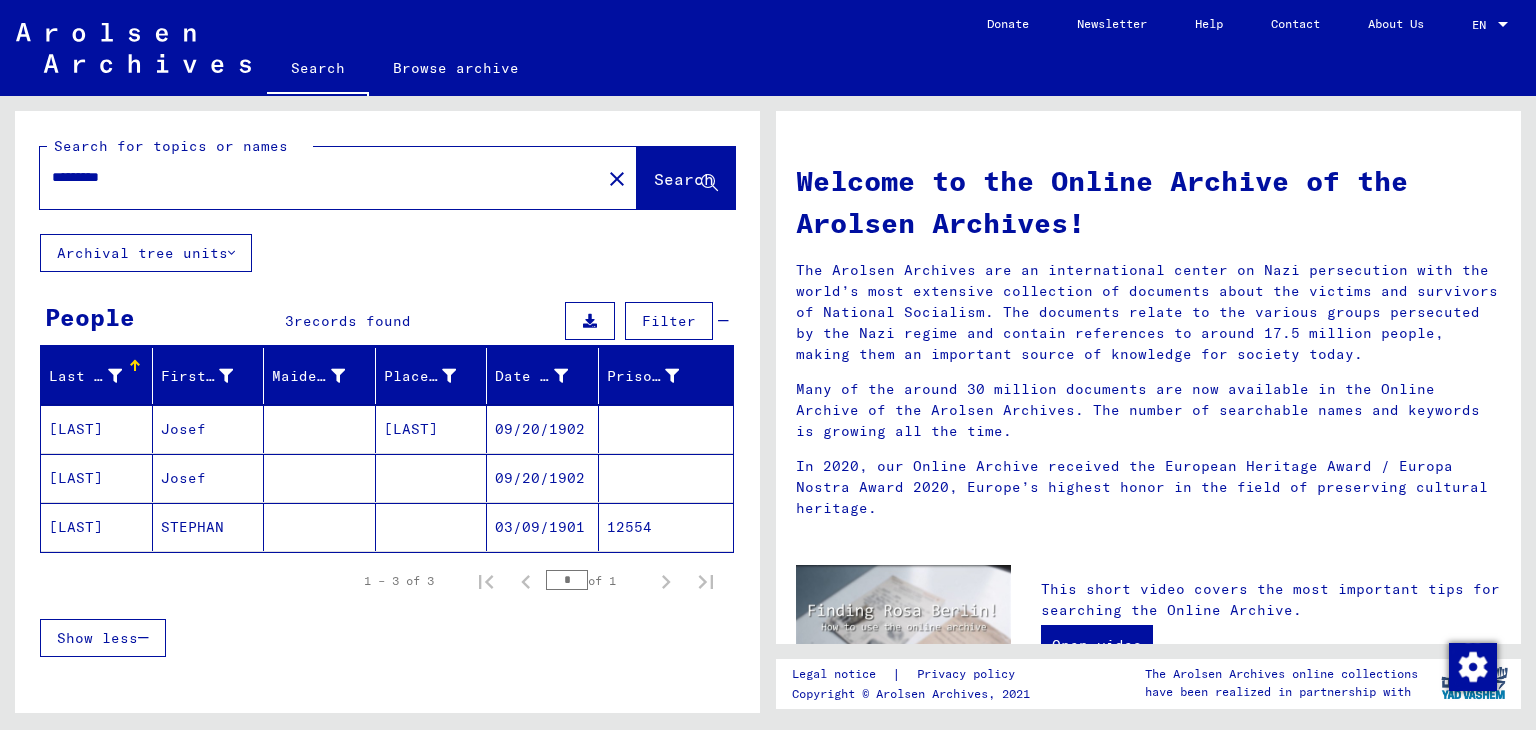 click on "[LAST]" at bounding box center [97, 478] 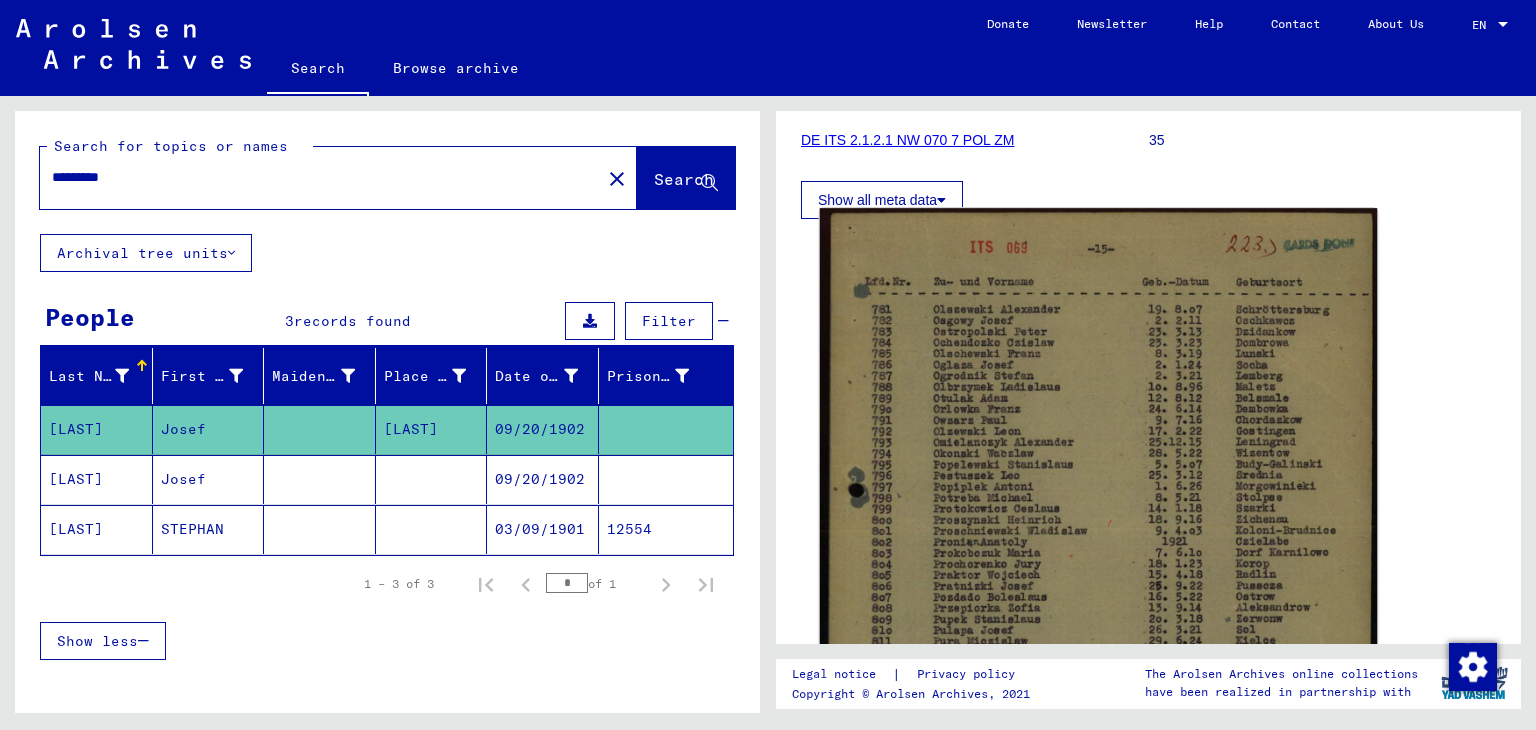 scroll, scrollTop: 0, scrollLeft: 0, axis: both 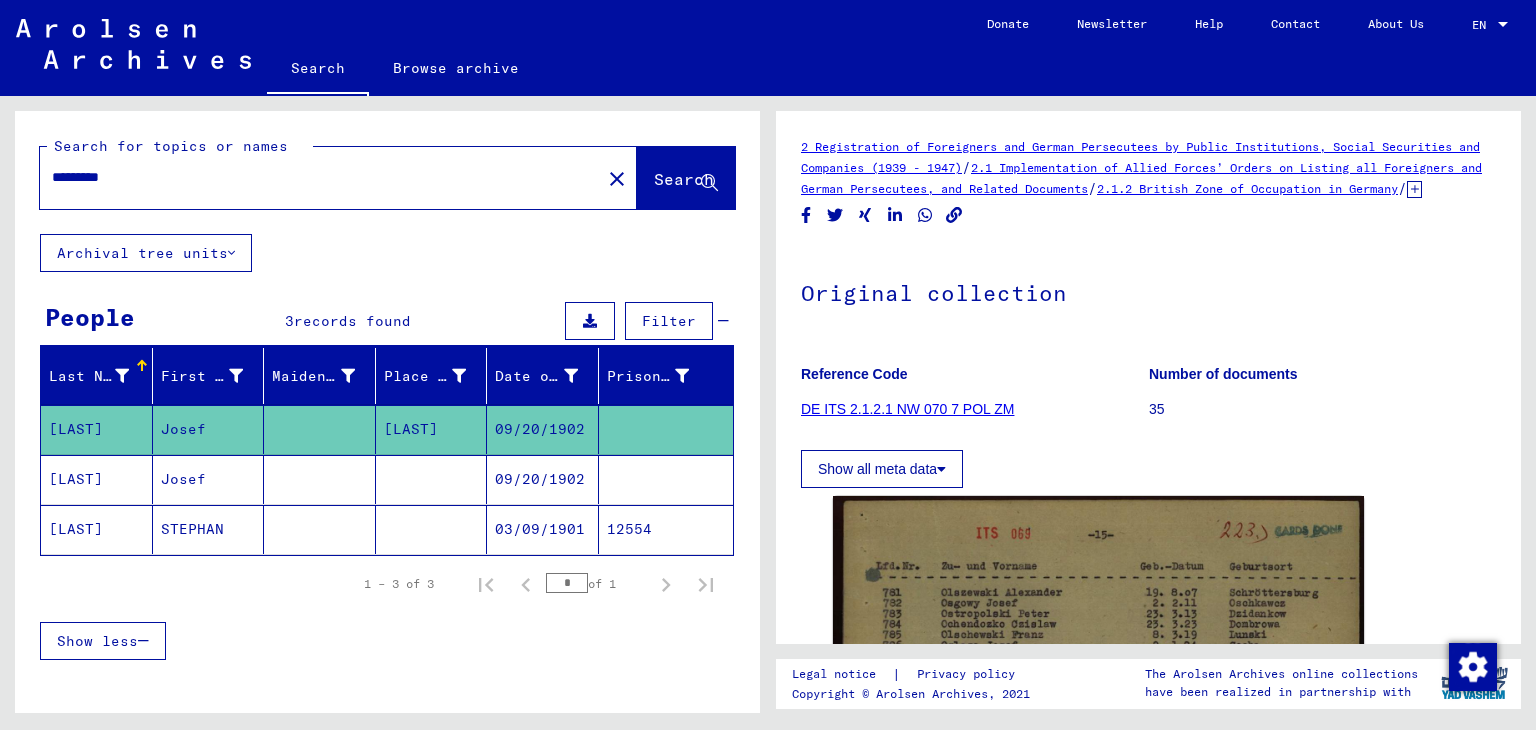 click on "[LAST]" at bounding box center (97, 529) 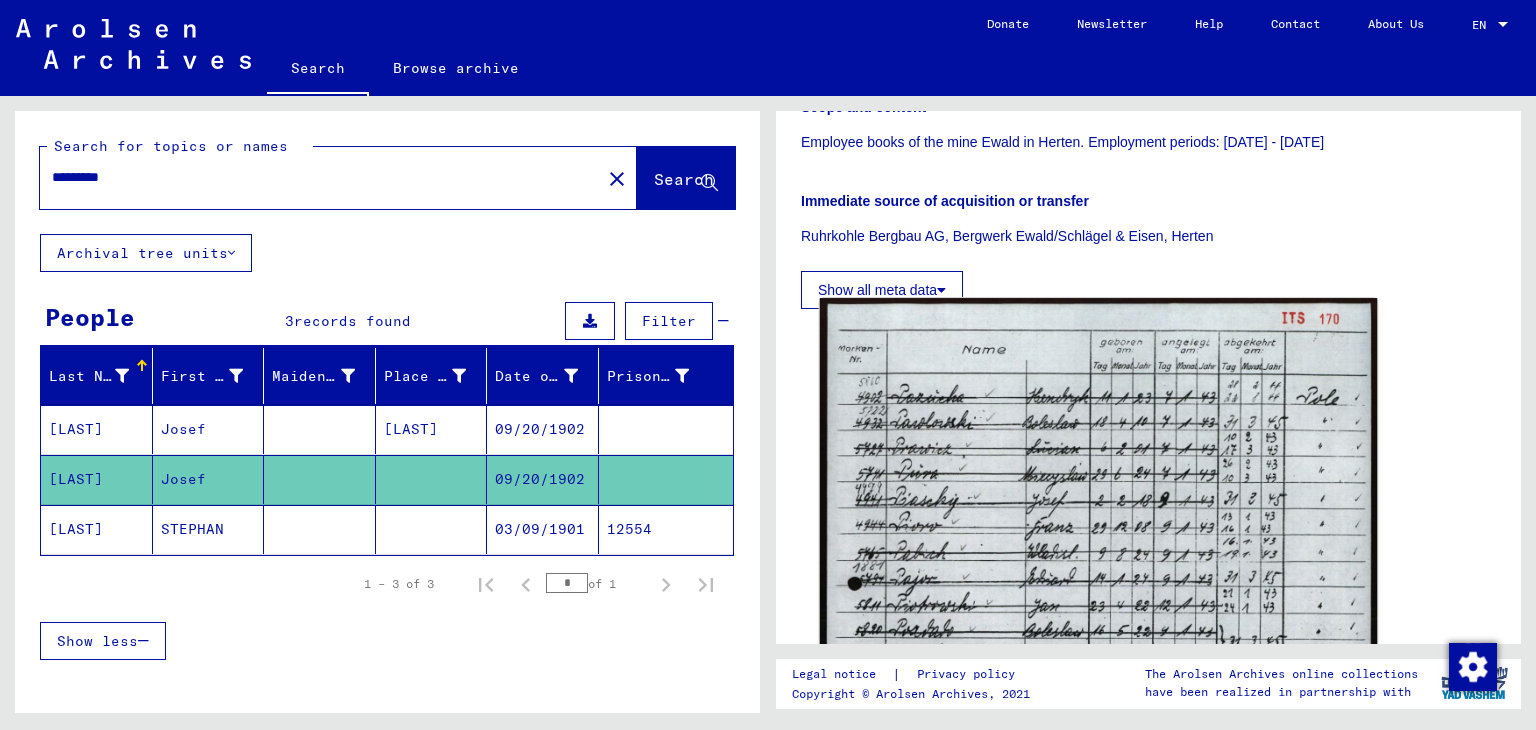 scroll, scrollTop: 0, scrollLeft: 0, axis: both 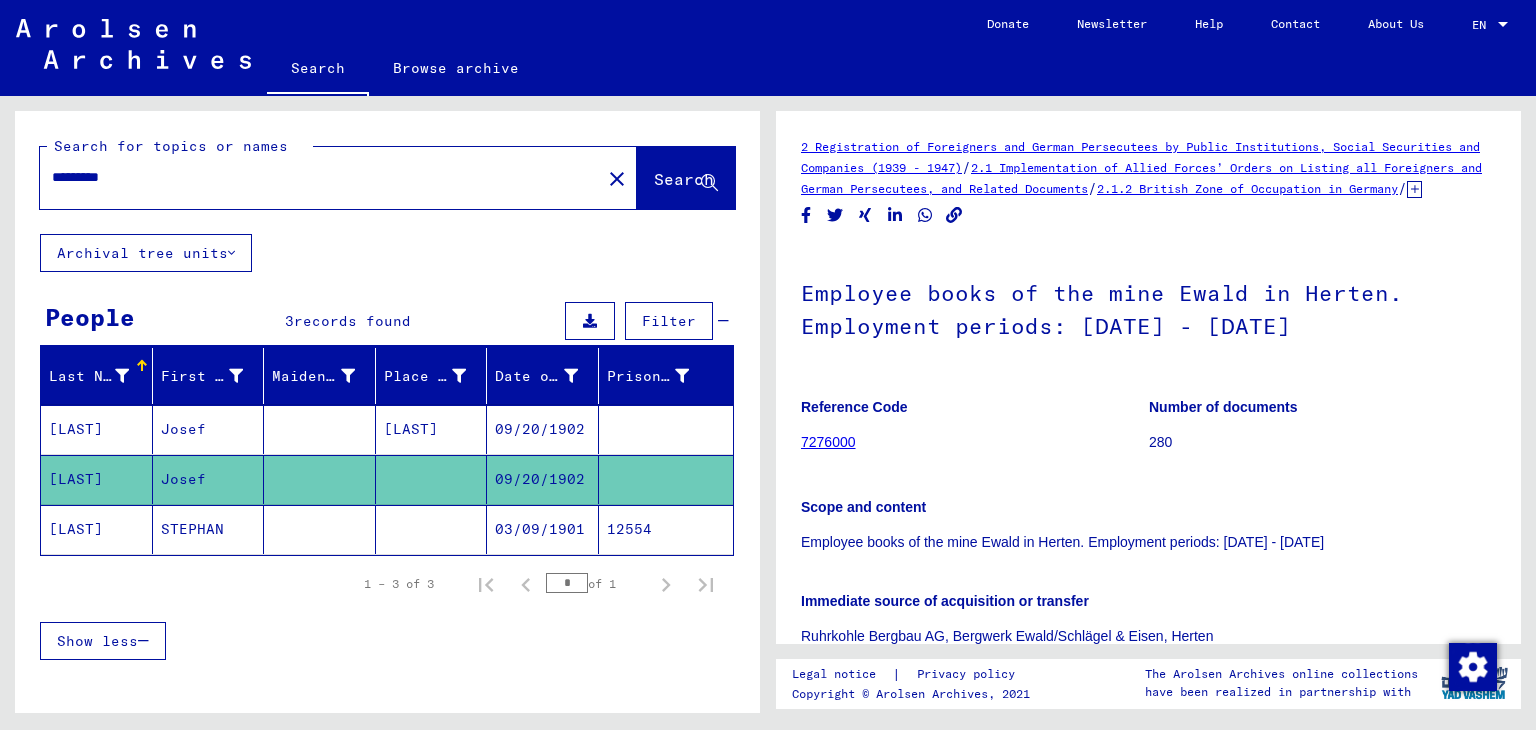 click 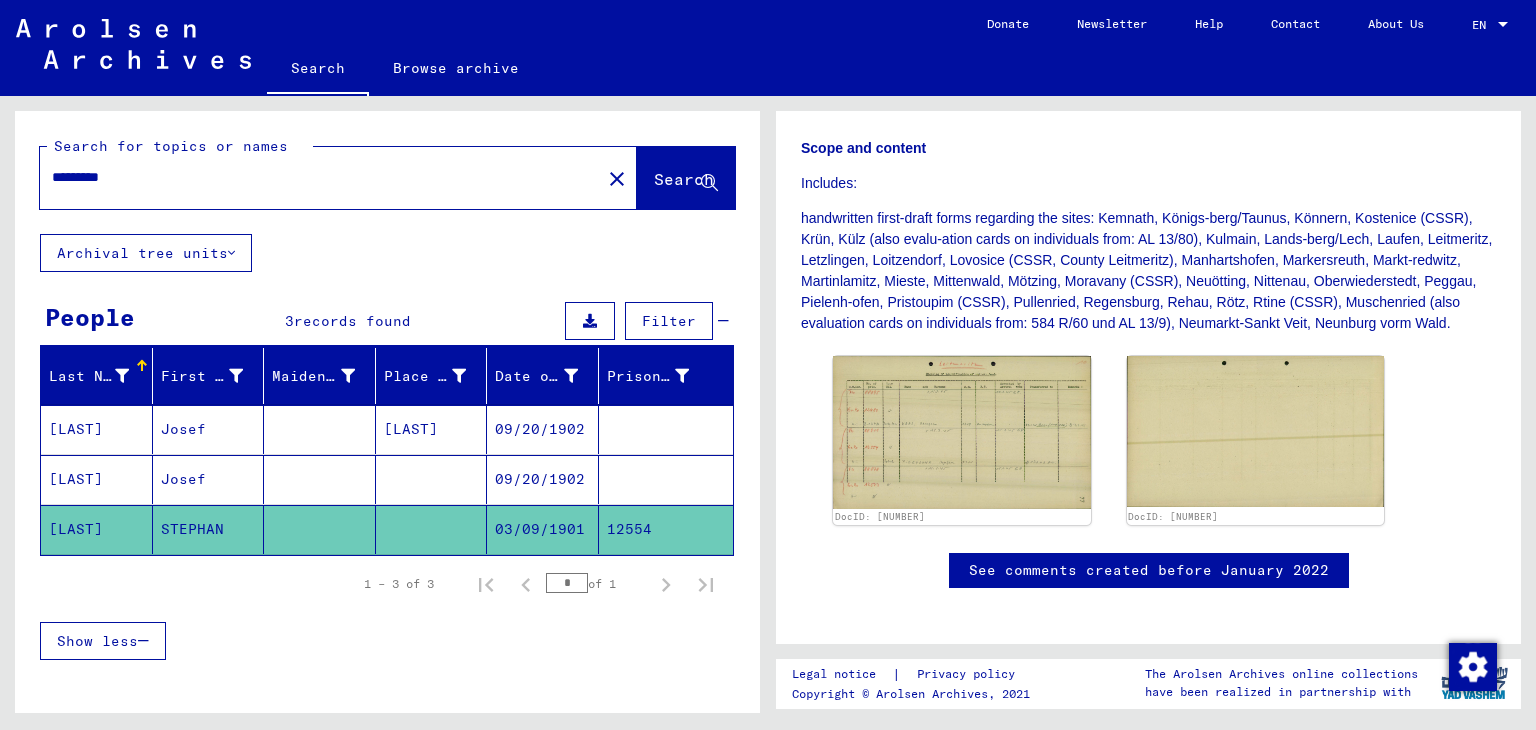 scroll, scrollTop: 400, scrollLeft: 0, axis: vertical 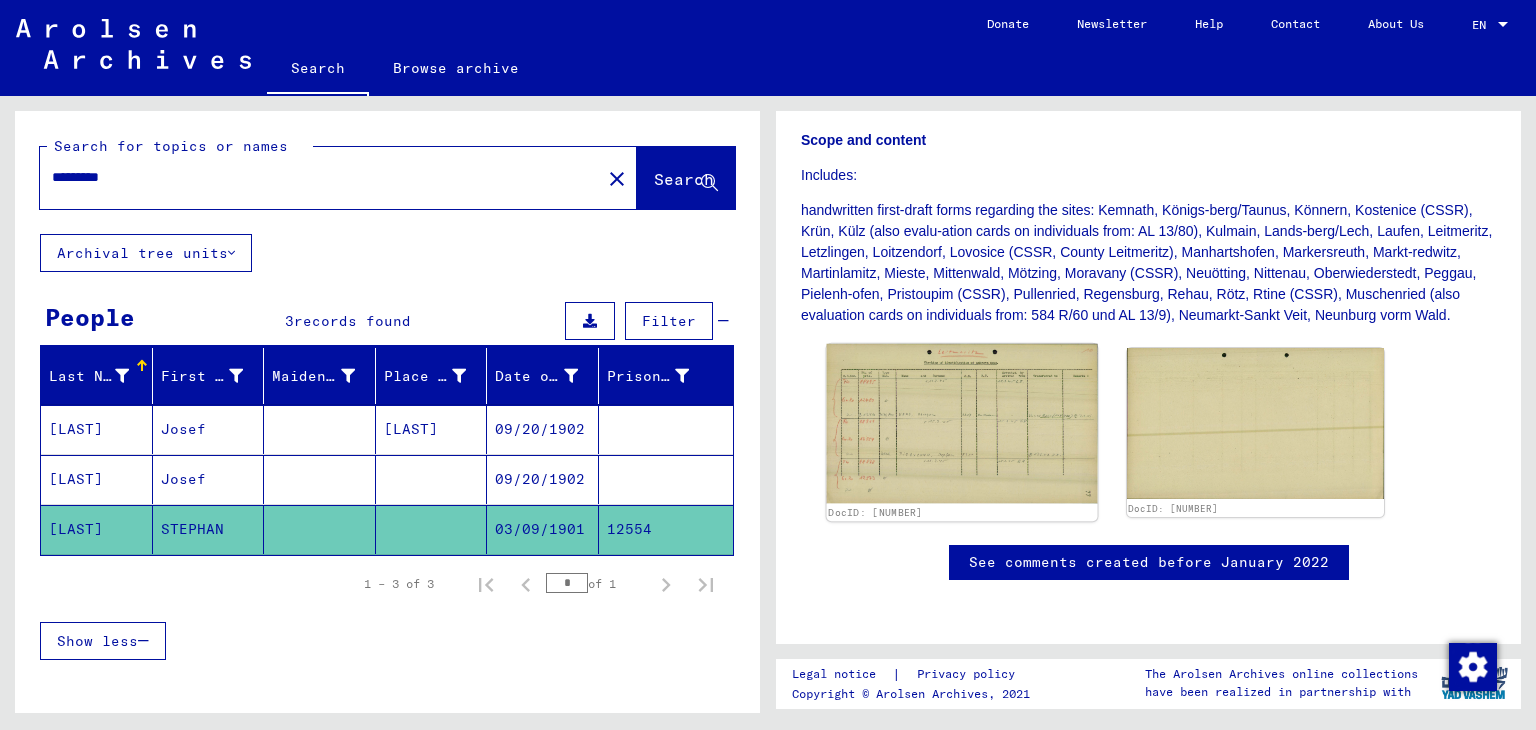 click 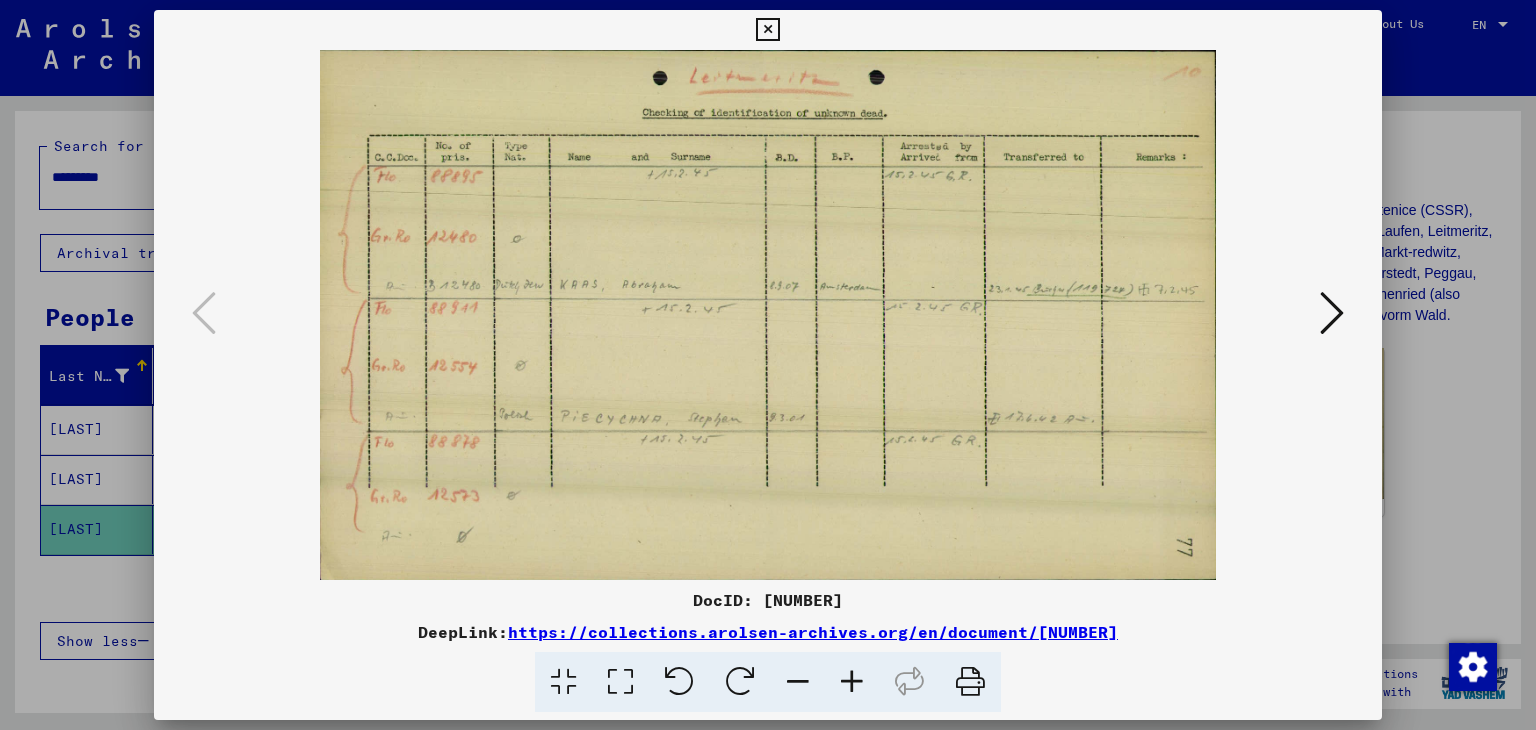 click at bounding box center (852, 682) 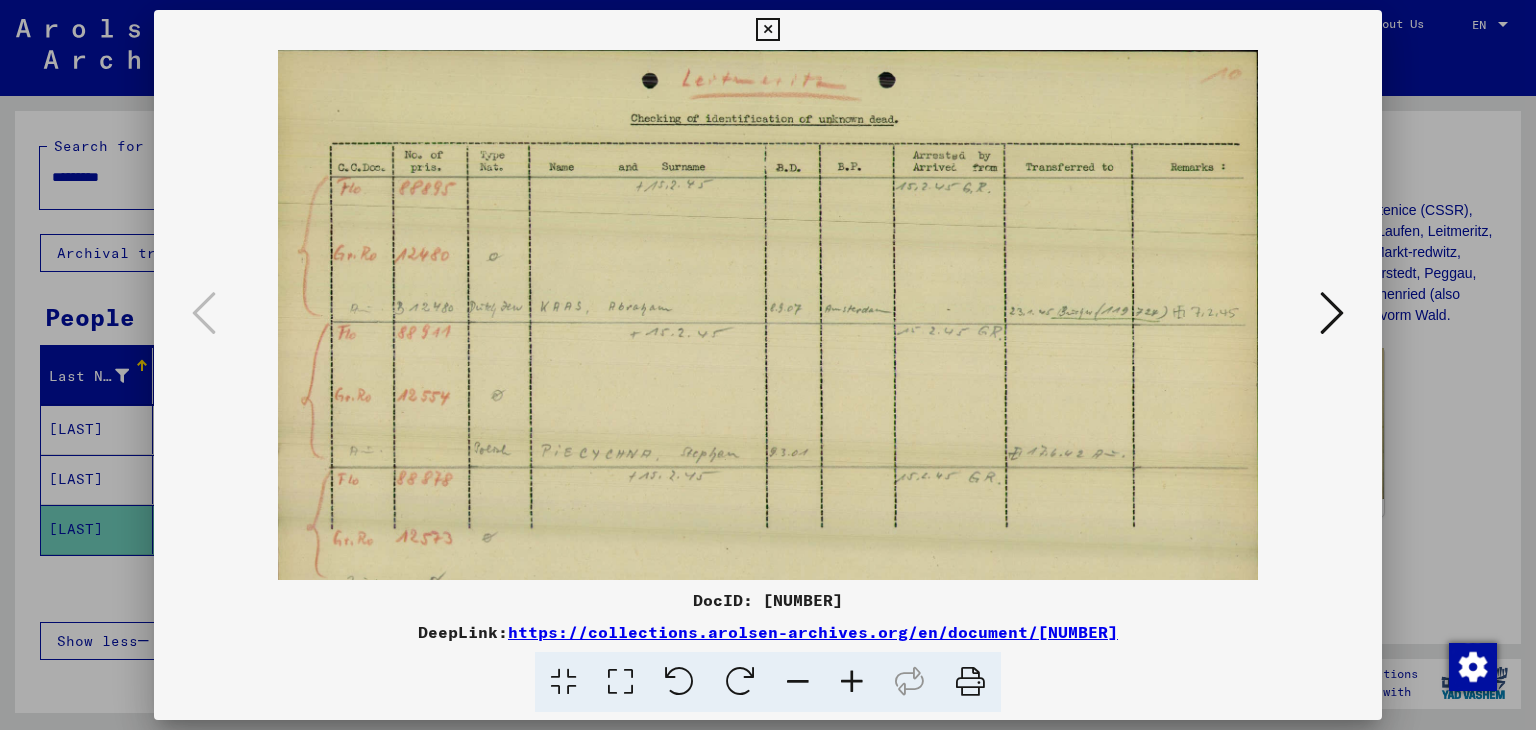 click at bounding box center [852, 682] 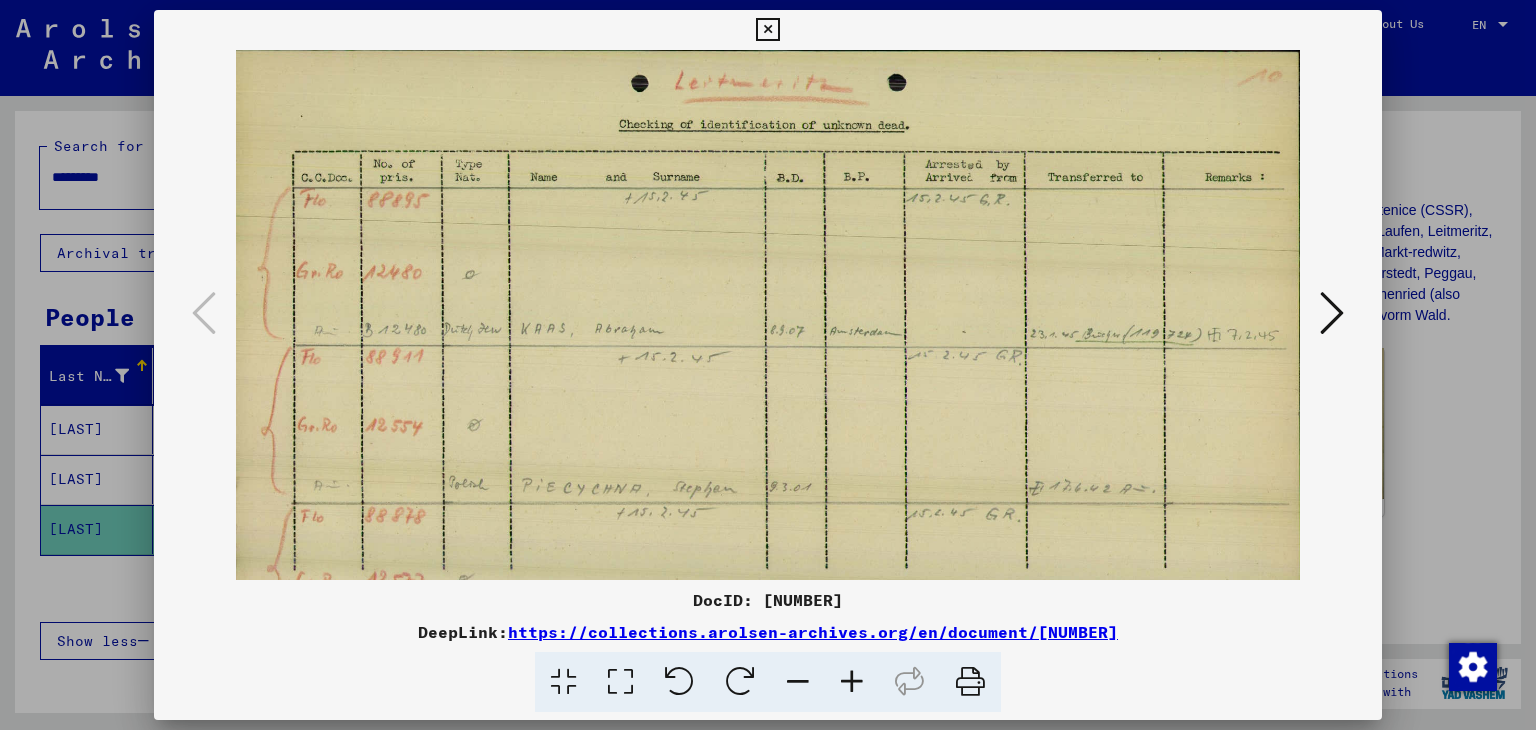 click at bounding box center (798, 682) 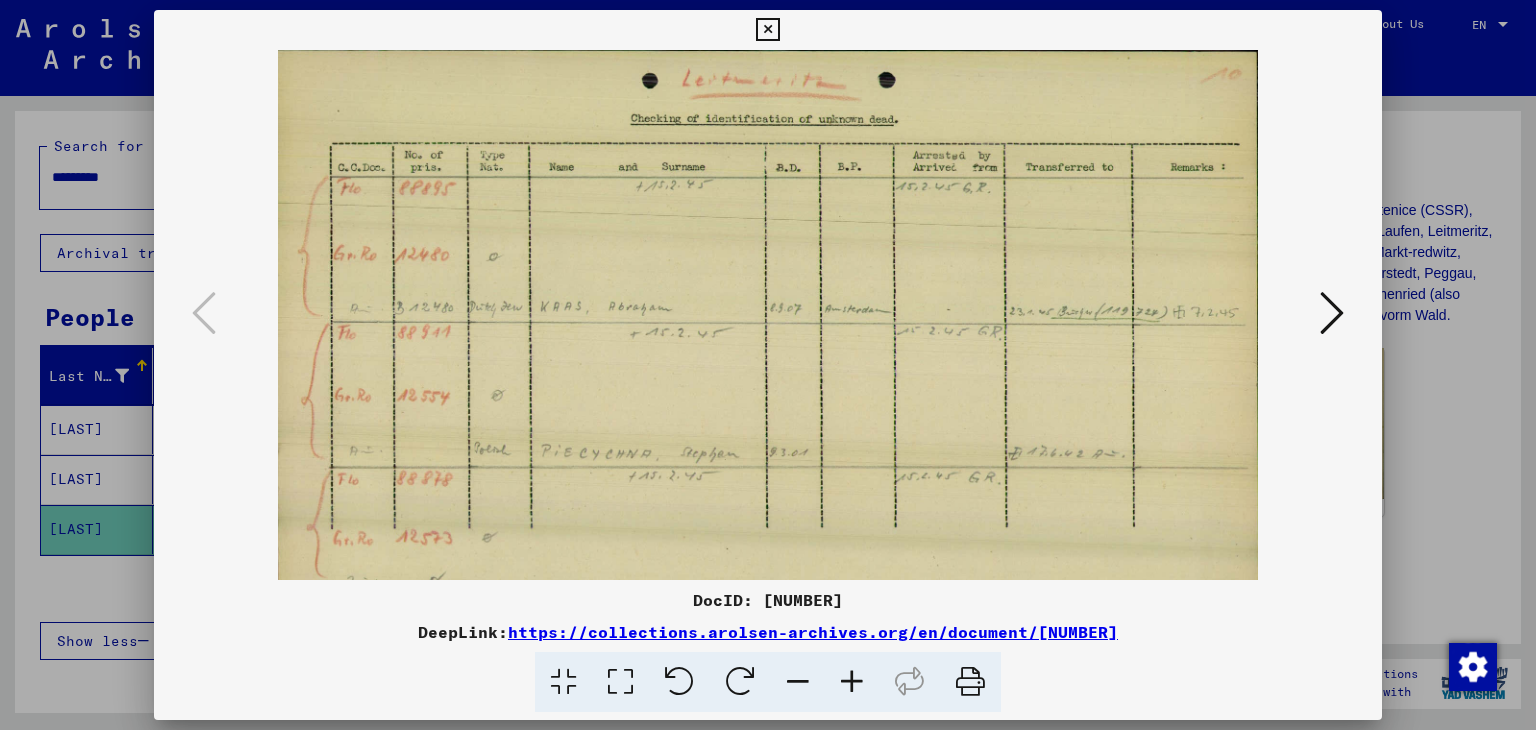 click at bounding box center (798, 682) 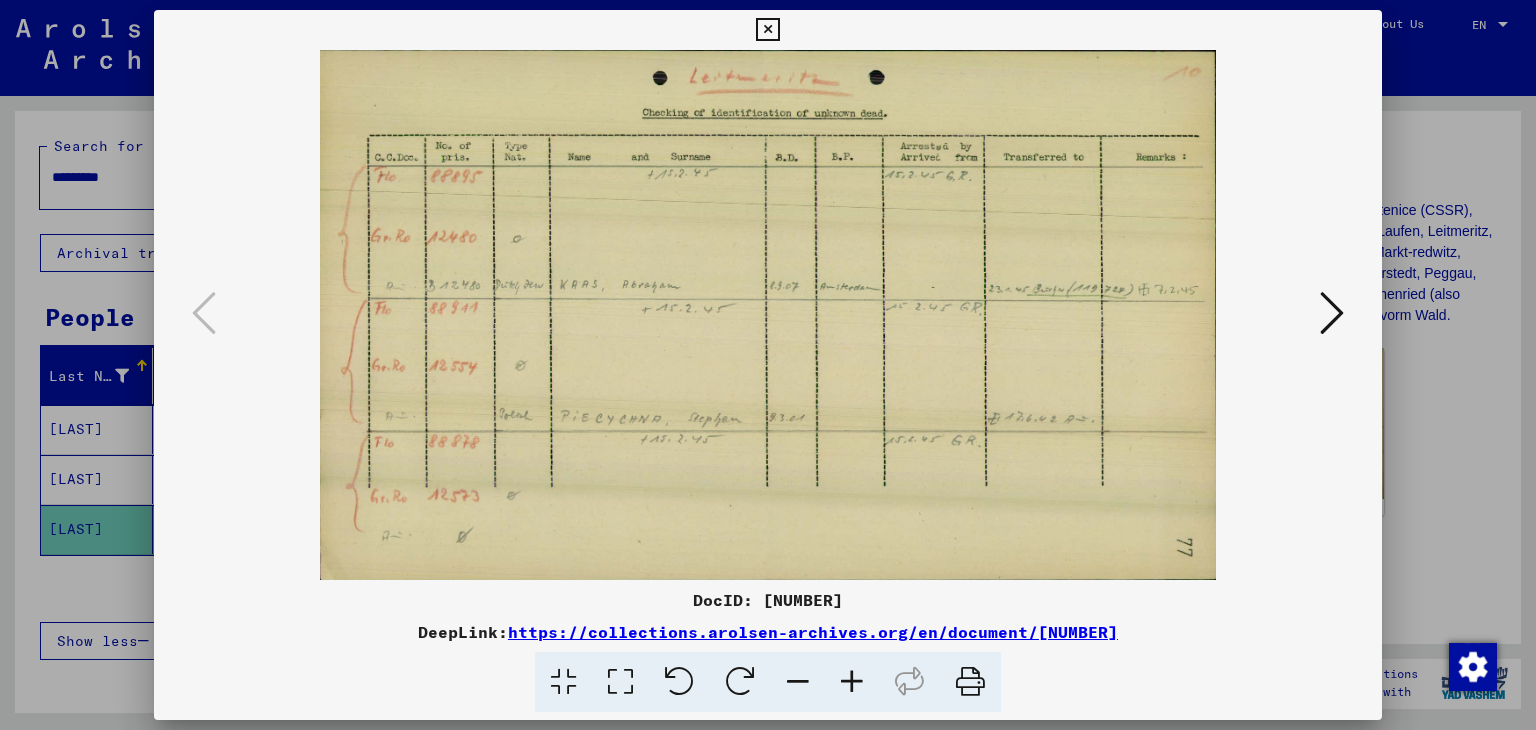 click at bounding box center [767, 30] 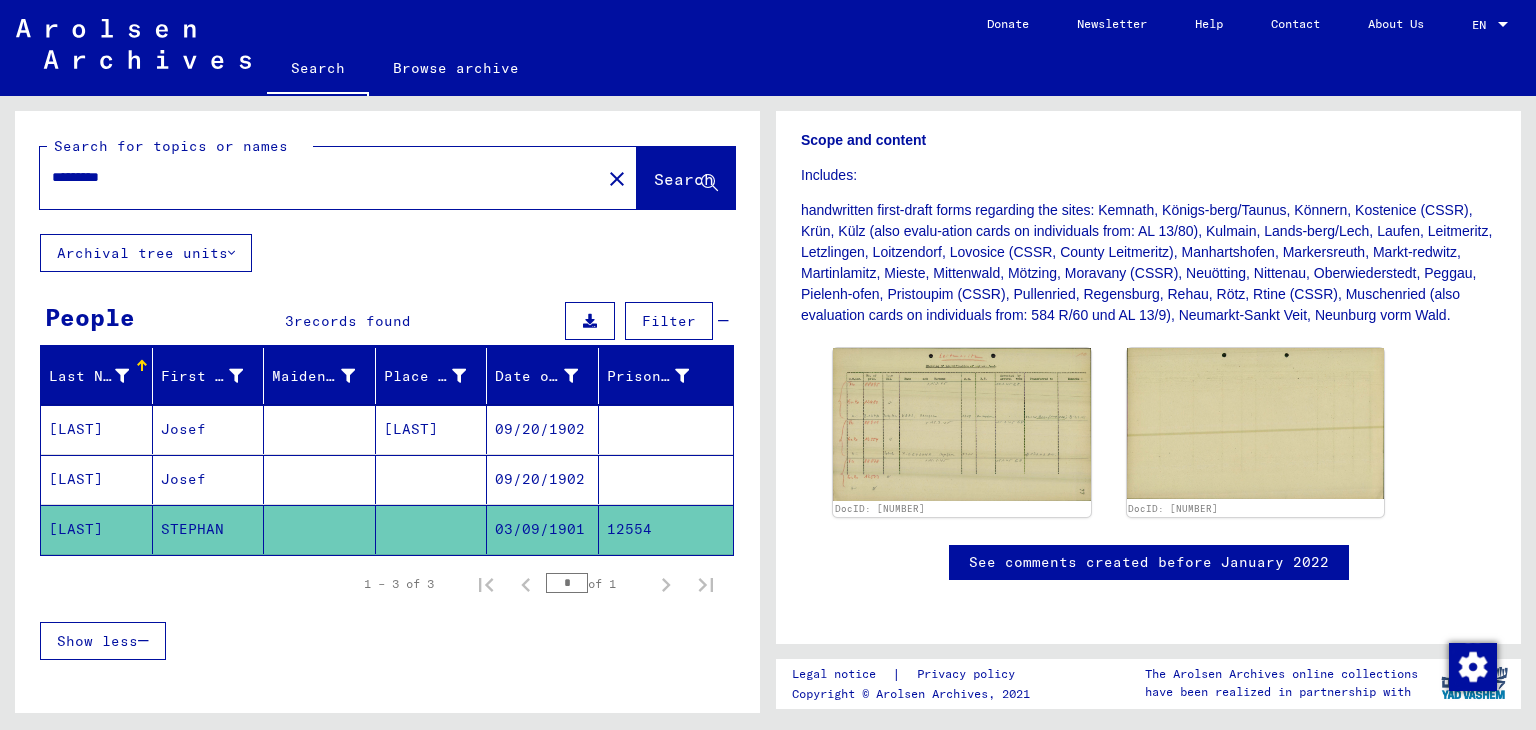 click on "Josef" at bounding box center [209, 529] 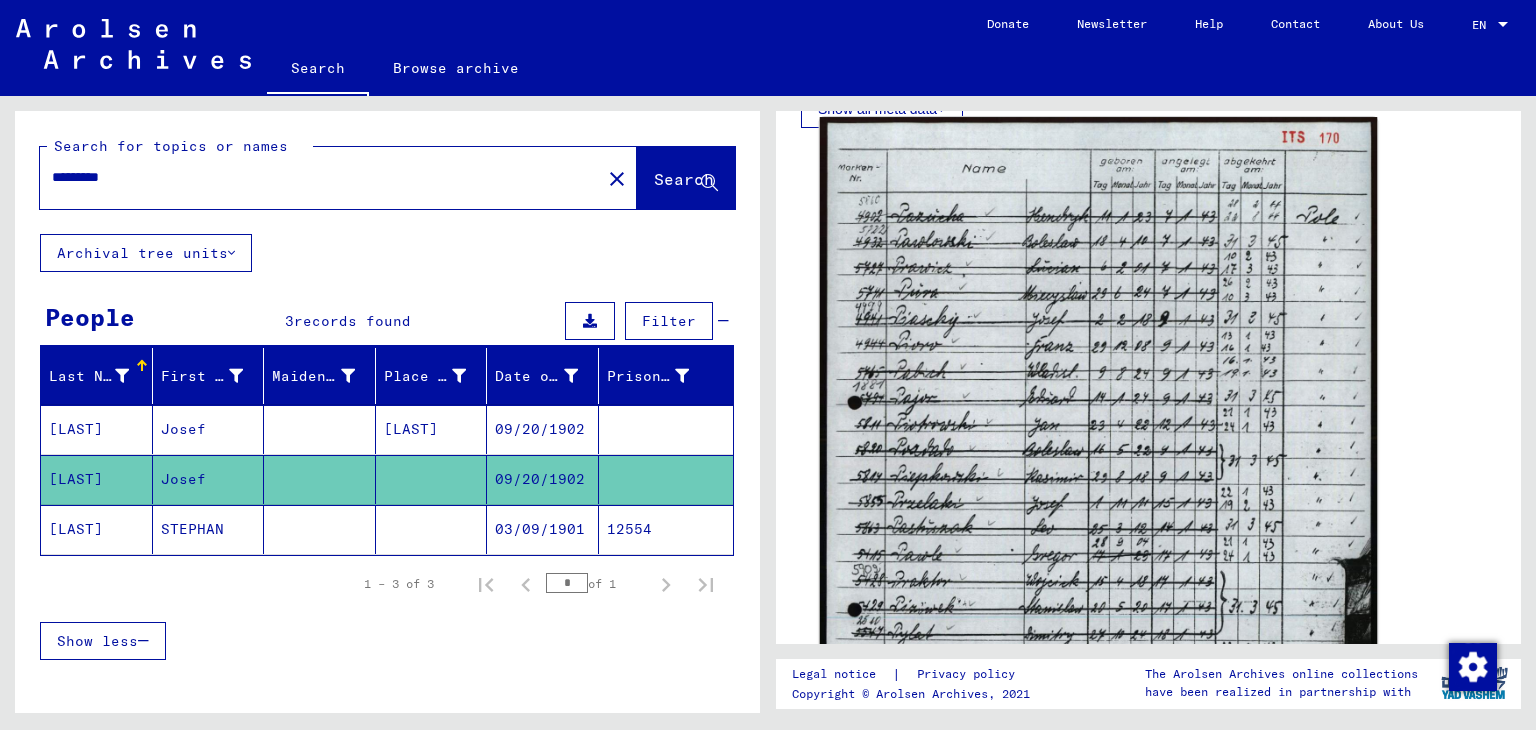 scroll, scrollTop: 600, scrollLeft: 0, axis: vertical 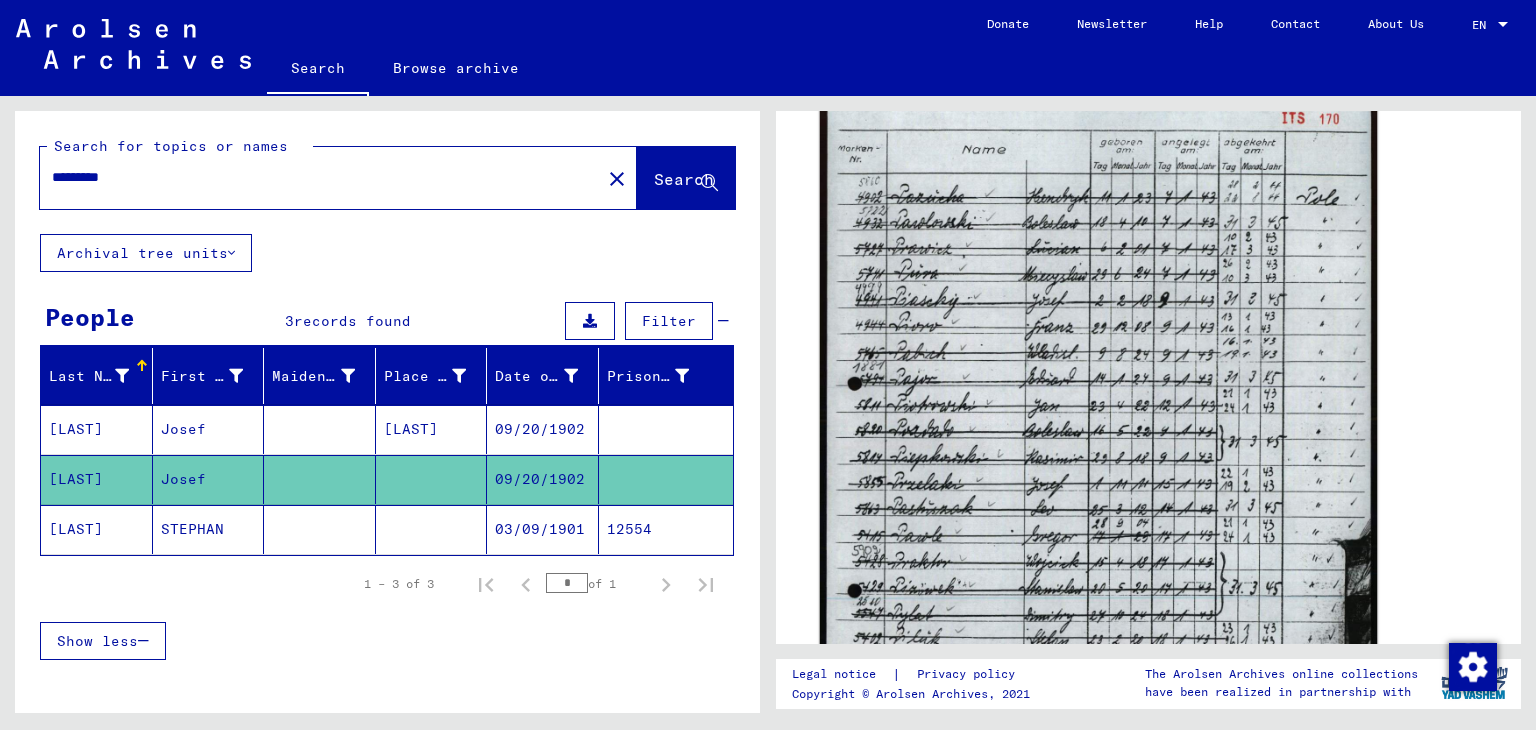 click 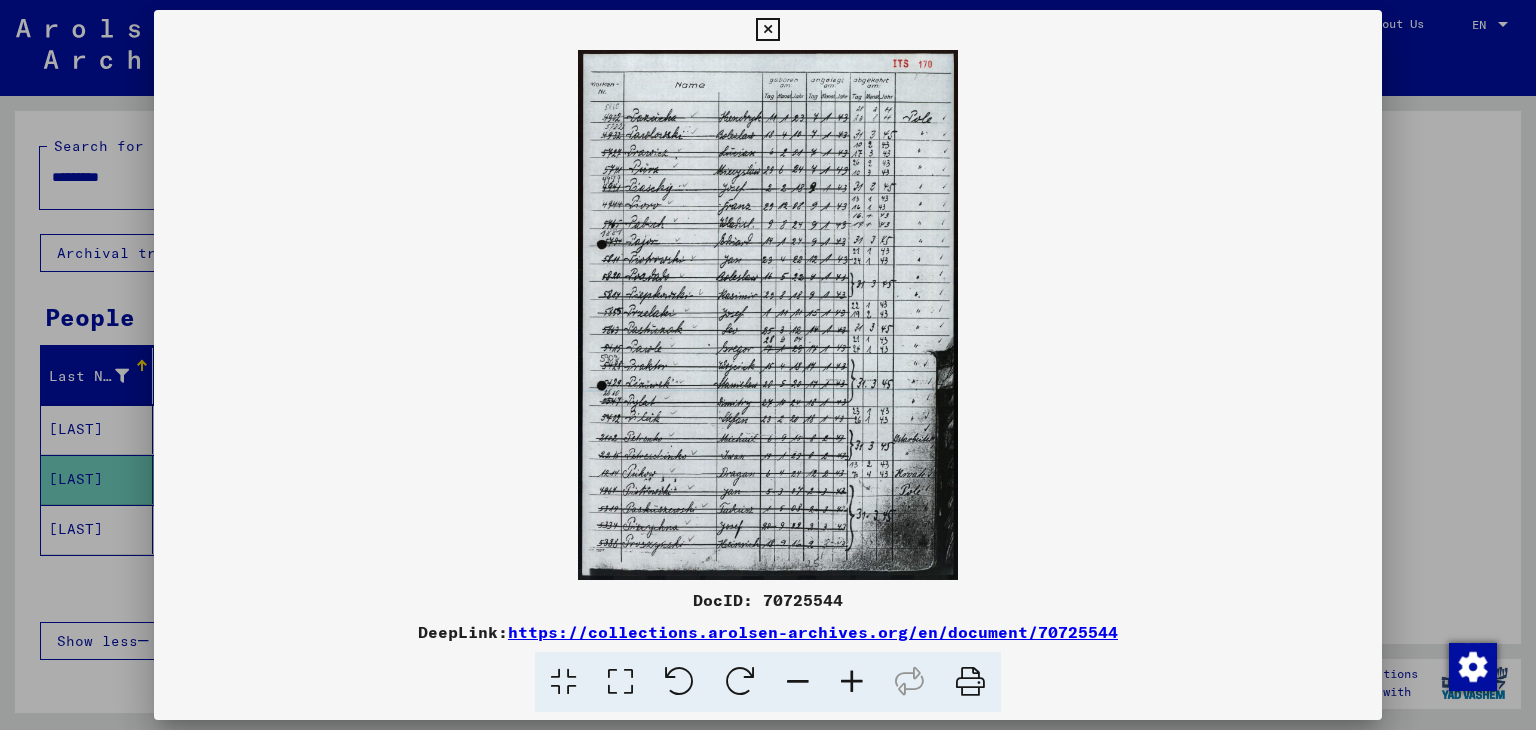 click at bounding box center (852, 682) 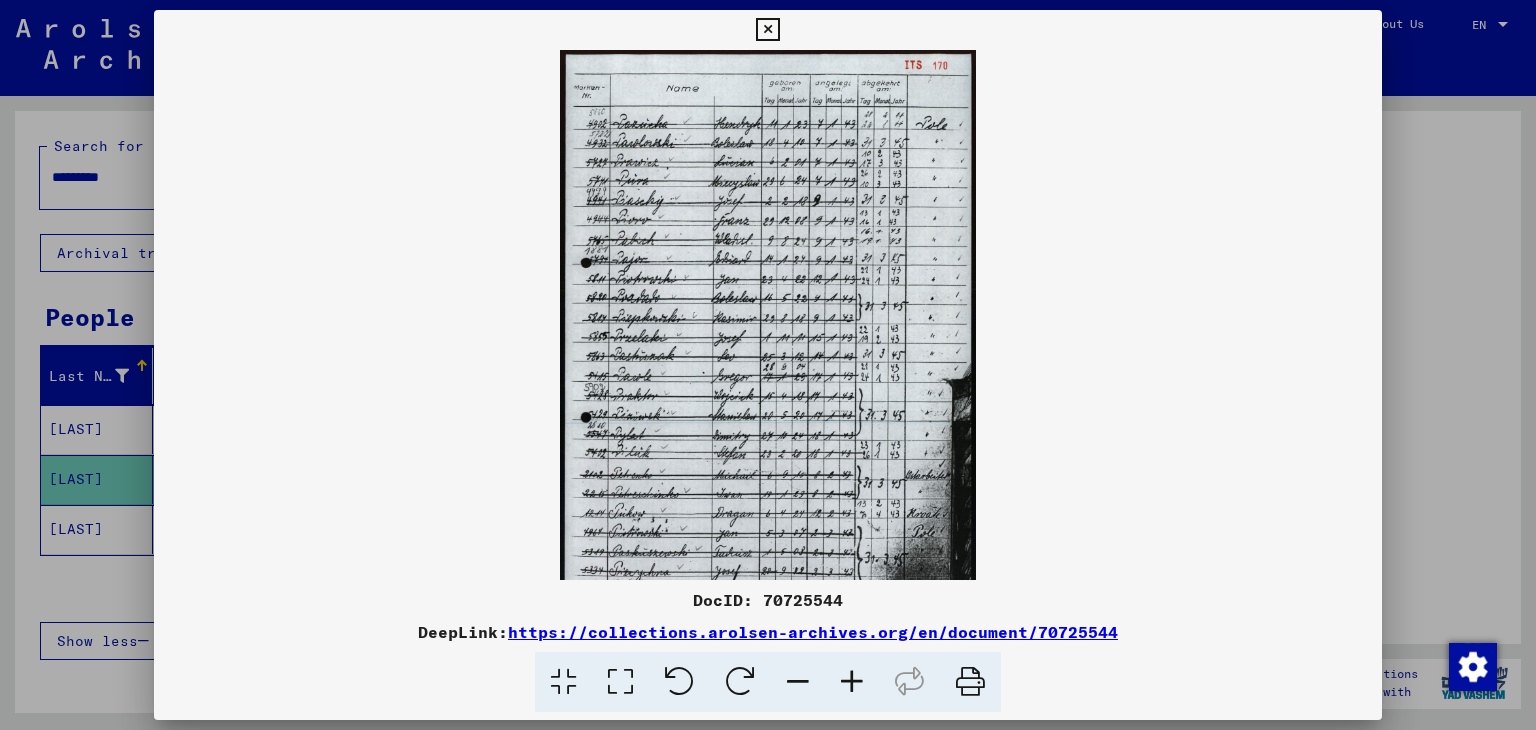 click at bounding box center [852, 682] 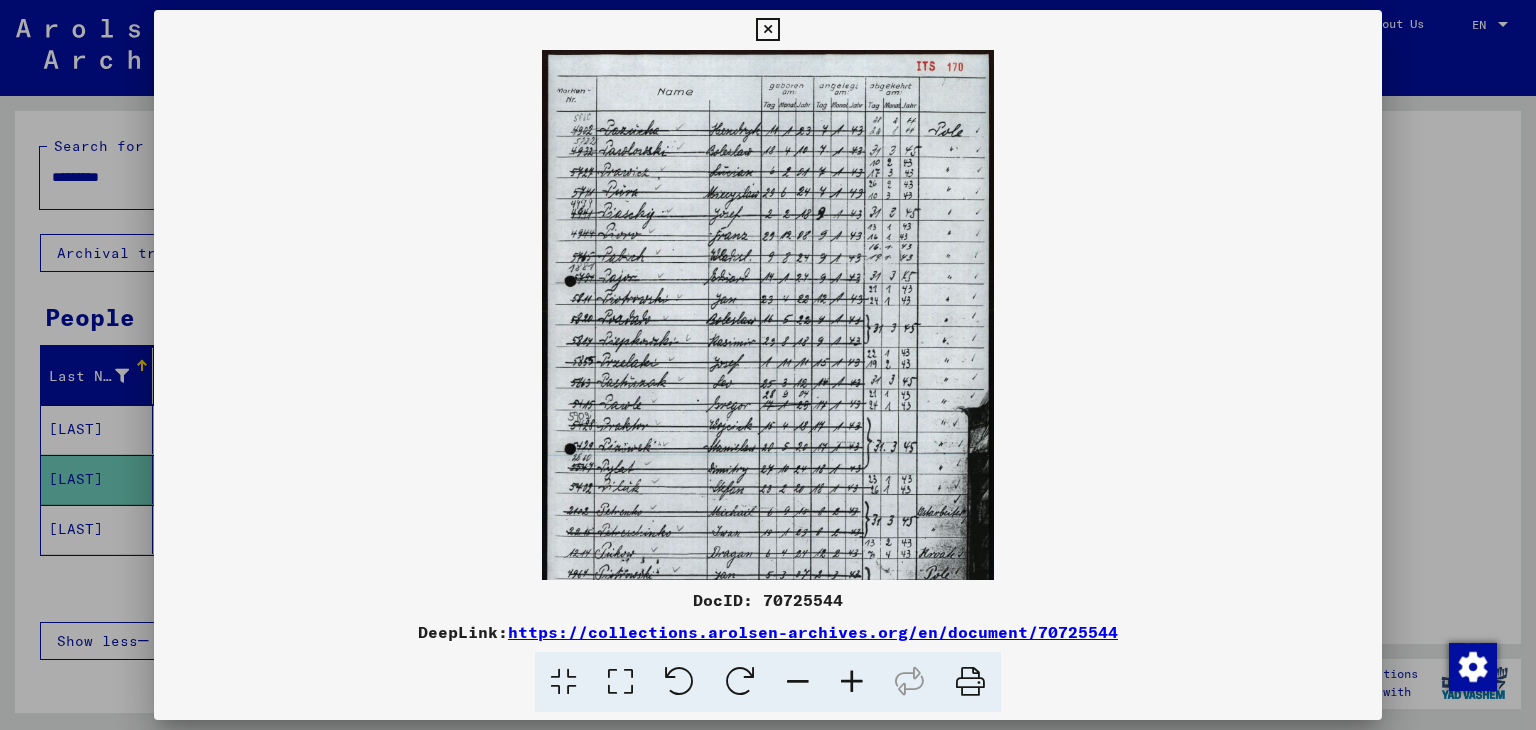 click at bounding box center (852, 682) 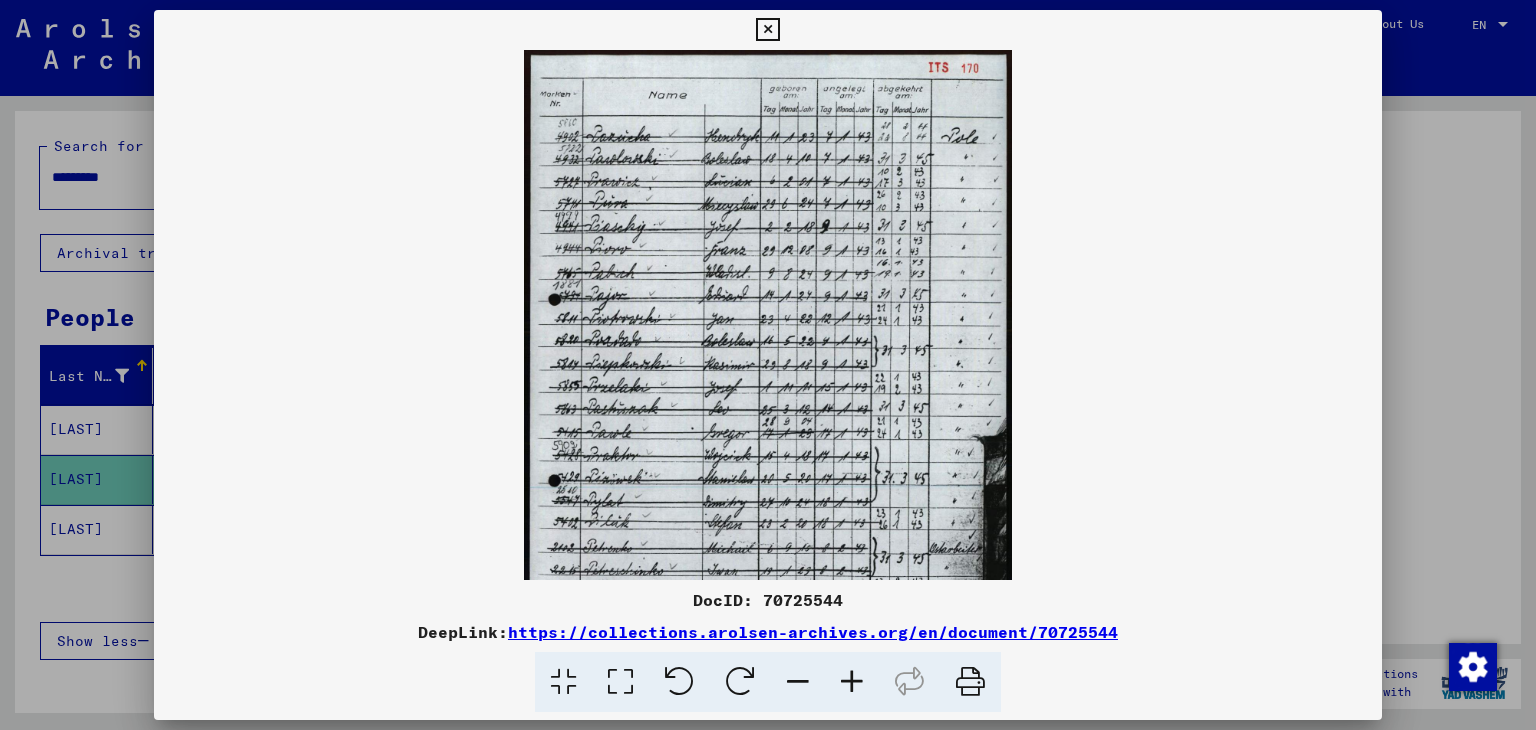 click at bounding box center [852, 682] 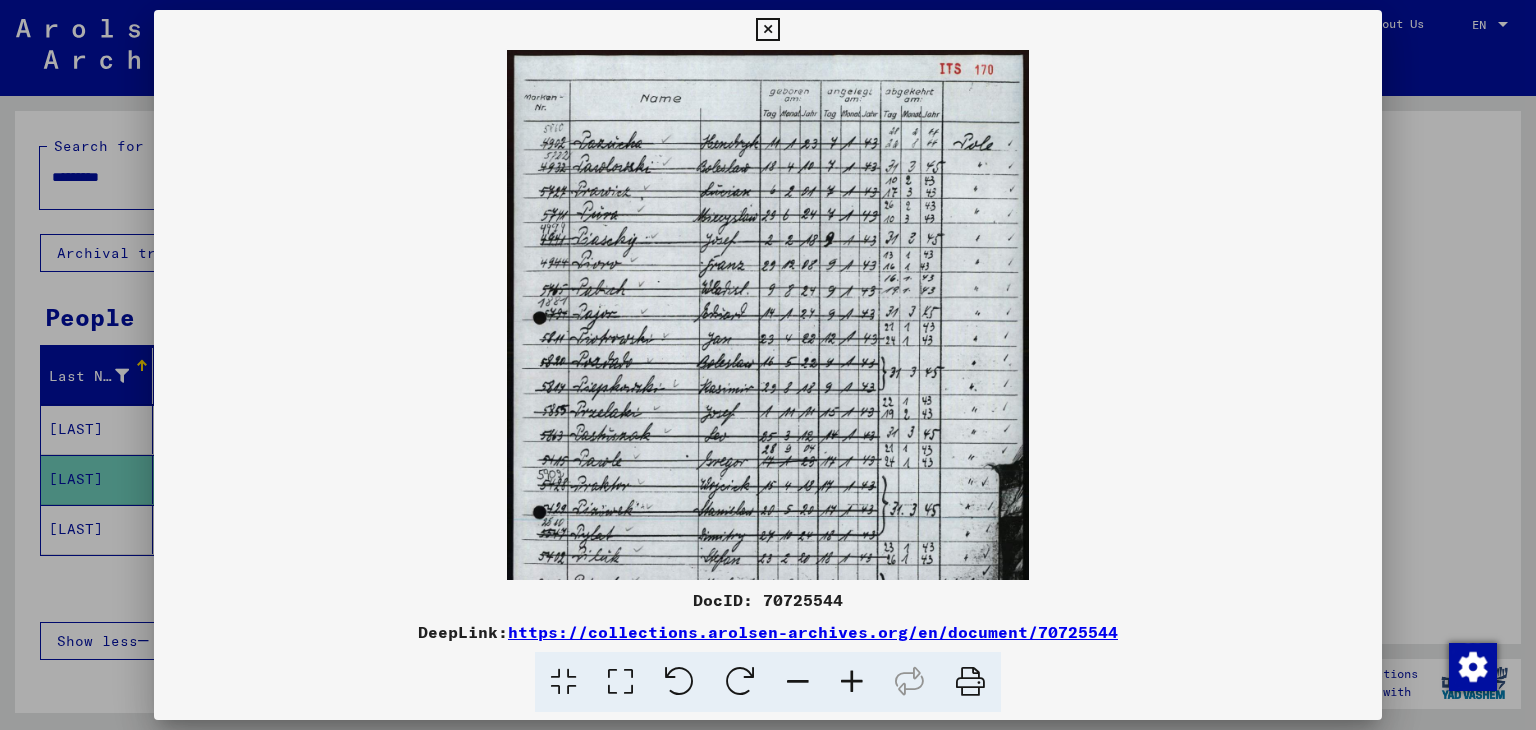click at bounding box center [852, 682] 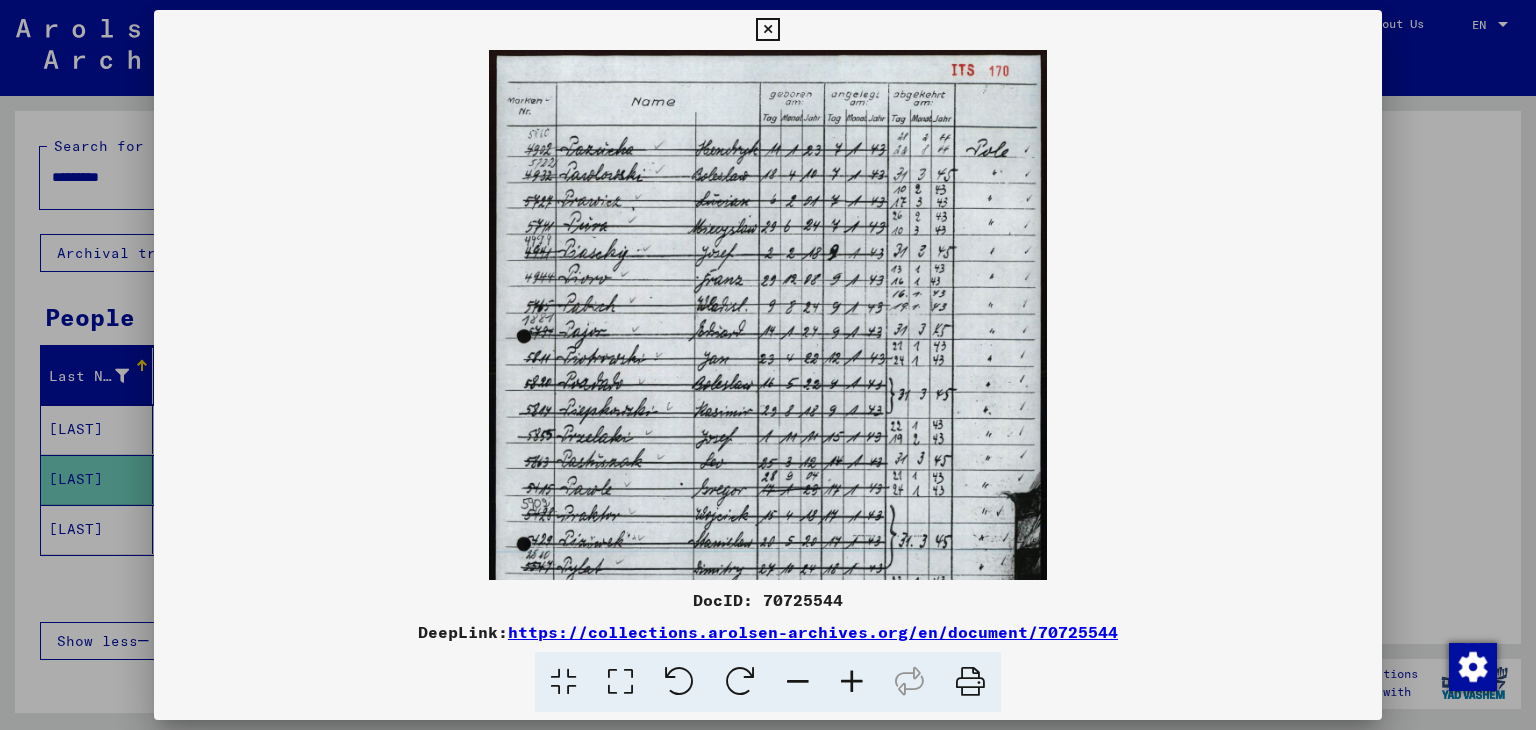 click at bounding box center [852, 682] 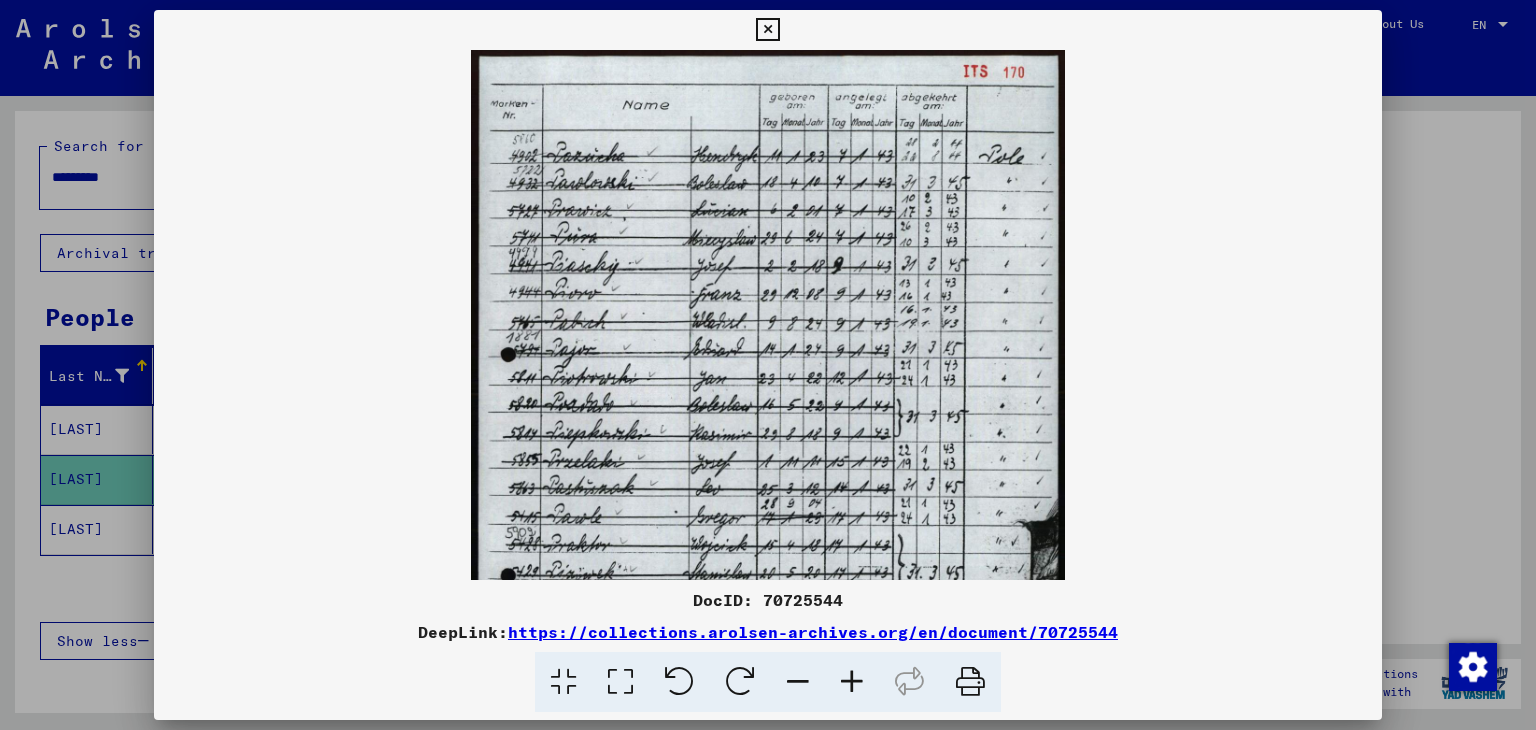 click at bounding box center [852, 682] 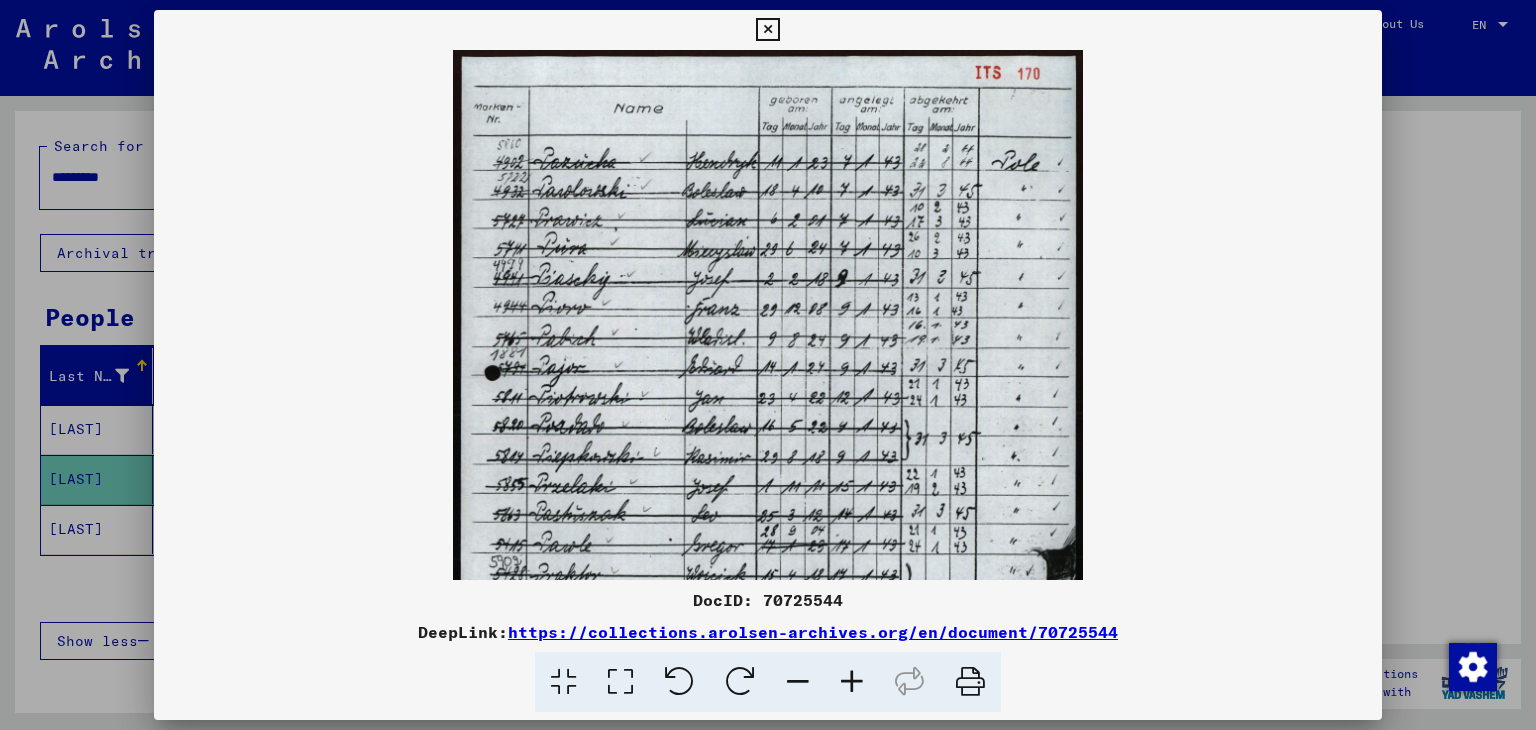 click at bounding box center [852, 682] 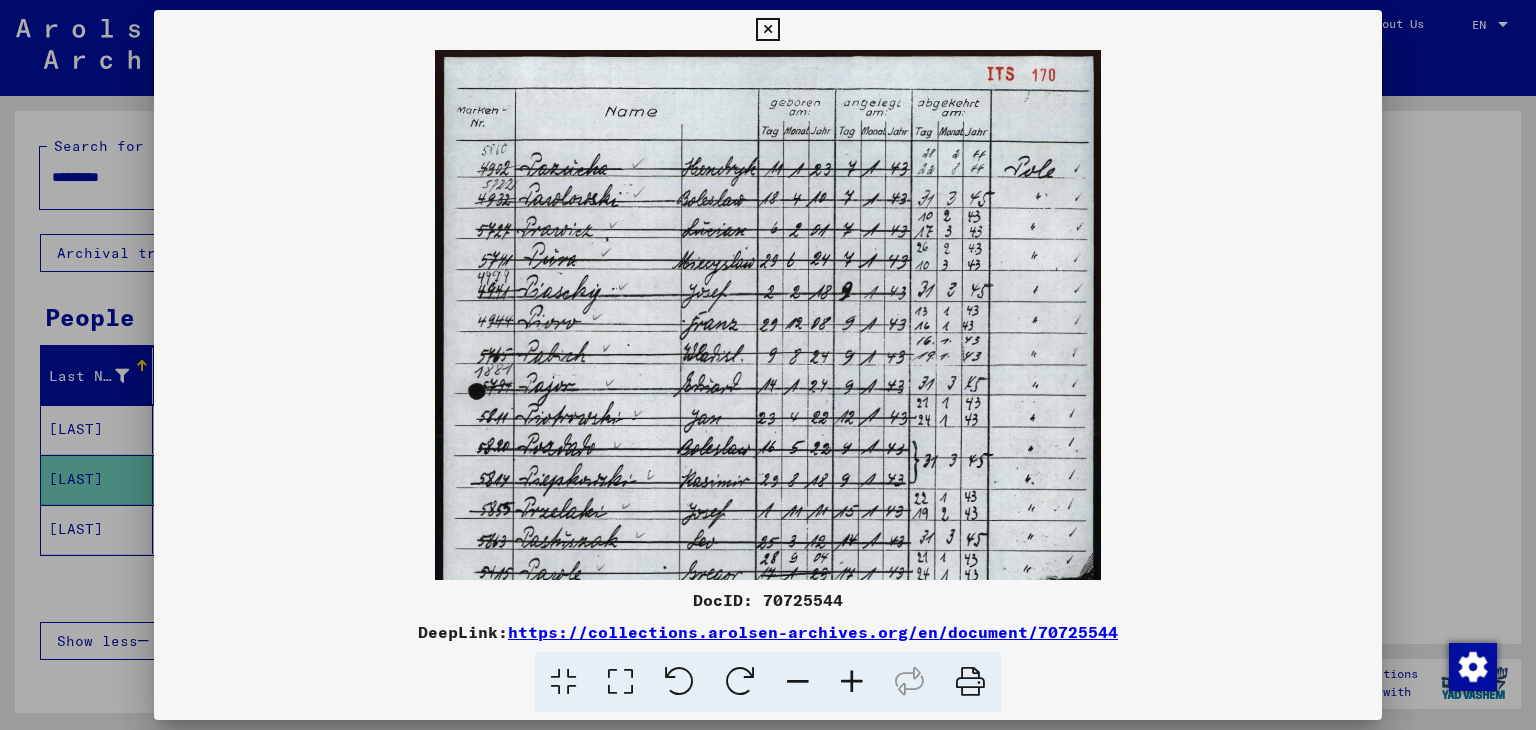 click at bounding box center [768, 365] 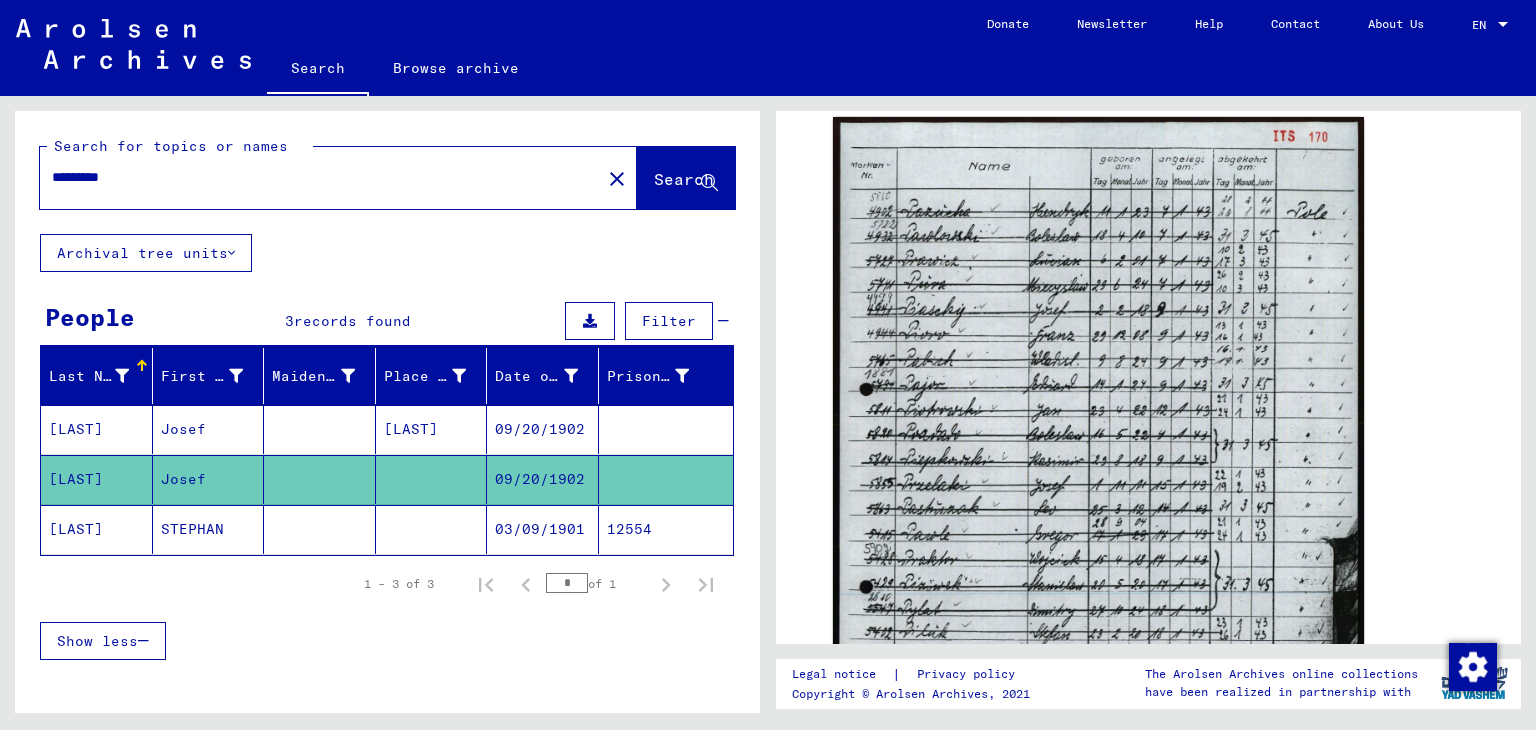click on "[LAST]" at bounding box center (97, 479) 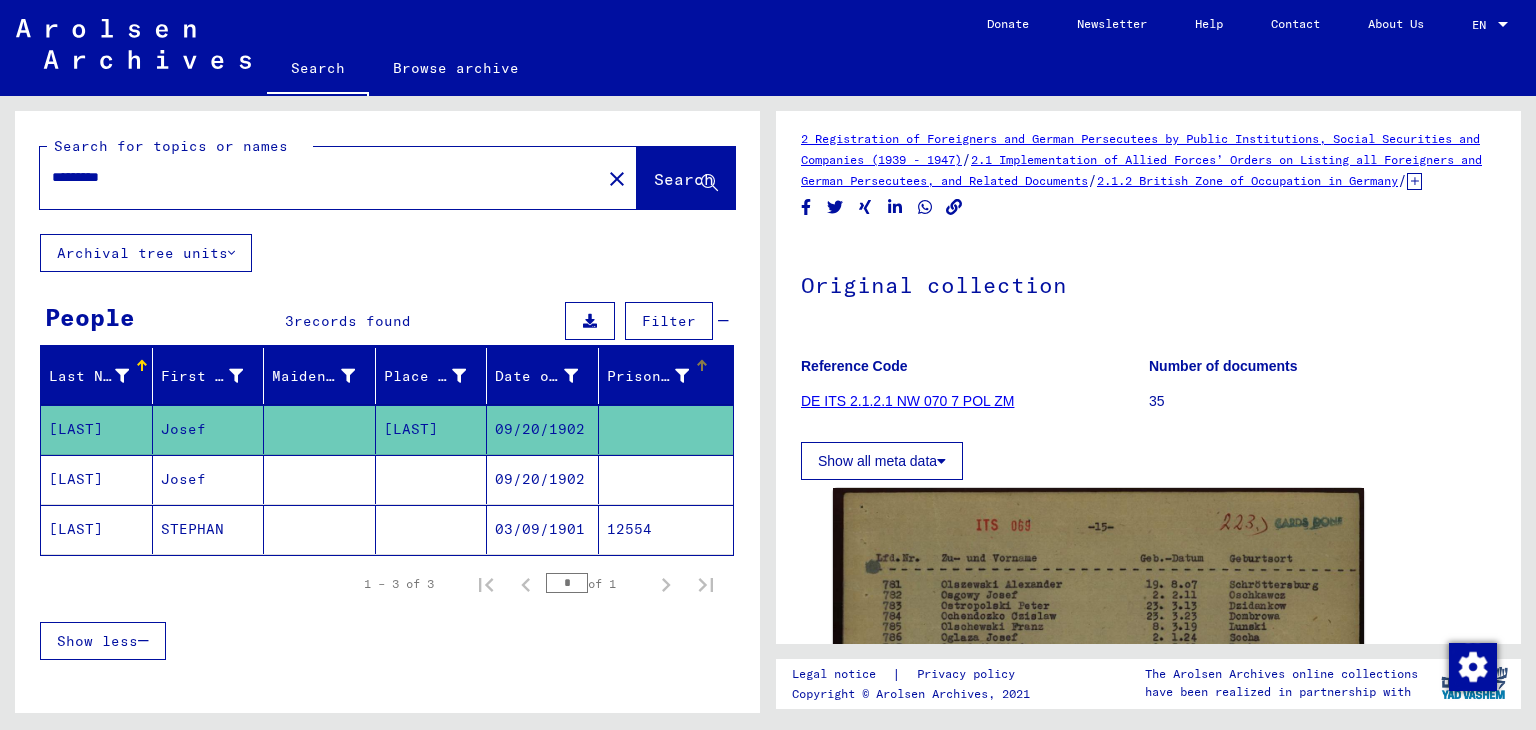 scroll, scrollTop: 0, scrollLeft: 0, axis: both 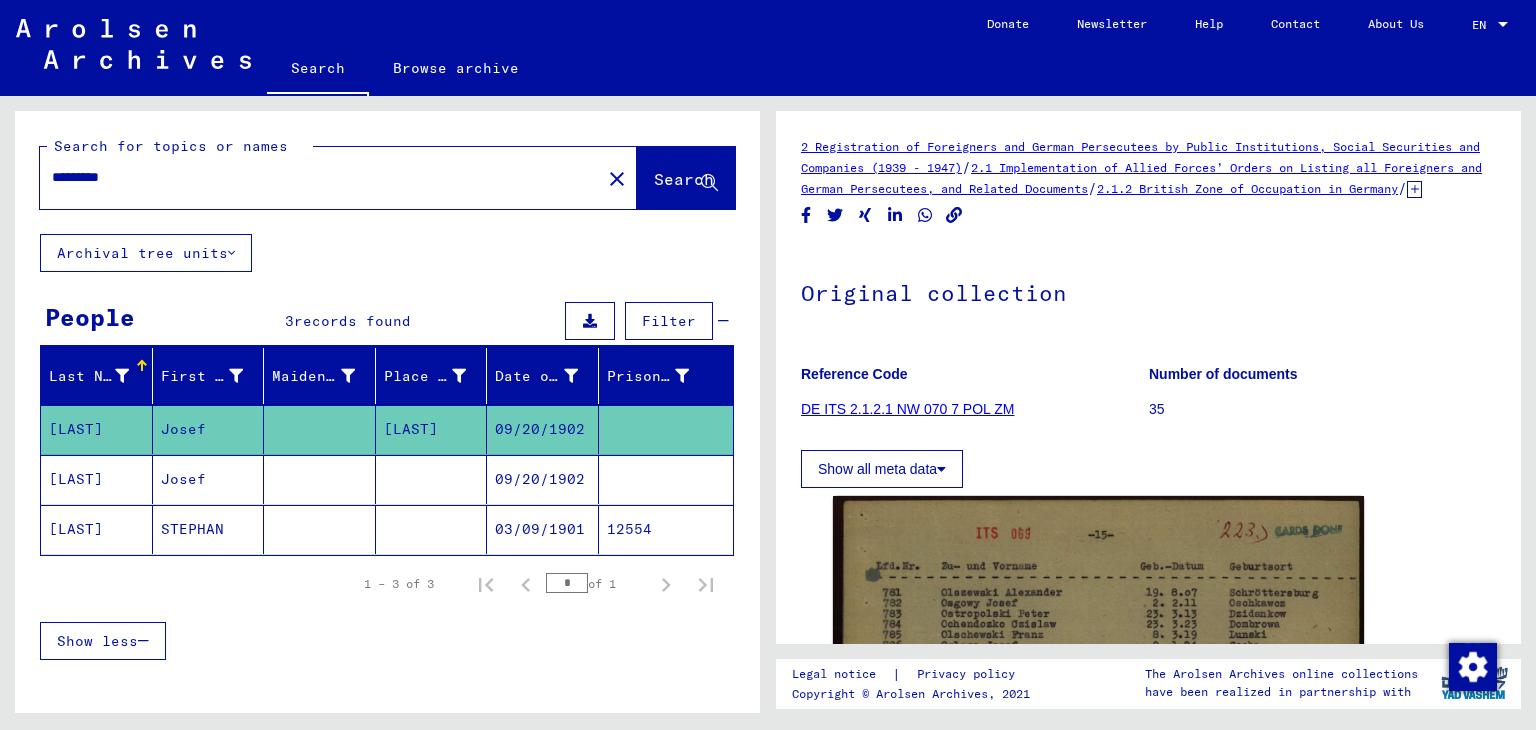 click on "Search for topics or names" 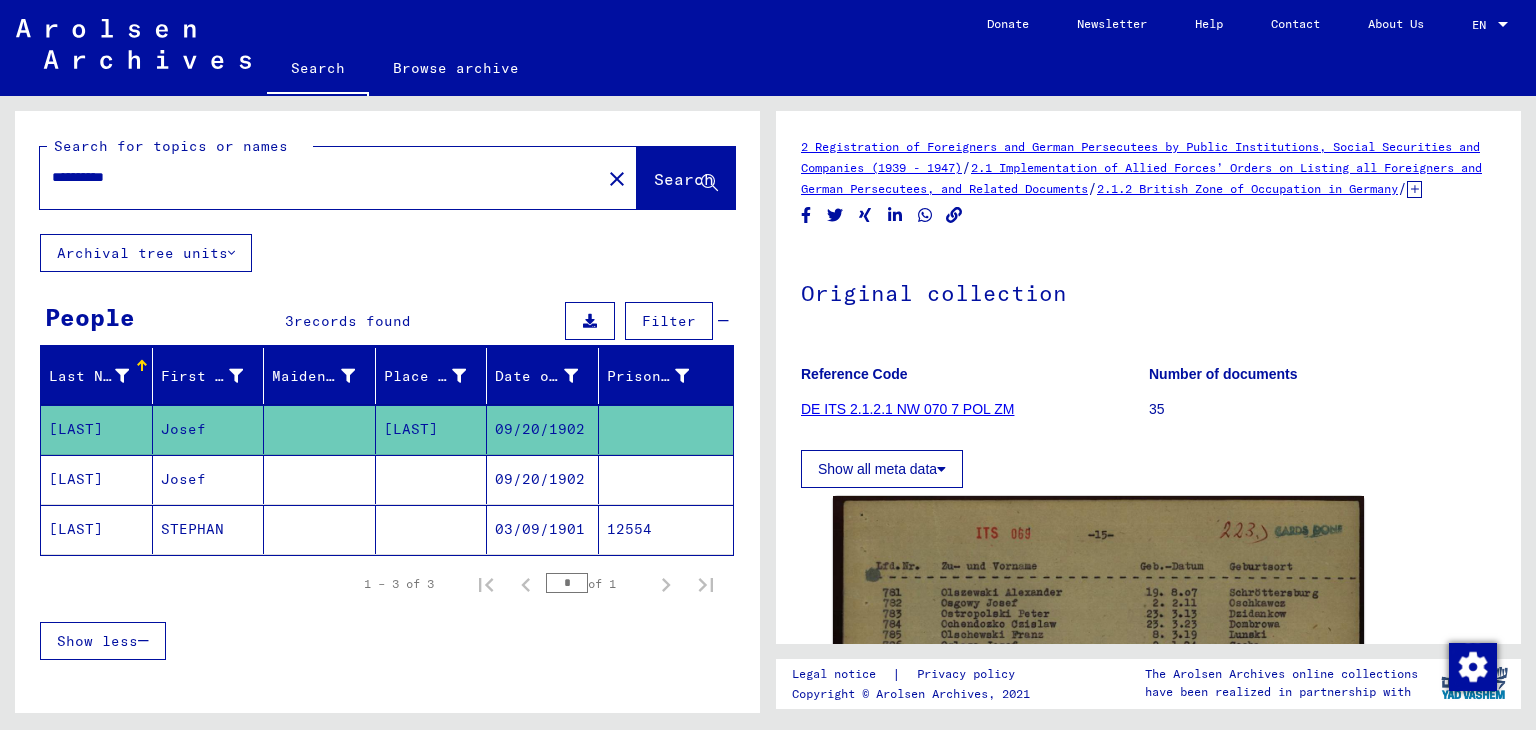 type on "**********" 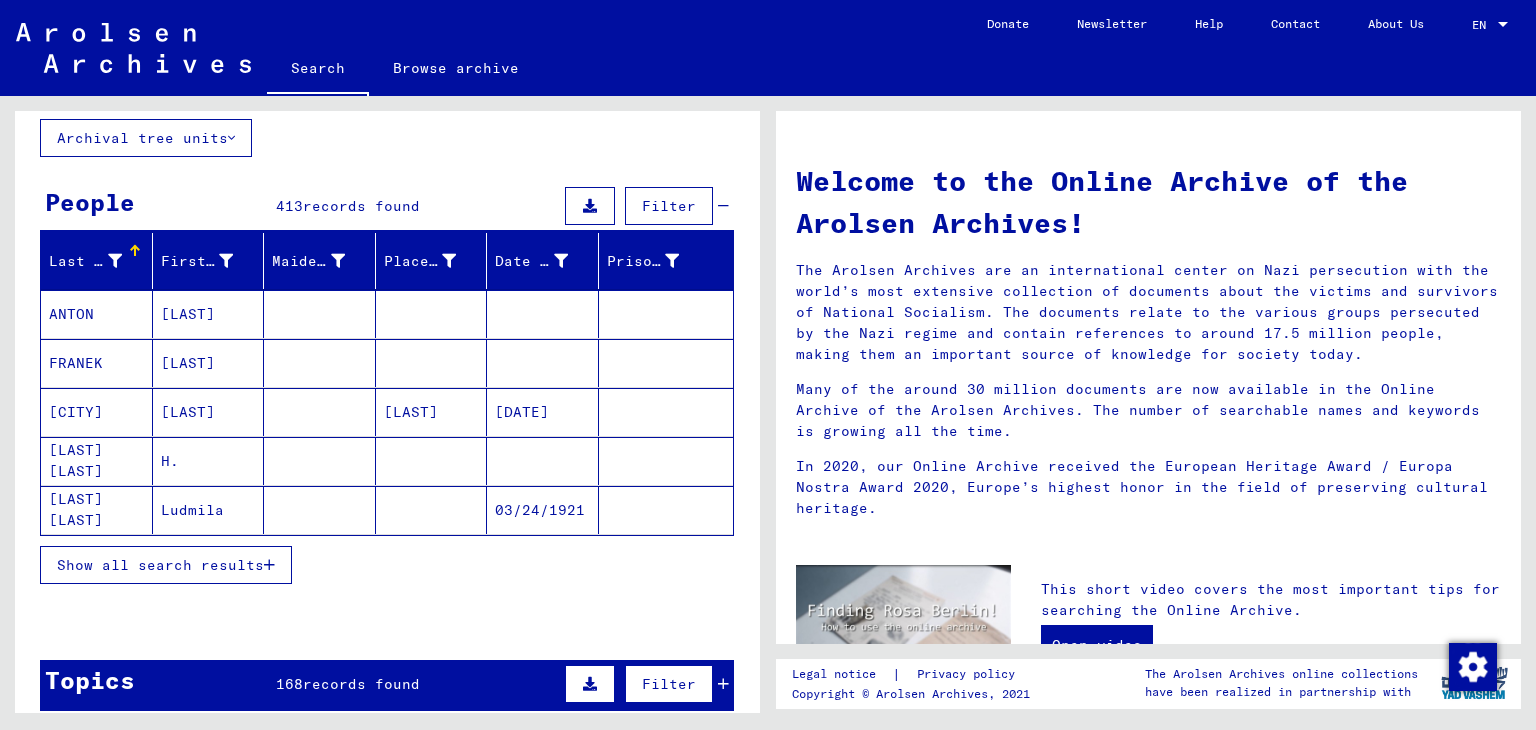 scroll, scrollTop: 100, scrollLeft: 0, axis: vertical 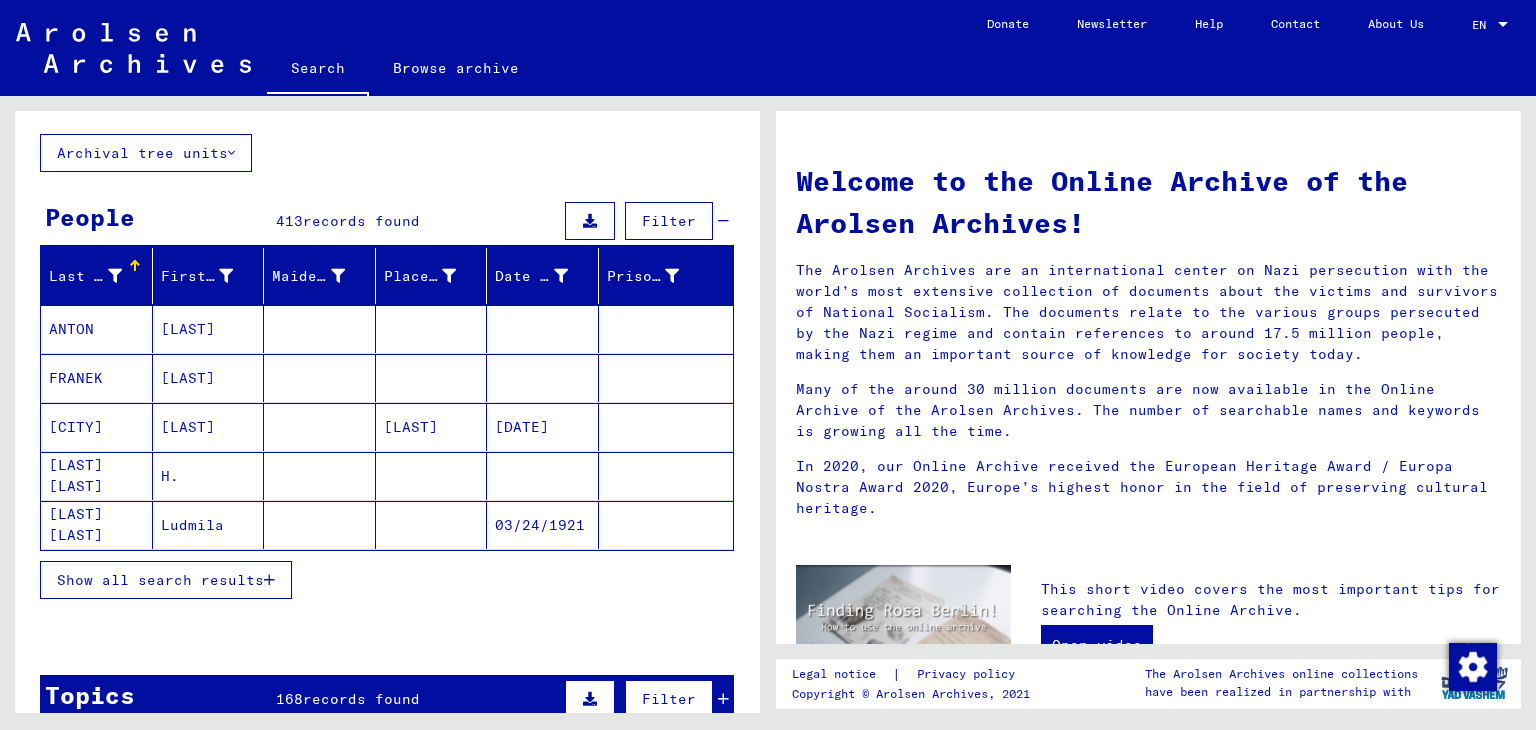 click on "Show all search results" at bounding box center (160, 580) 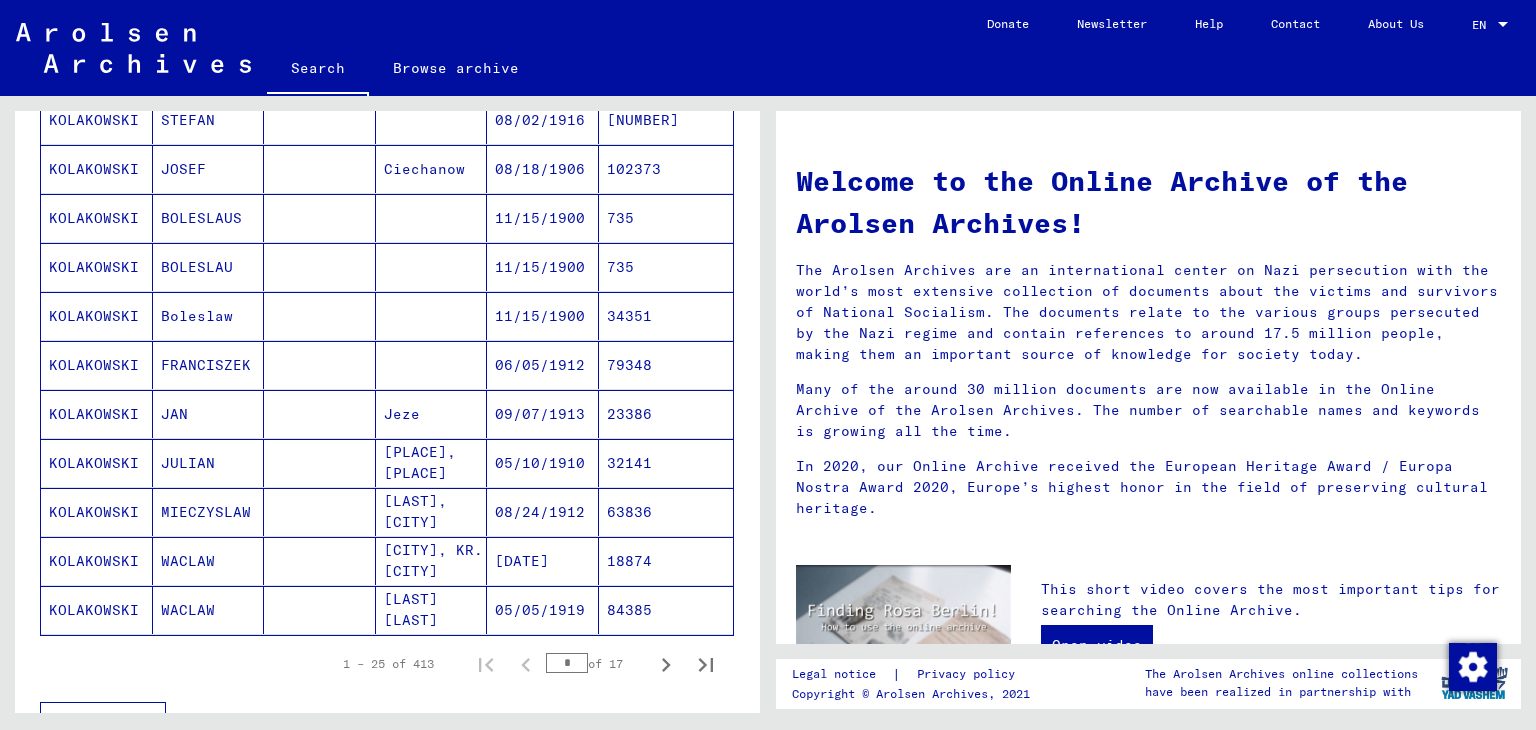 scroll, scrollTop: 1000, scrollLeft: 0, axis: vertical 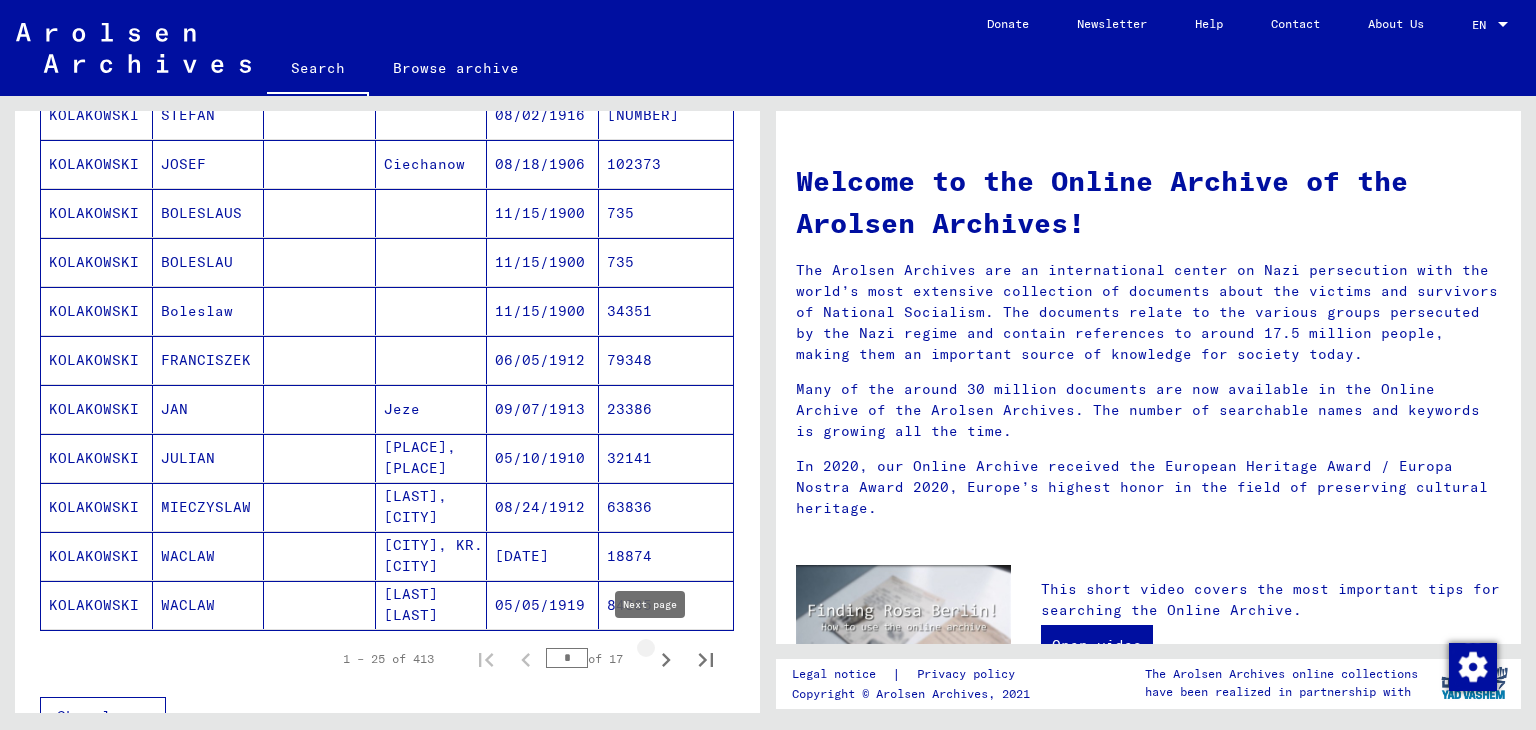 click 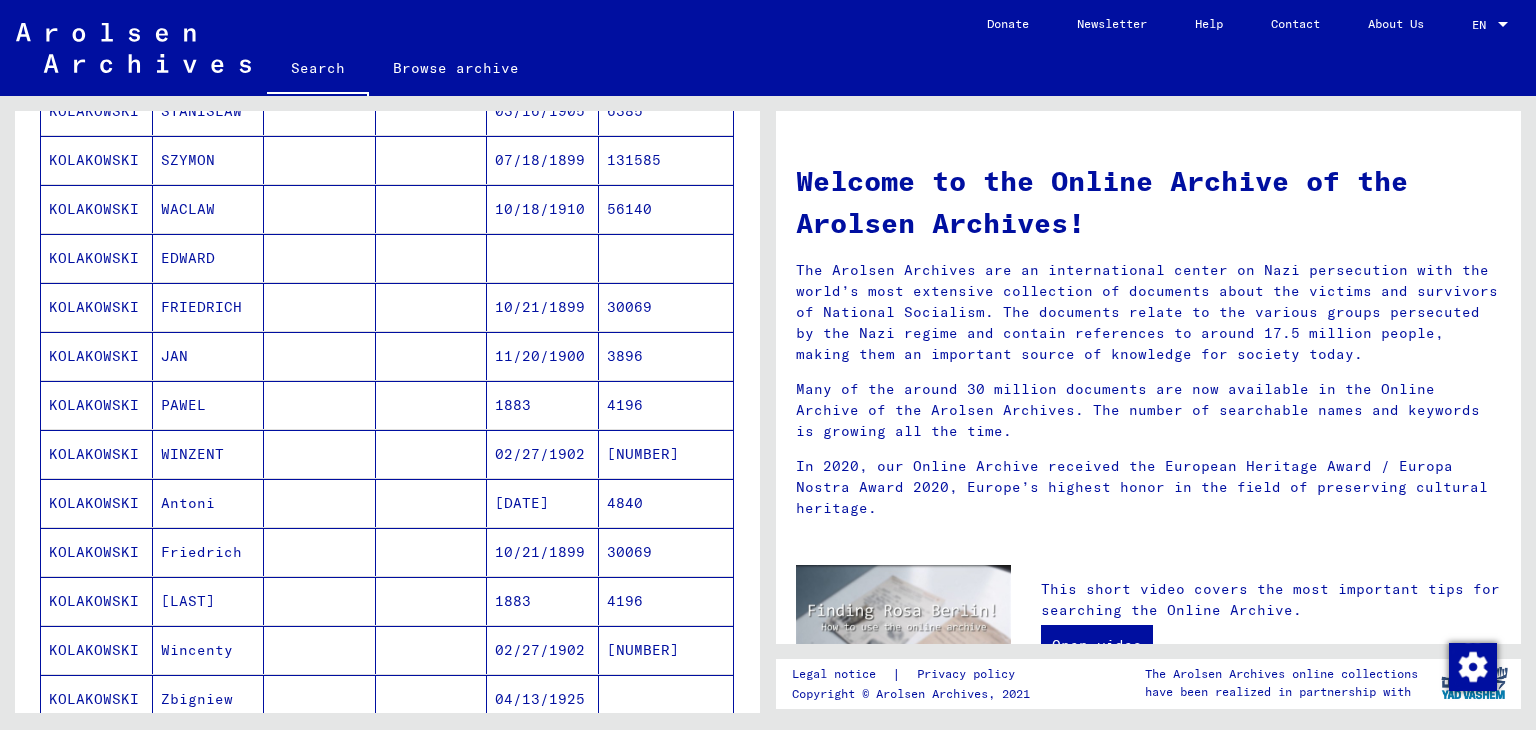 scroll, scrollTop: 800, scrollLeft: 0, axis: vertical 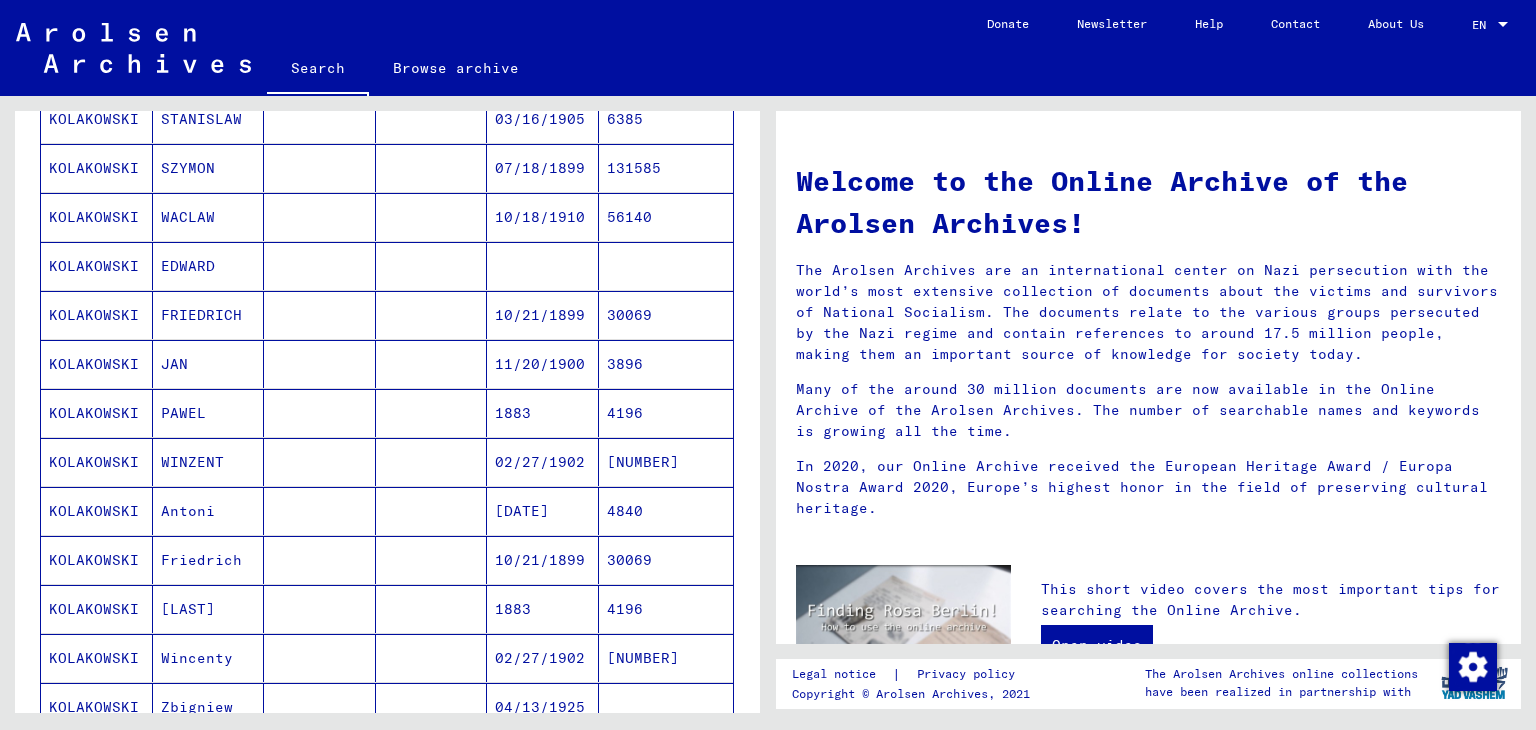 click on "EDWARD" at bounding box center [209, 315] 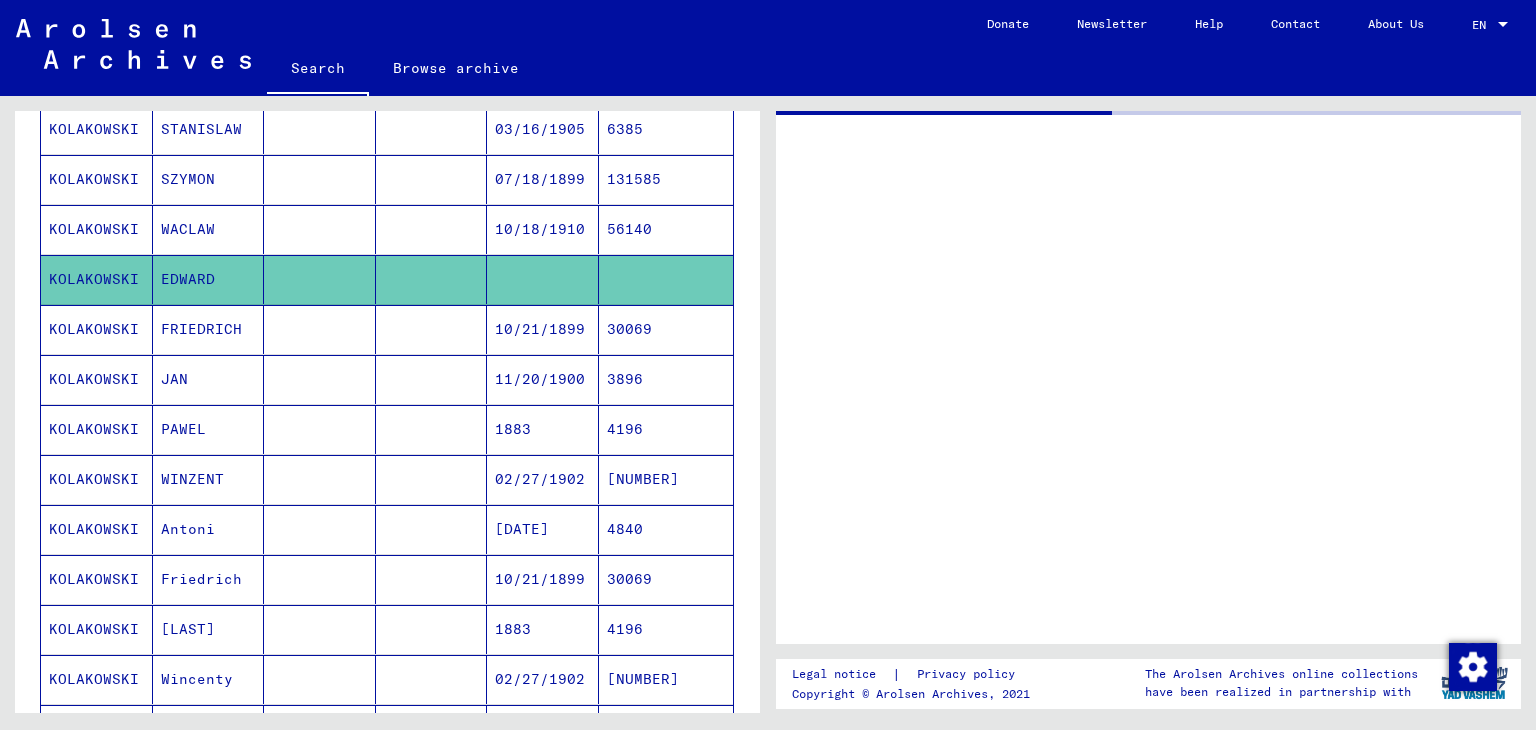 scroll, scrollTop: 808, scrollLeft: 0, axis: vertical 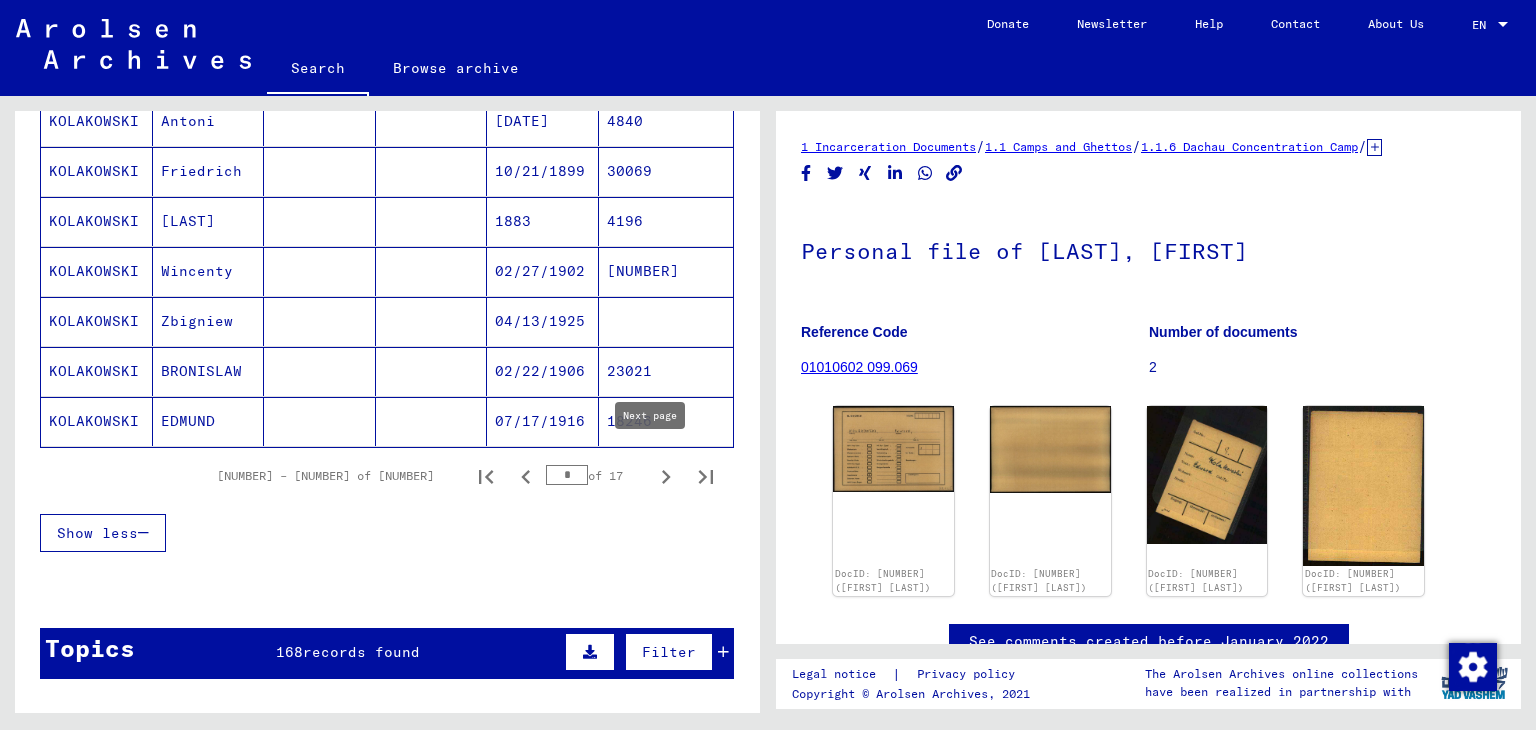 click 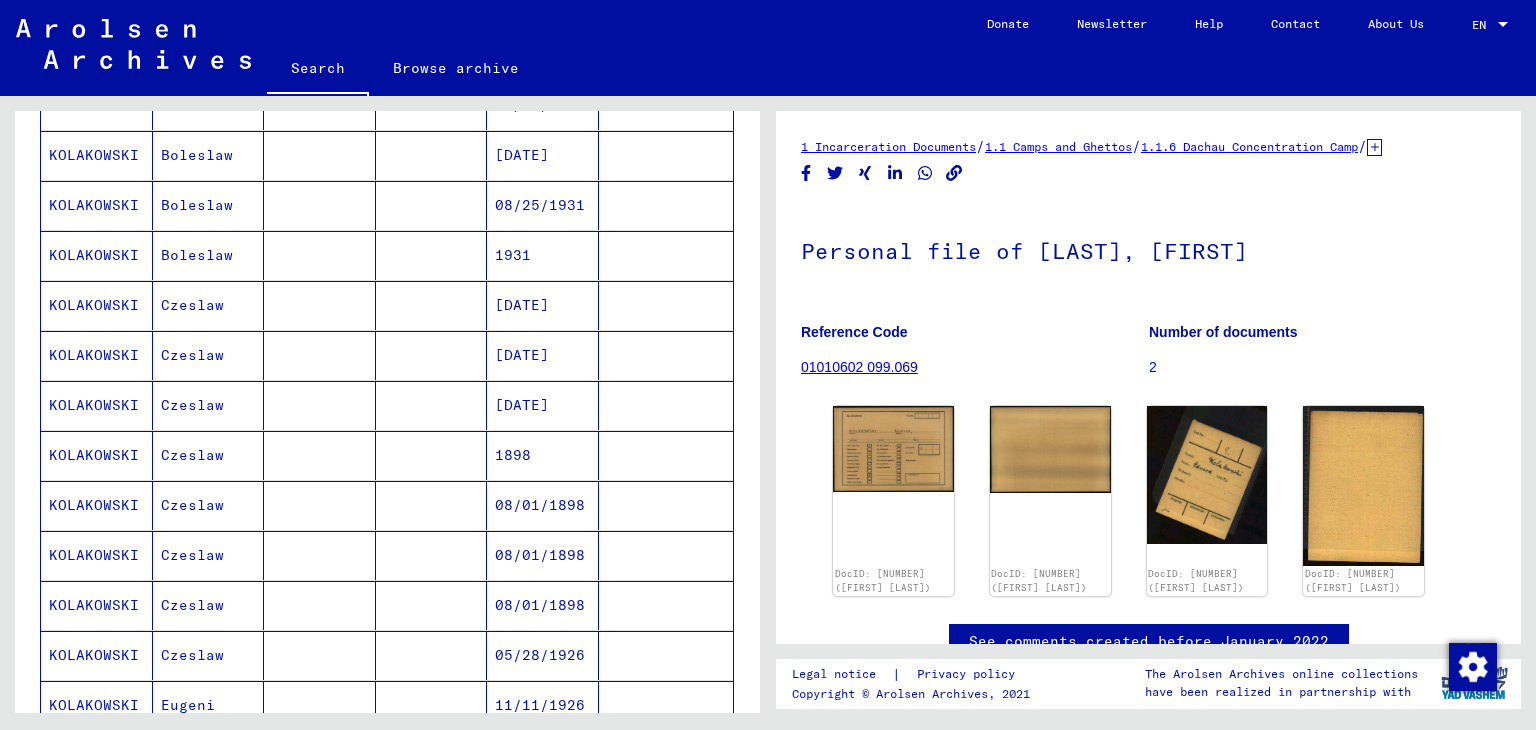 scroll, scrollTop: 1400, scrollLeft: 0, axis: vertical 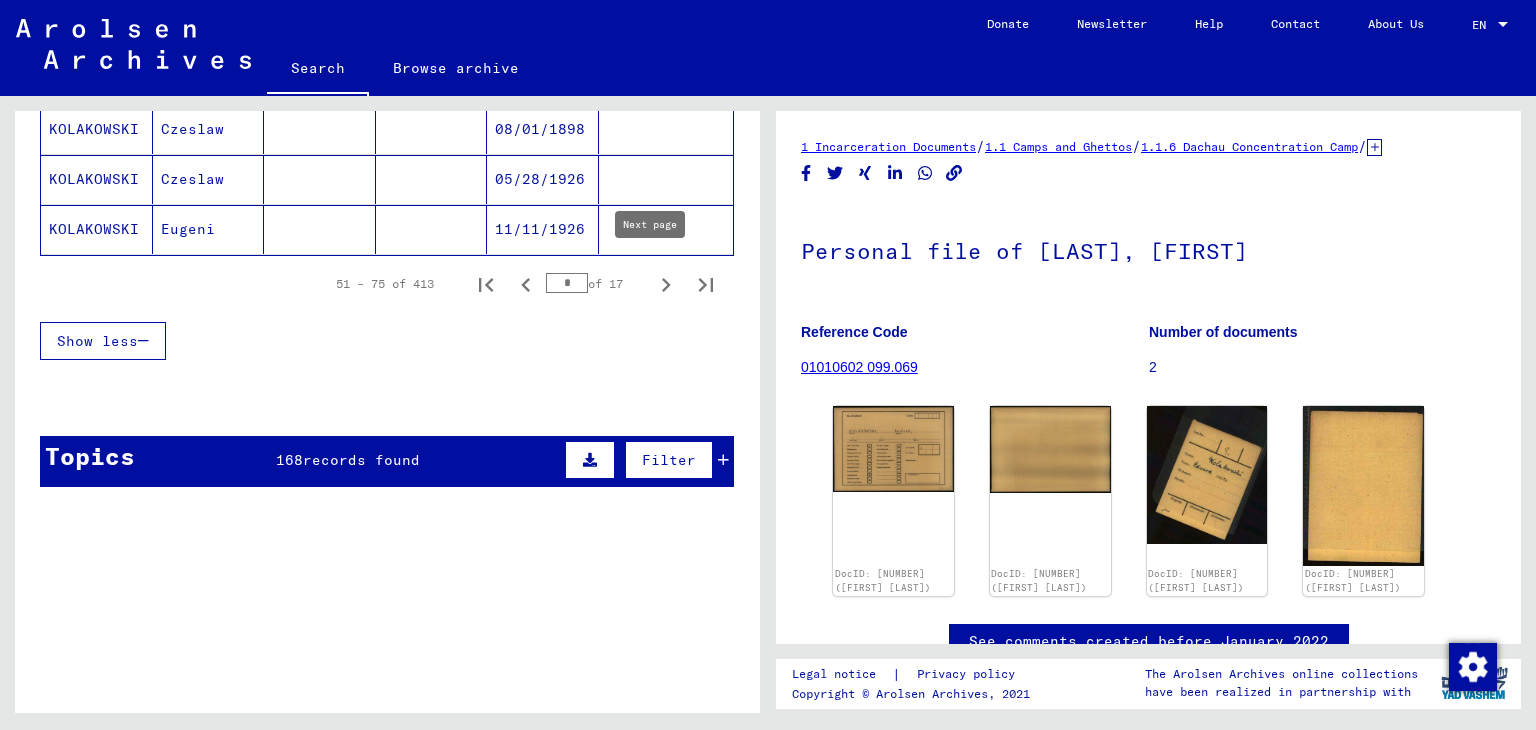 click 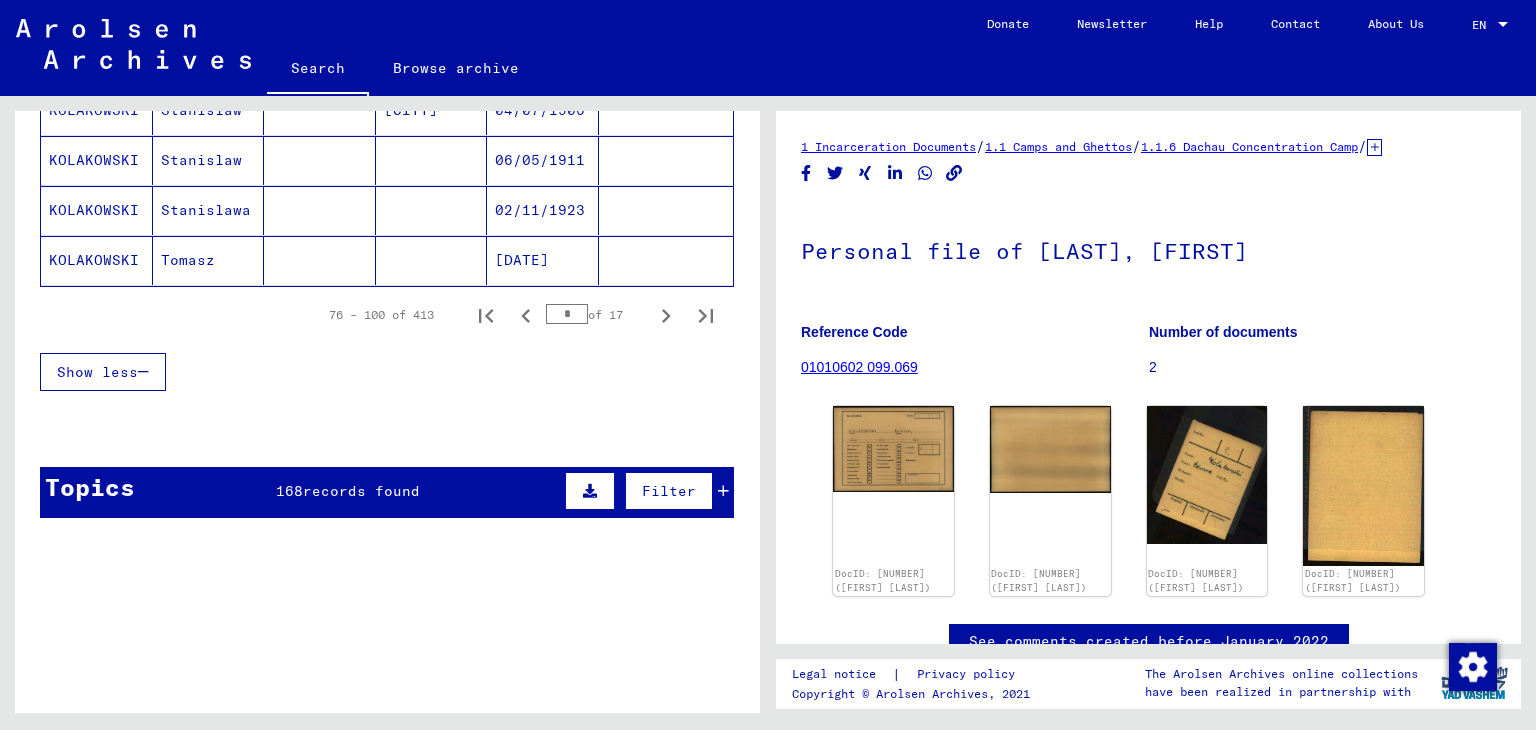 scroll, scrollTop: 1300, scrollLeft: 0, axis: vertical 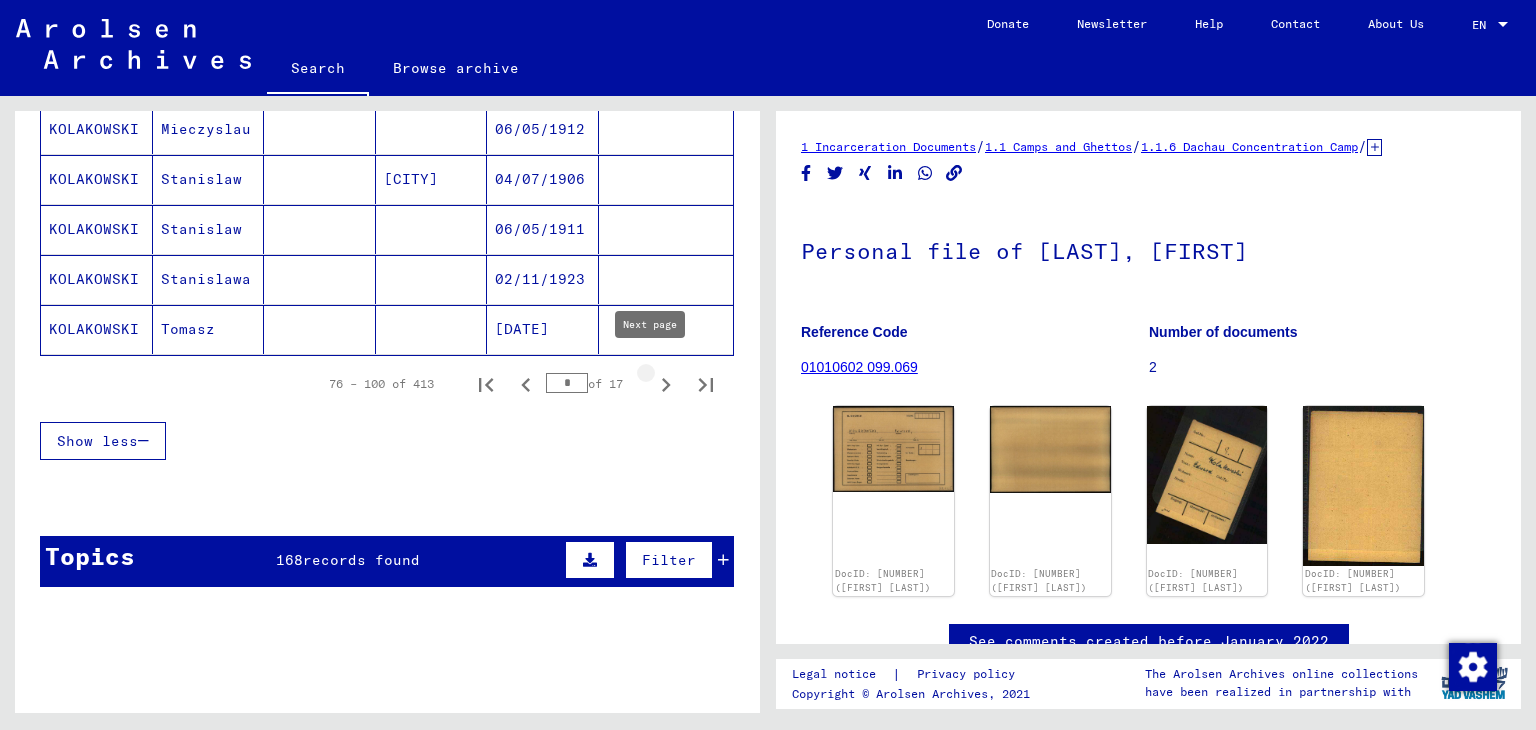 click 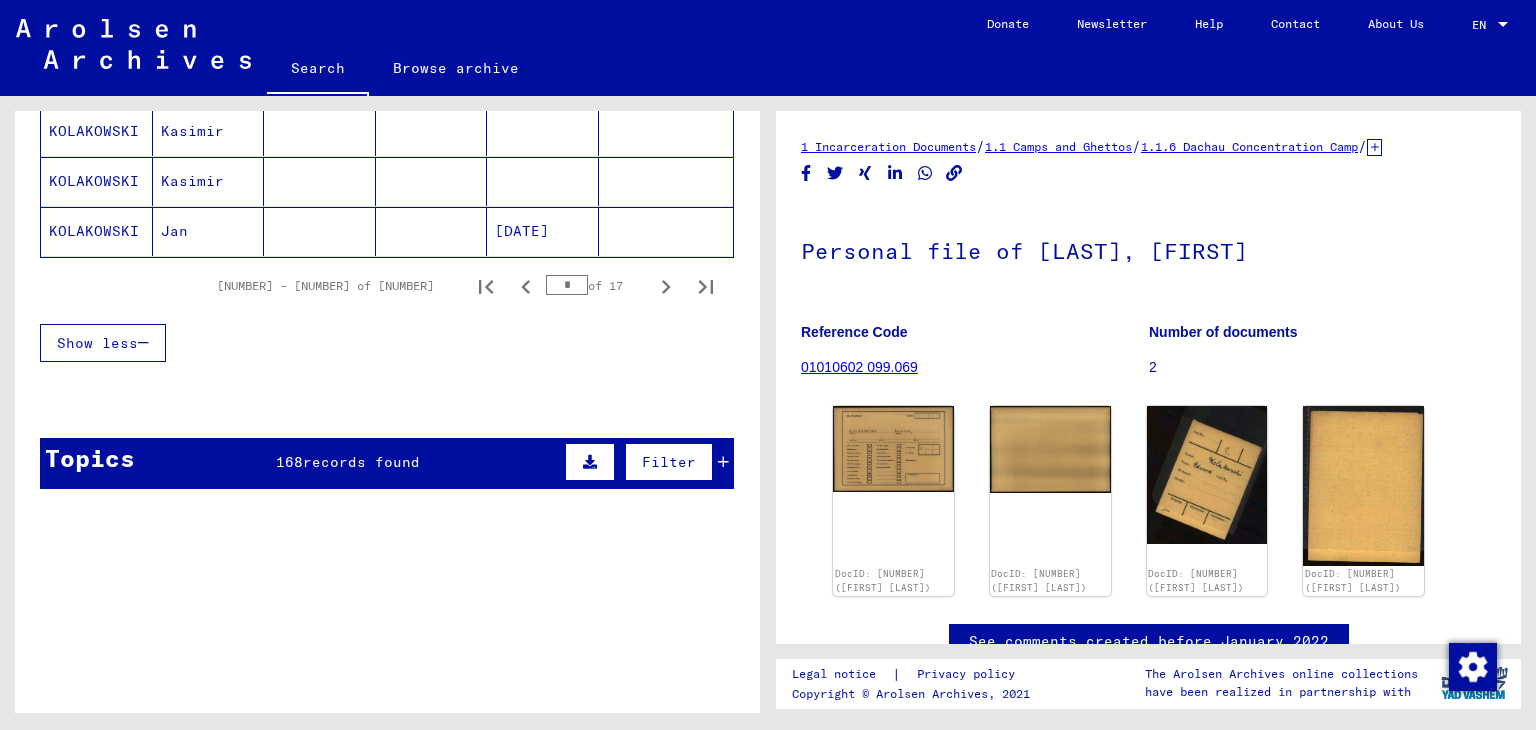 scroll, scrollTop: 1400, scrollLeft: 0, axis: vertical 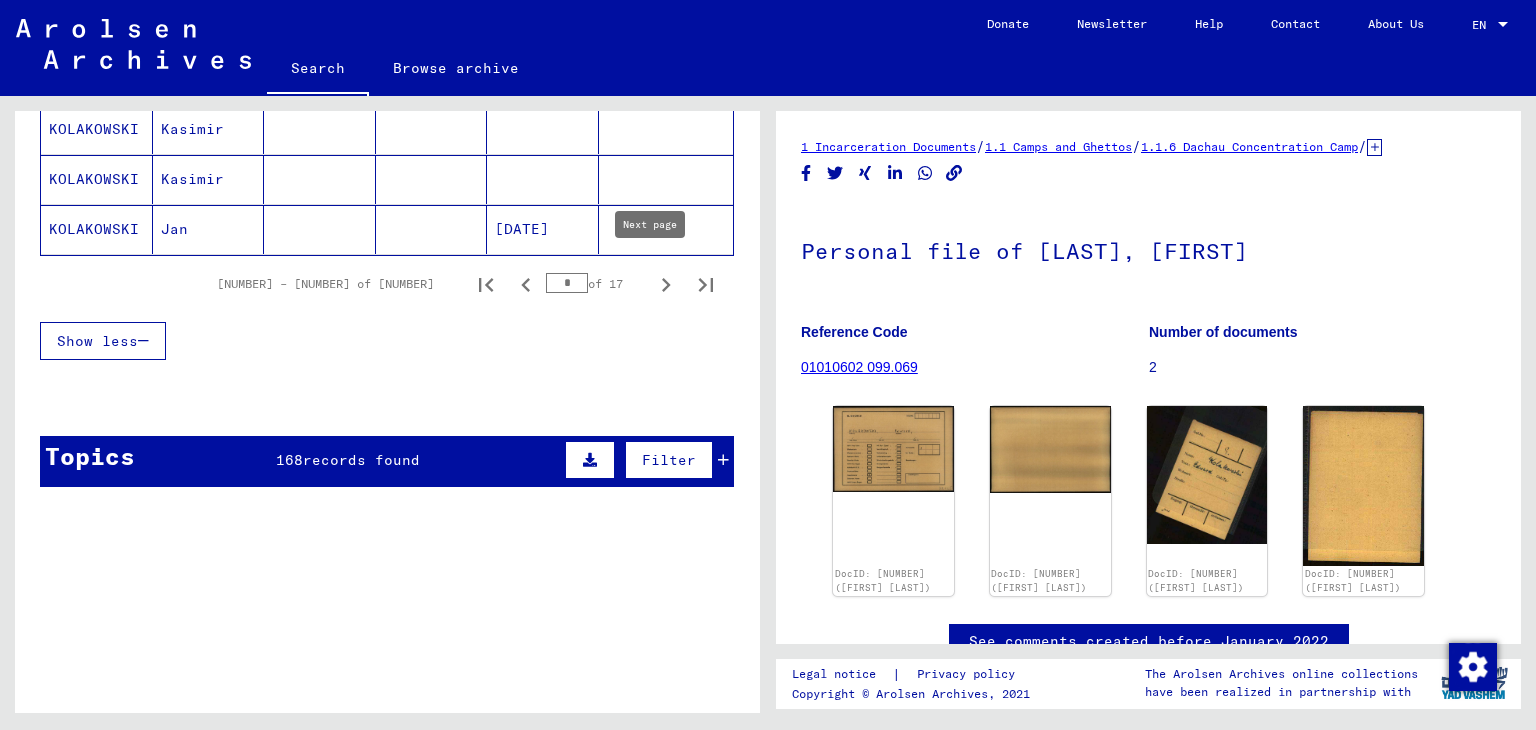 click 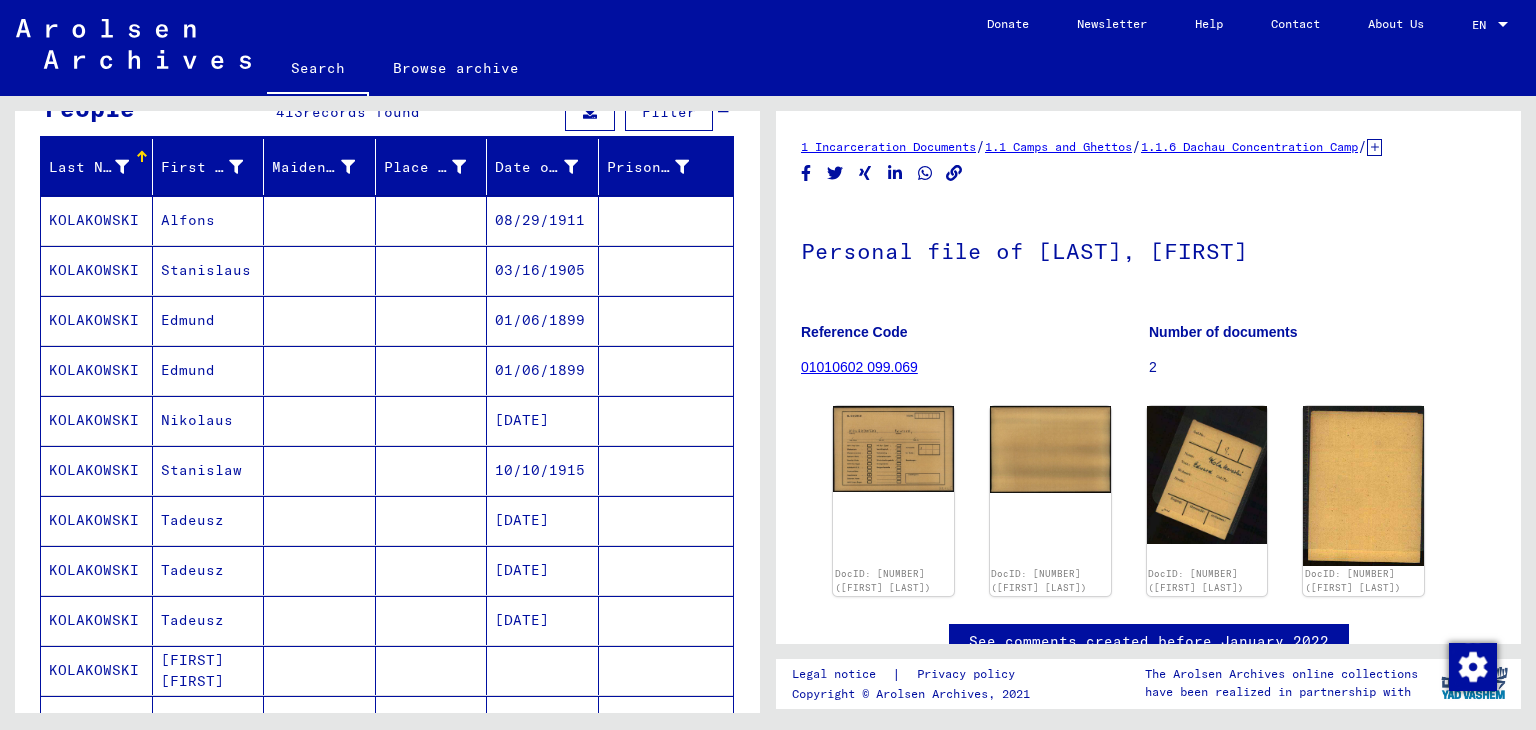 scroll, scrollTop: 200, scrollLeft: 0, axis: vertical 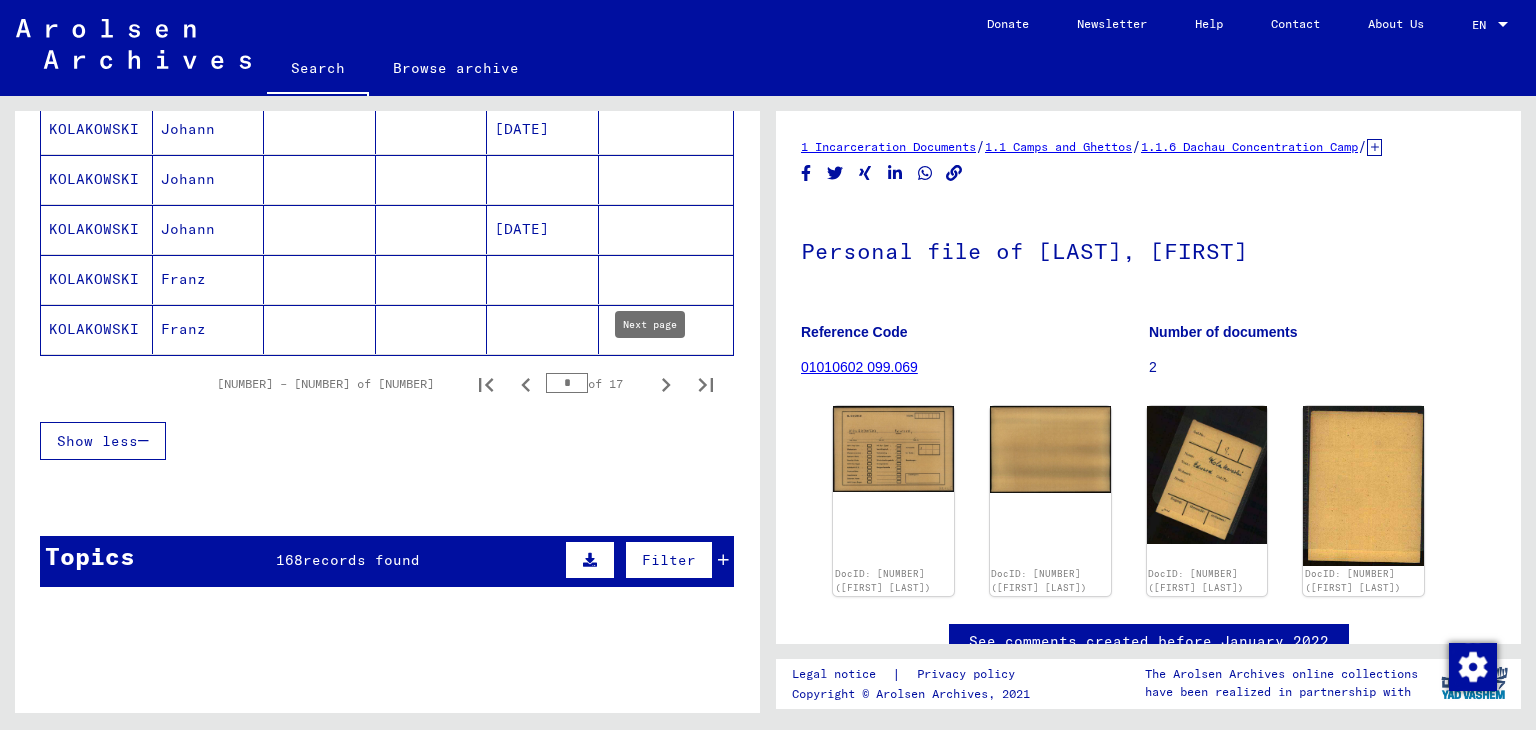 click 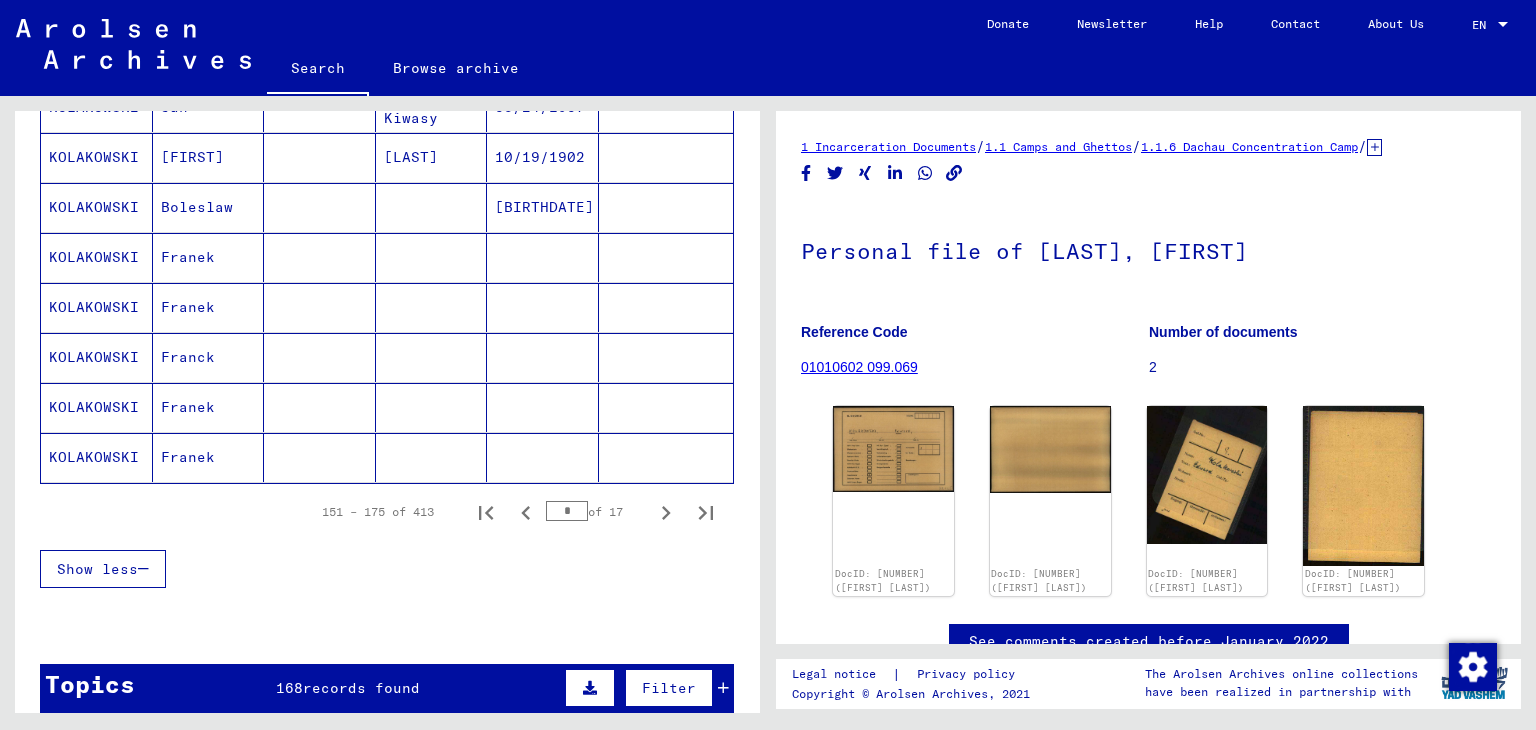 scroll, scrollTop: 1200, scrollLeft: 0, axis: vertical 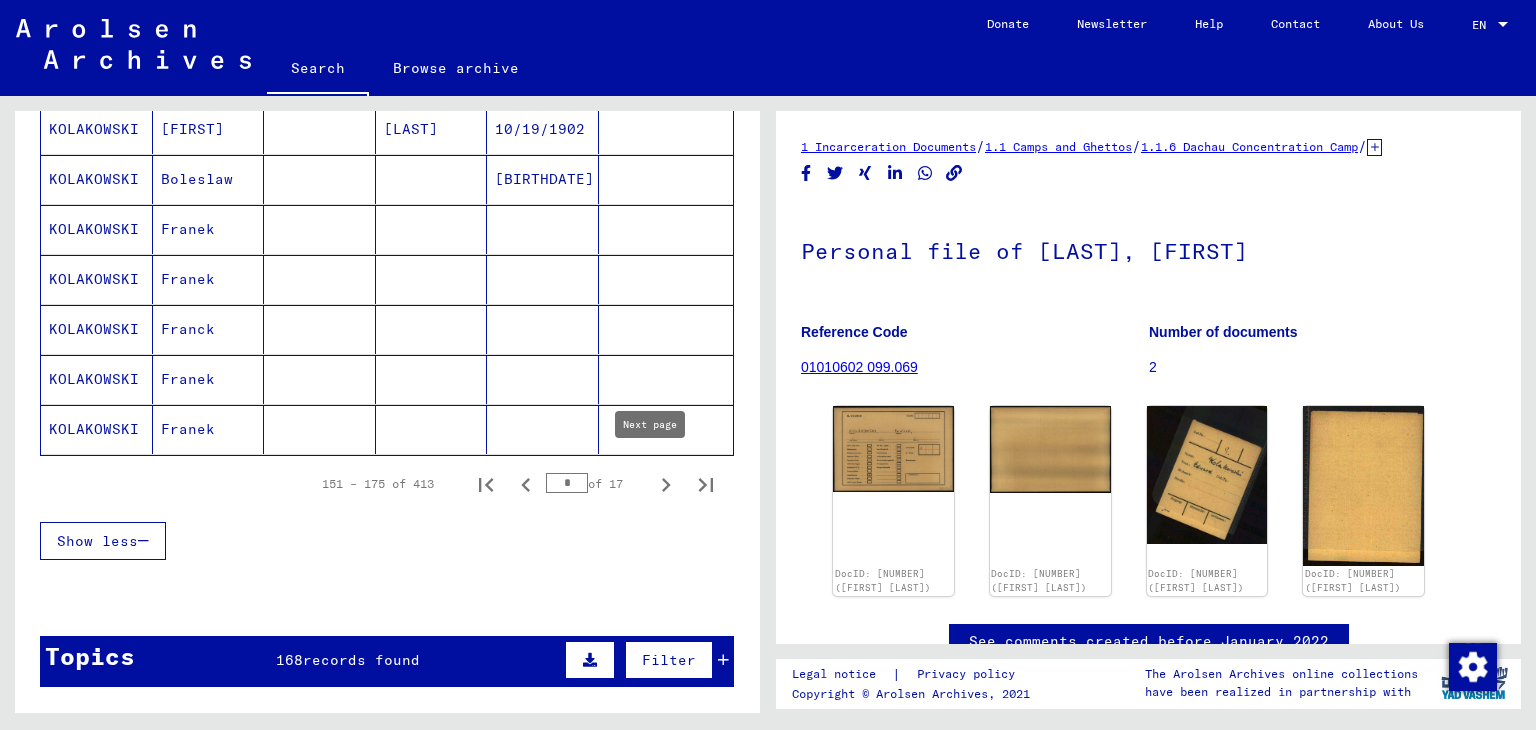 click 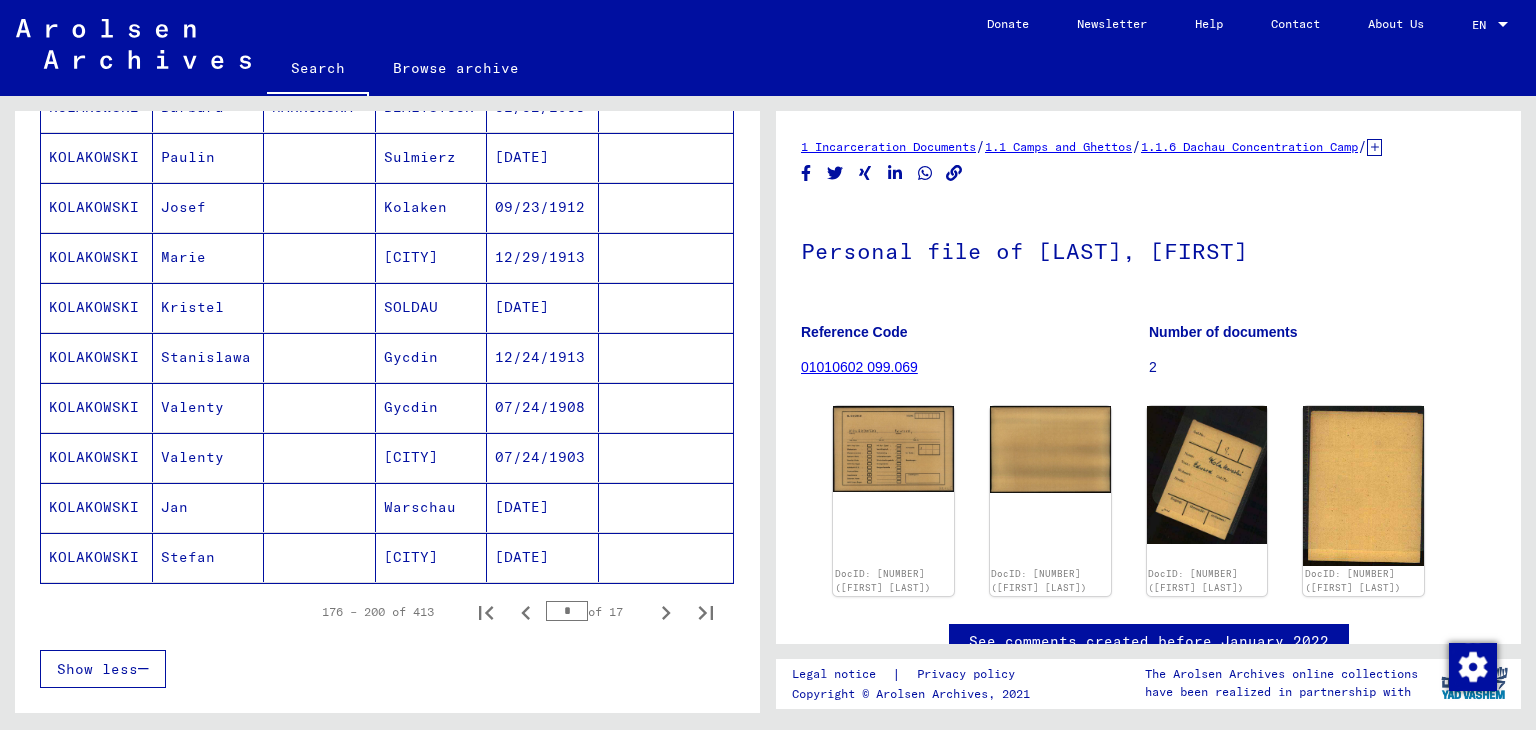 scroll, scrollTop: 1100, scrollLeft: 0, axis: vertical 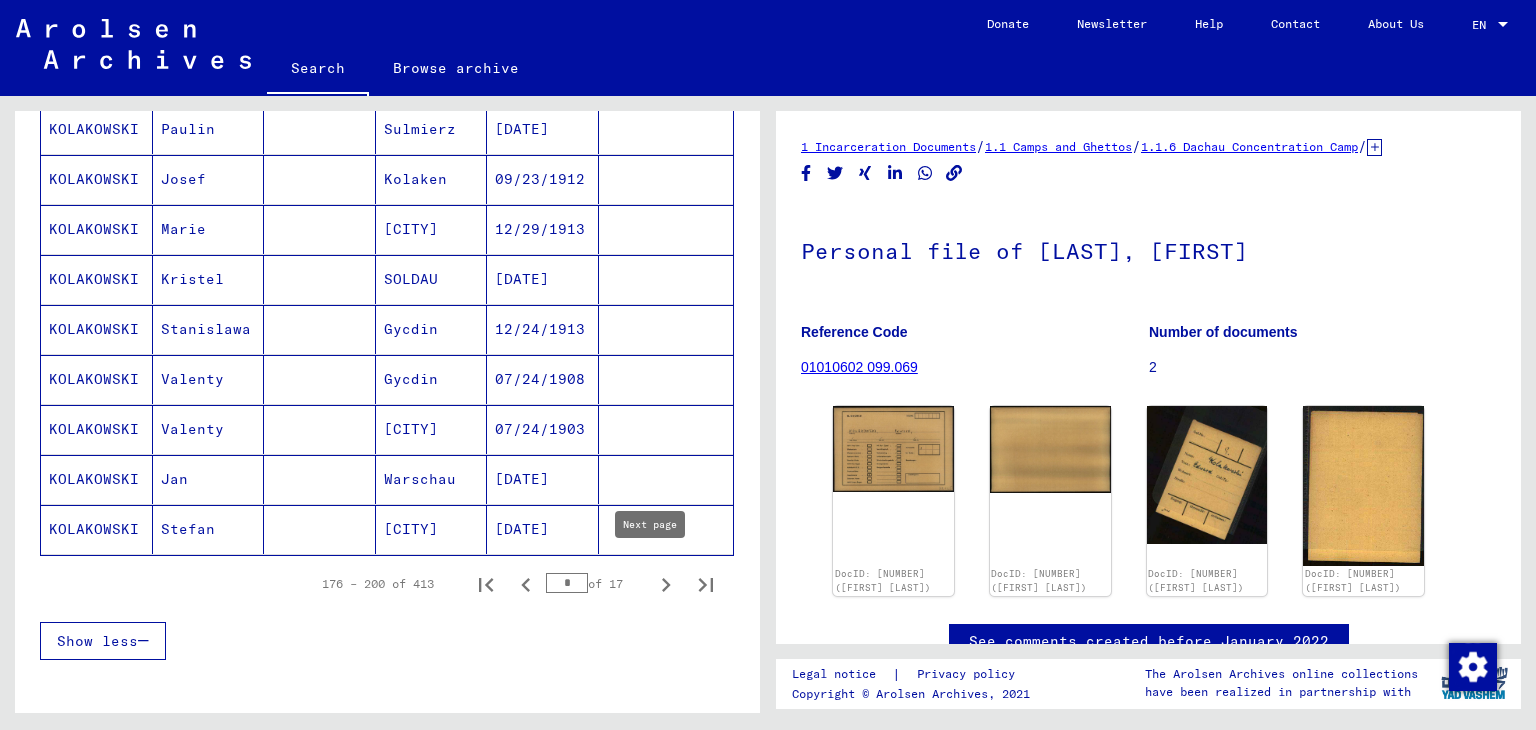 click 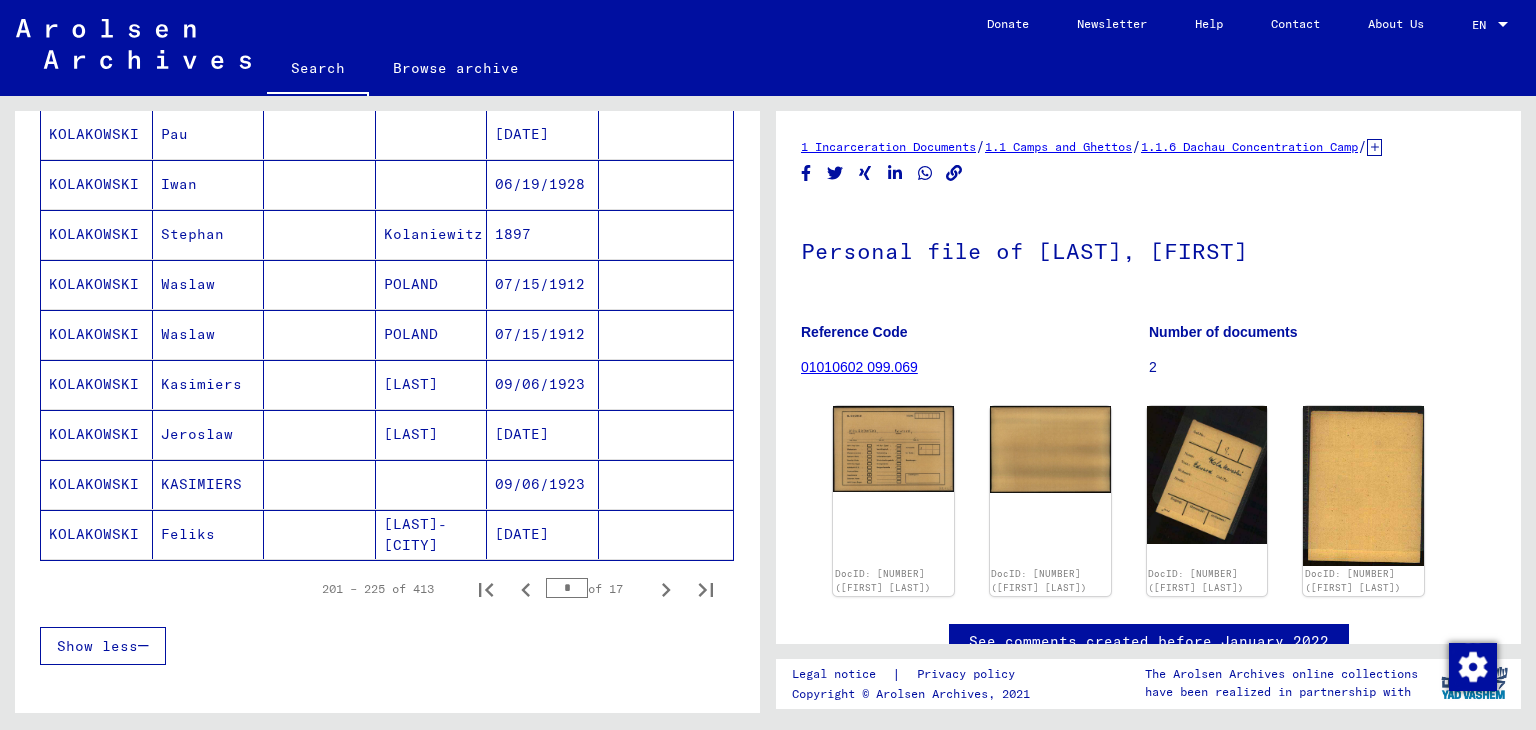 scroll, scrollTop: 1100, scrollLeft: 0, axis: vertical 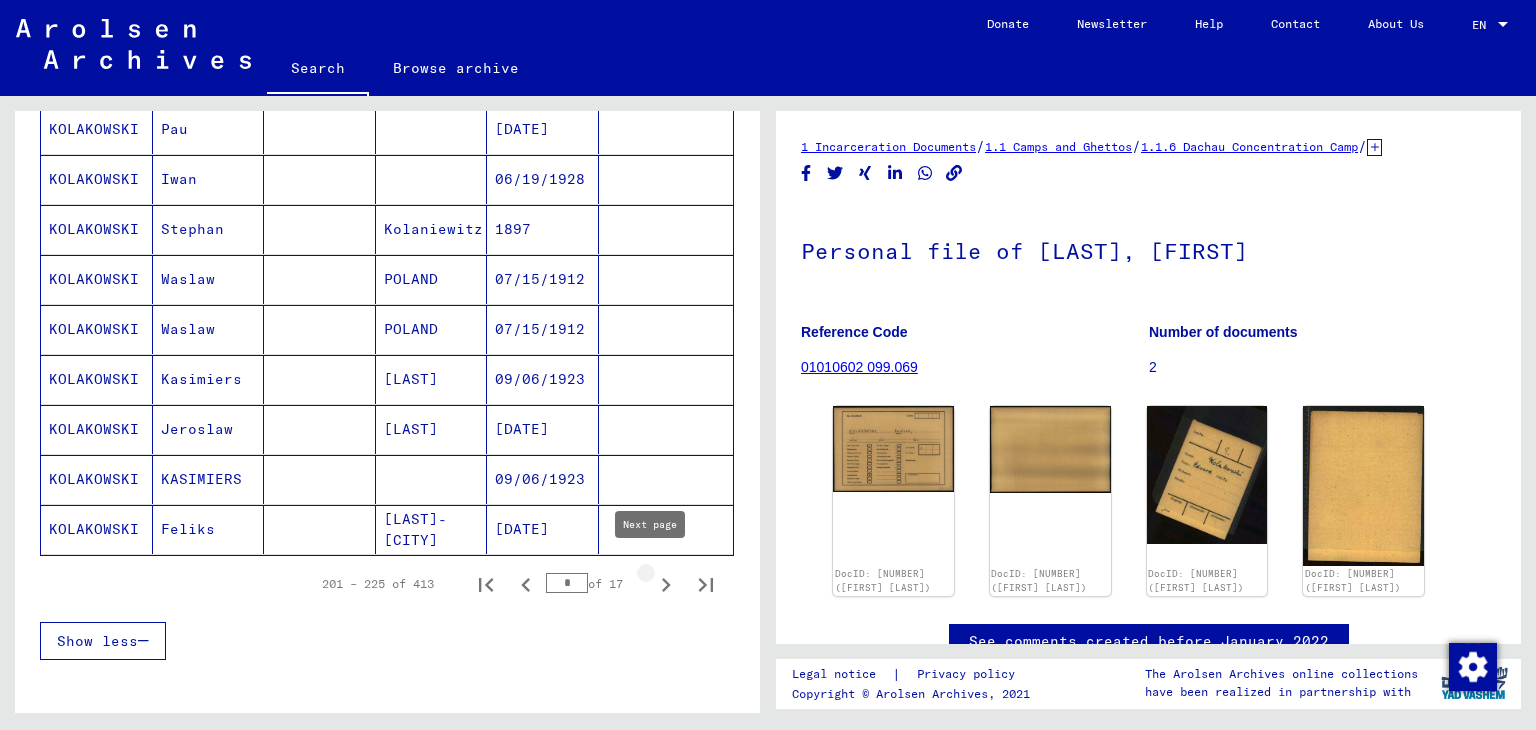 click 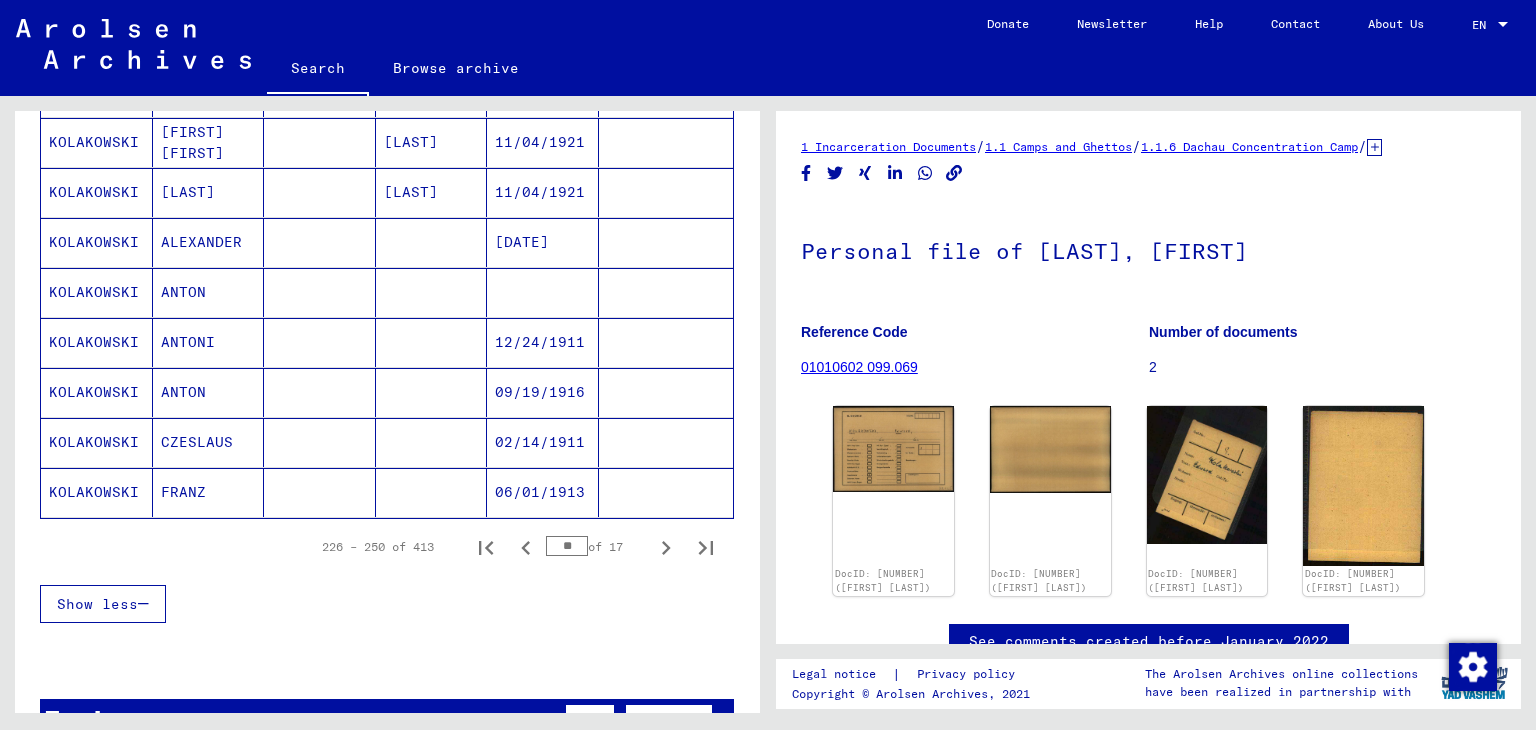 scroll, scrollTop: 1200, scrollLeft: 0, axis: vertical 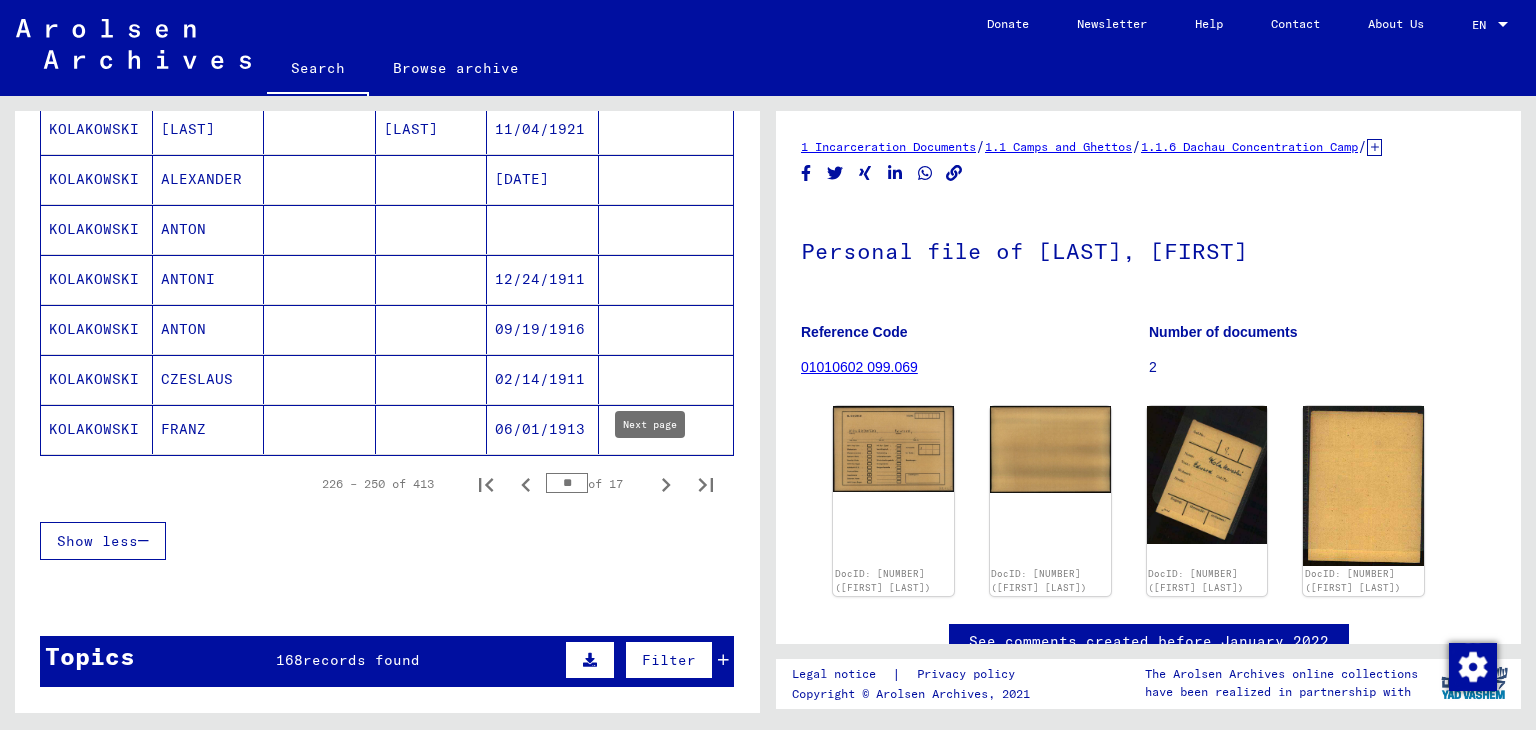 click 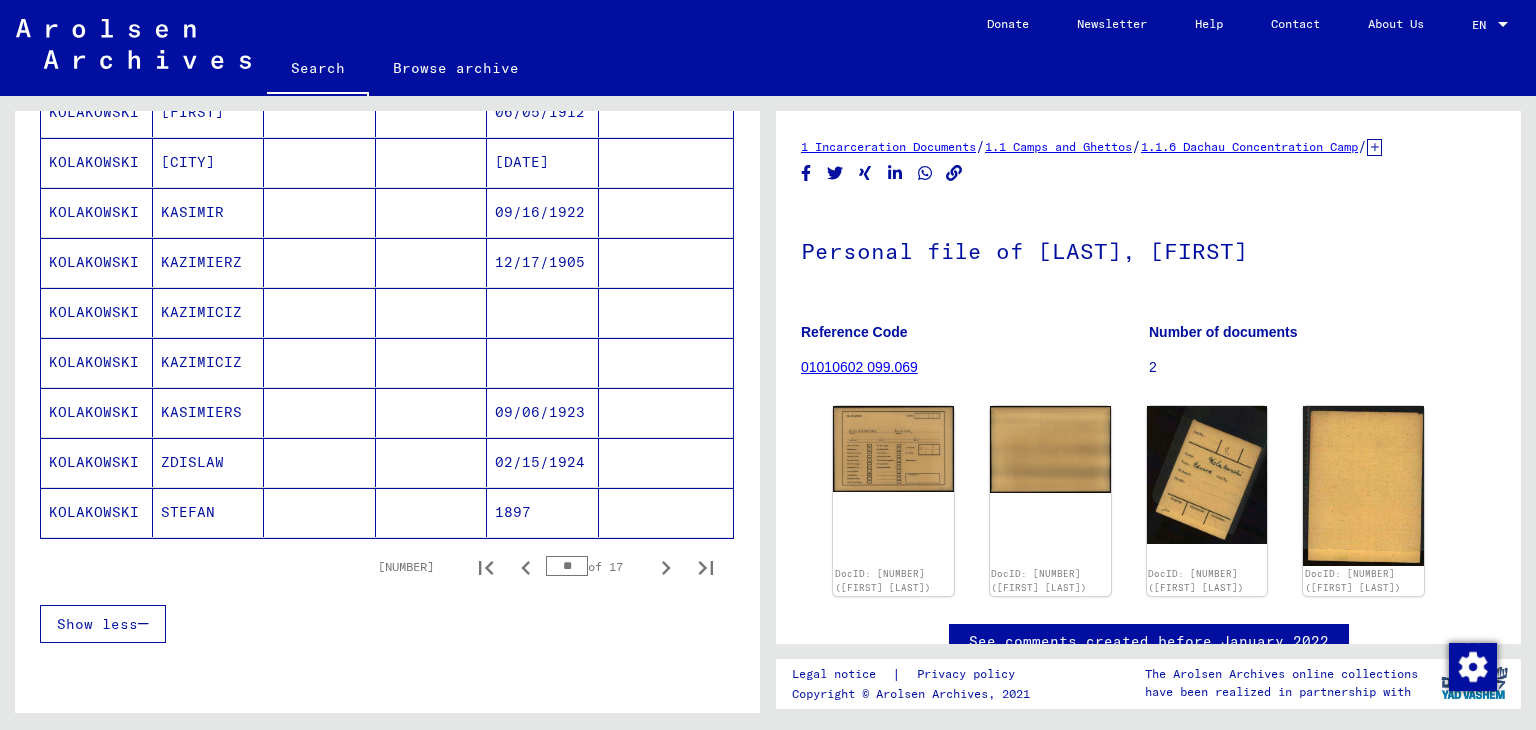 scroll, scrollTop: 1200, scrollLeft: 0, axis: vertical 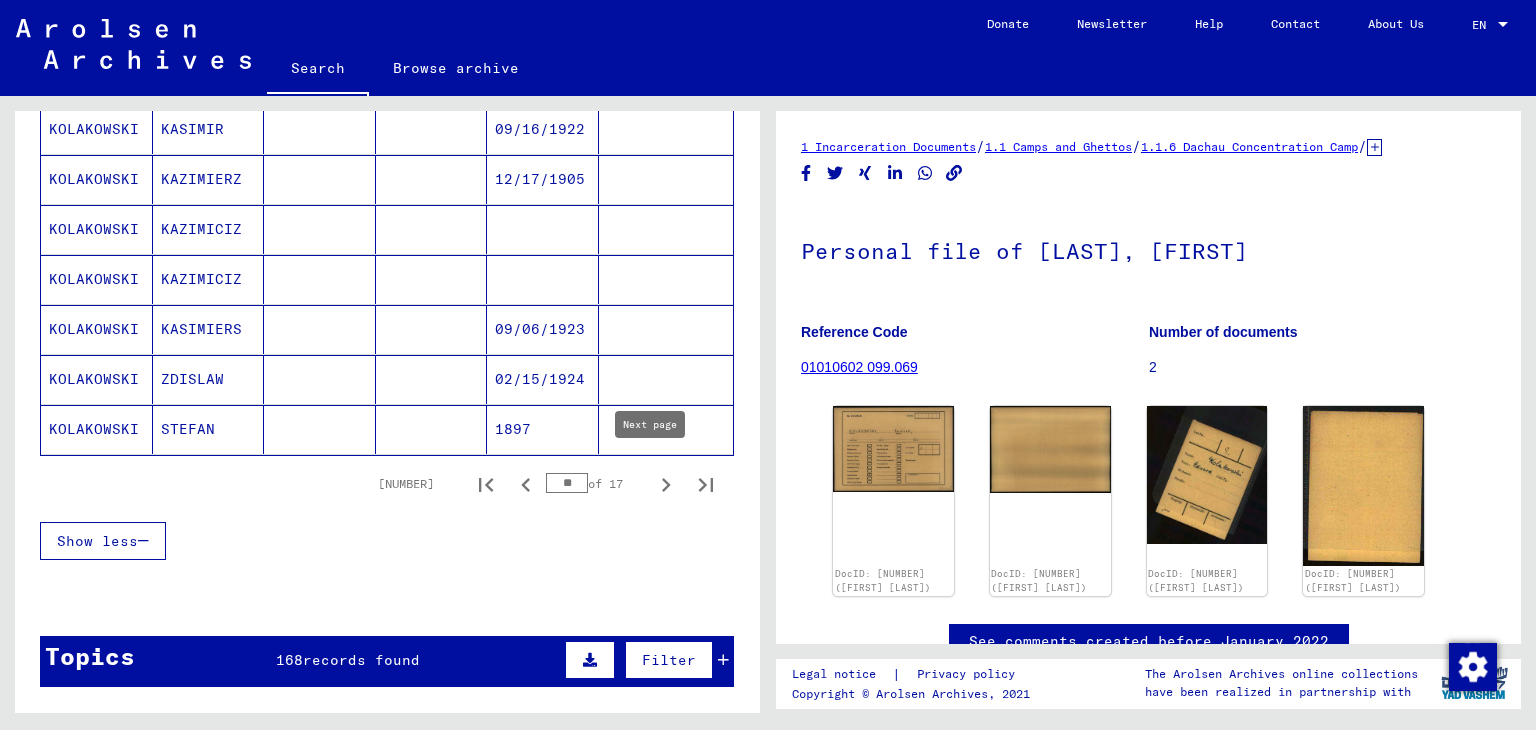click 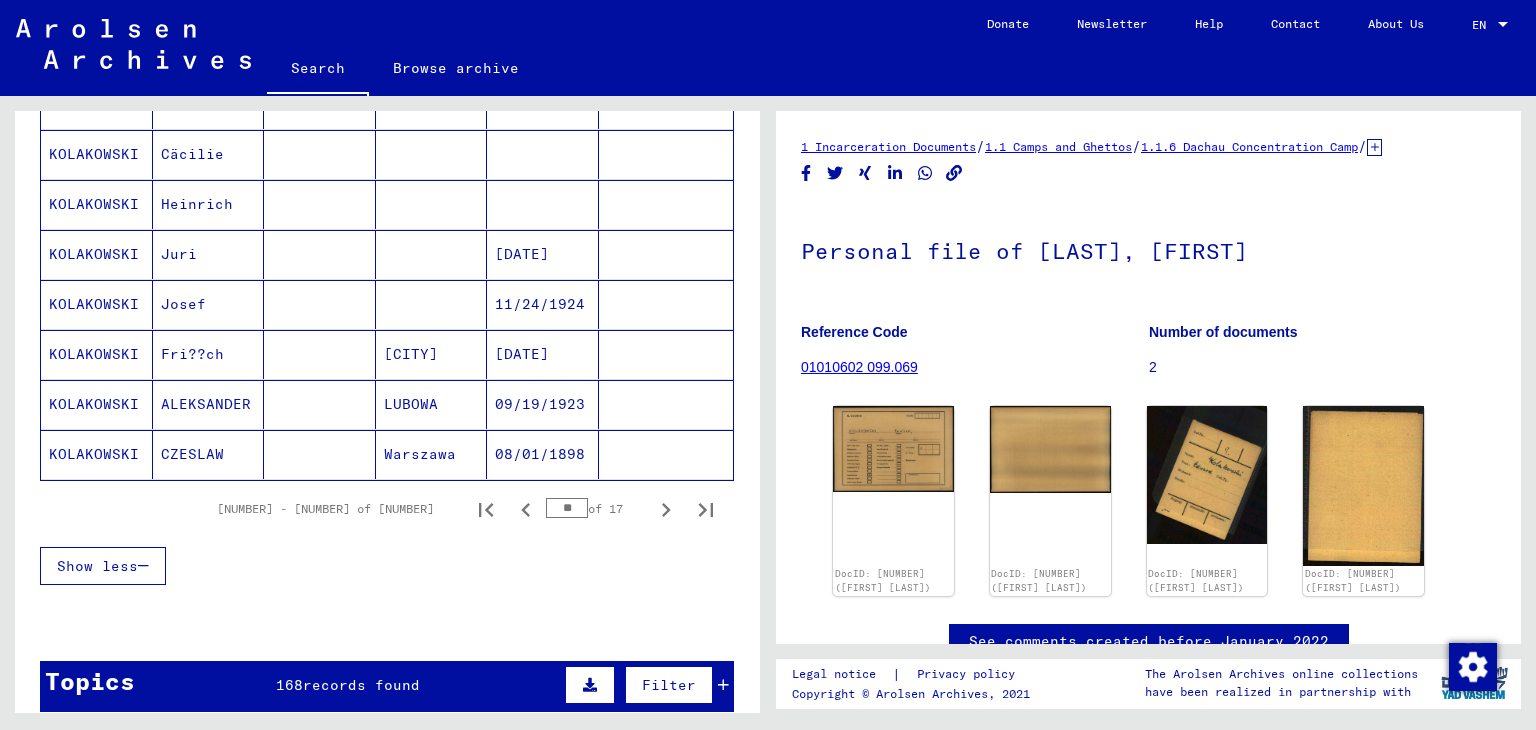 scroll, scrollTop: 1200, scrollLeft: 0, axis: vertical 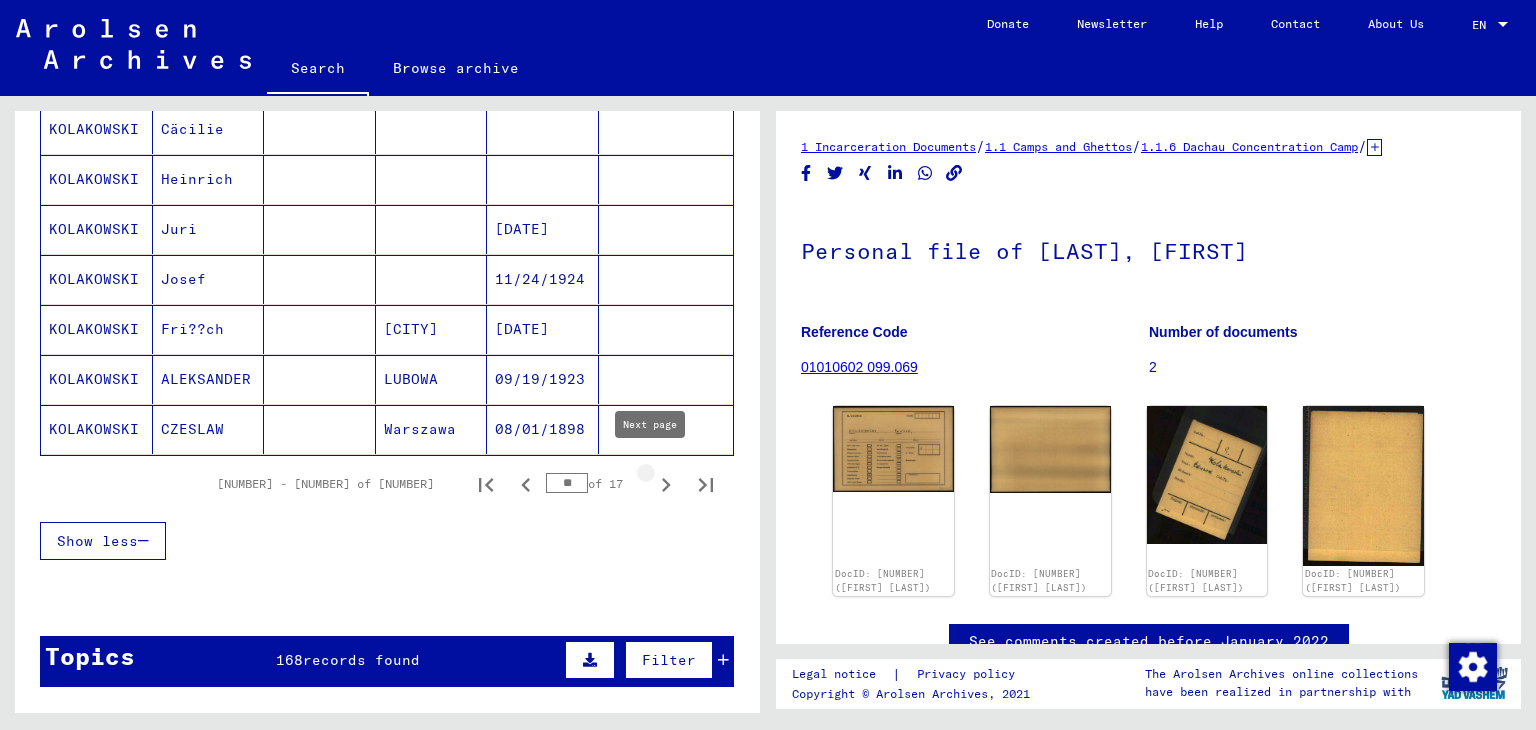 click 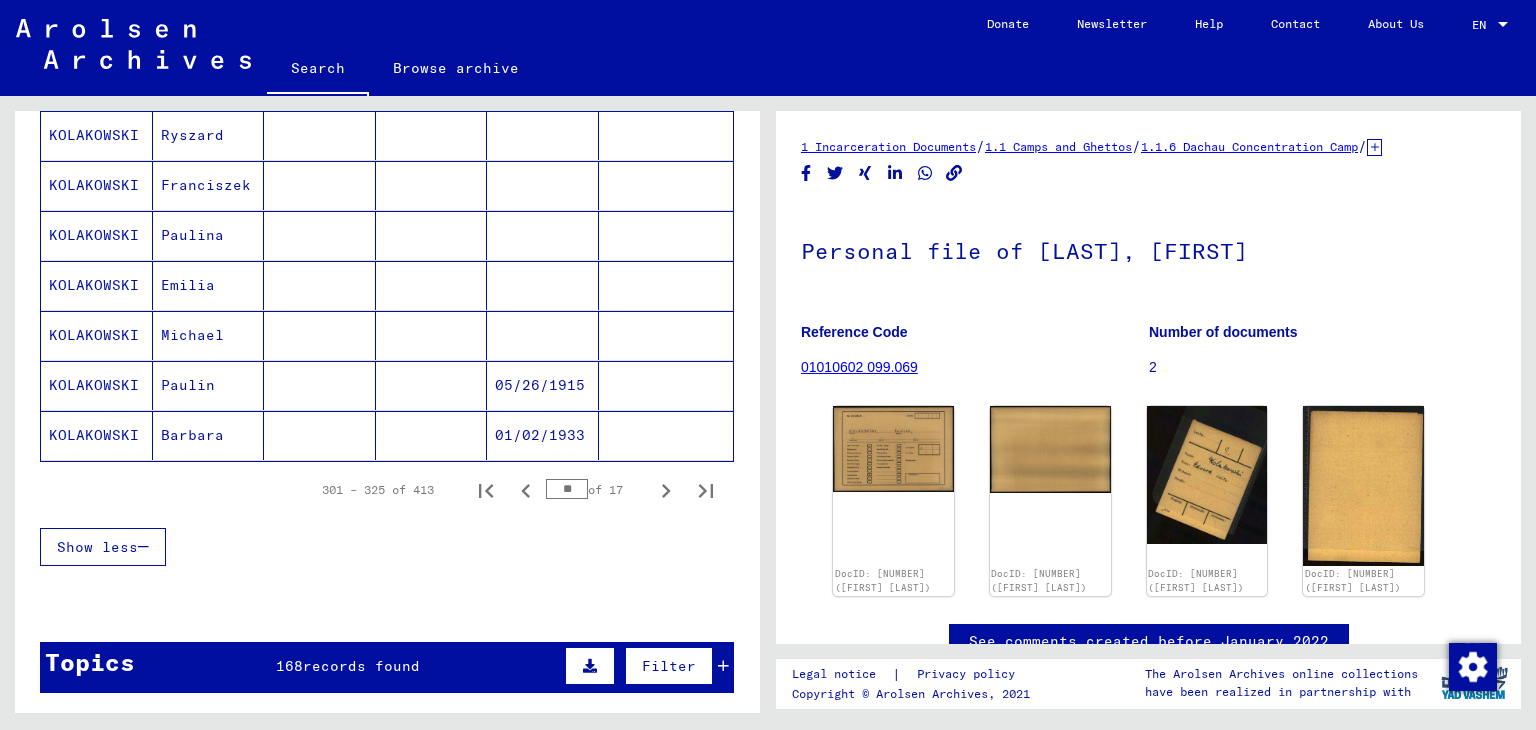 scroll, scrollTop: 1200, scrollLeft: 0, axis: vertical 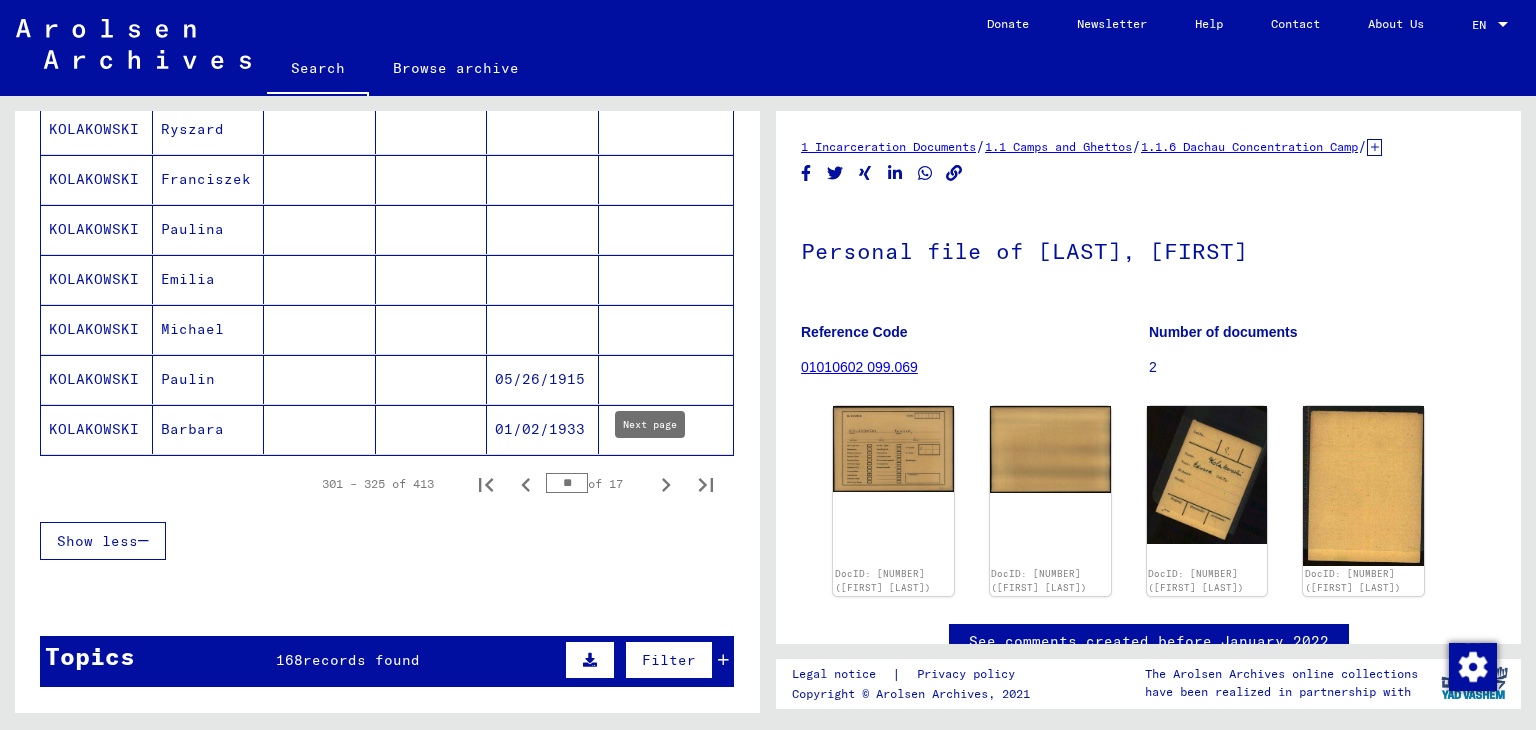 click 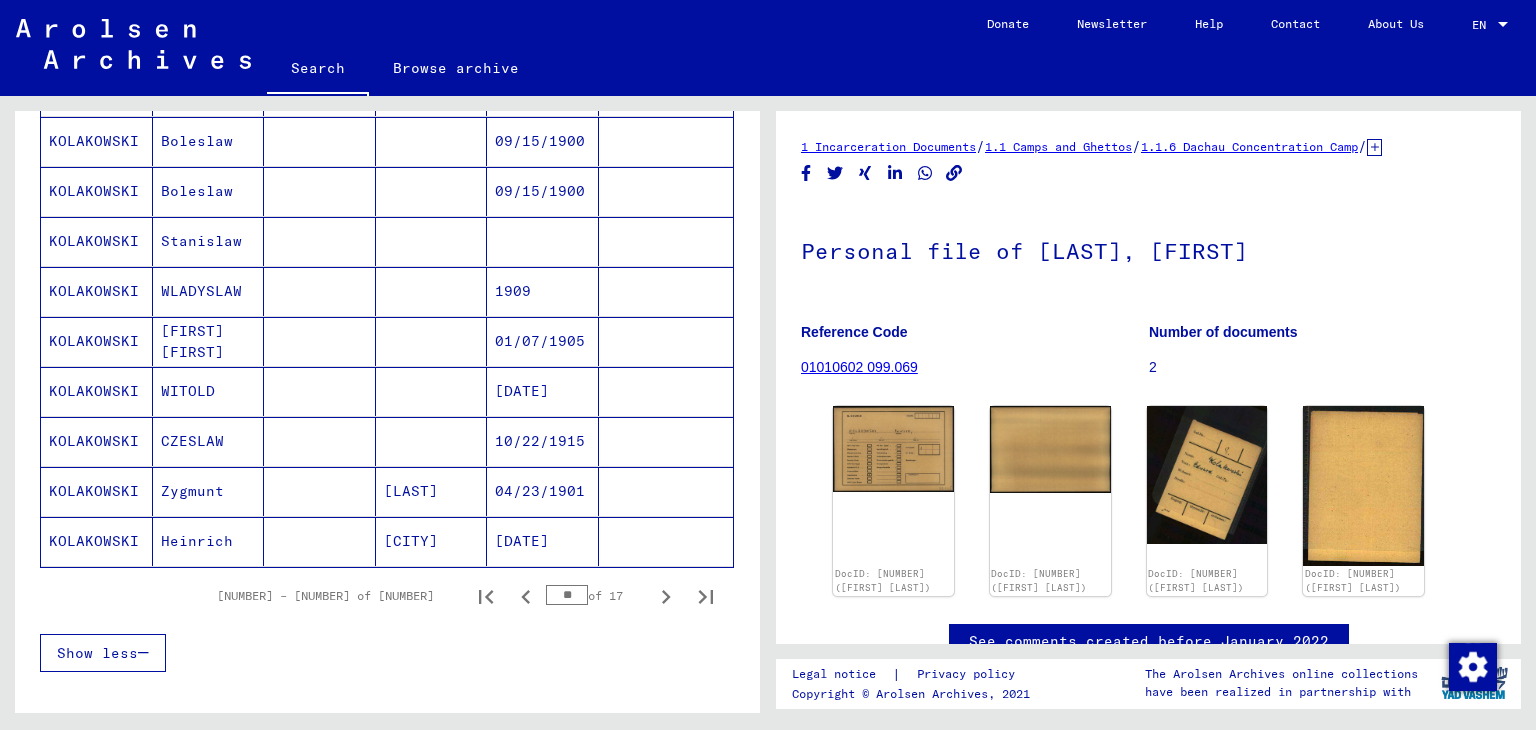 scroll, scrollTop: 1100, scrollLeft: 0, axis: vertical 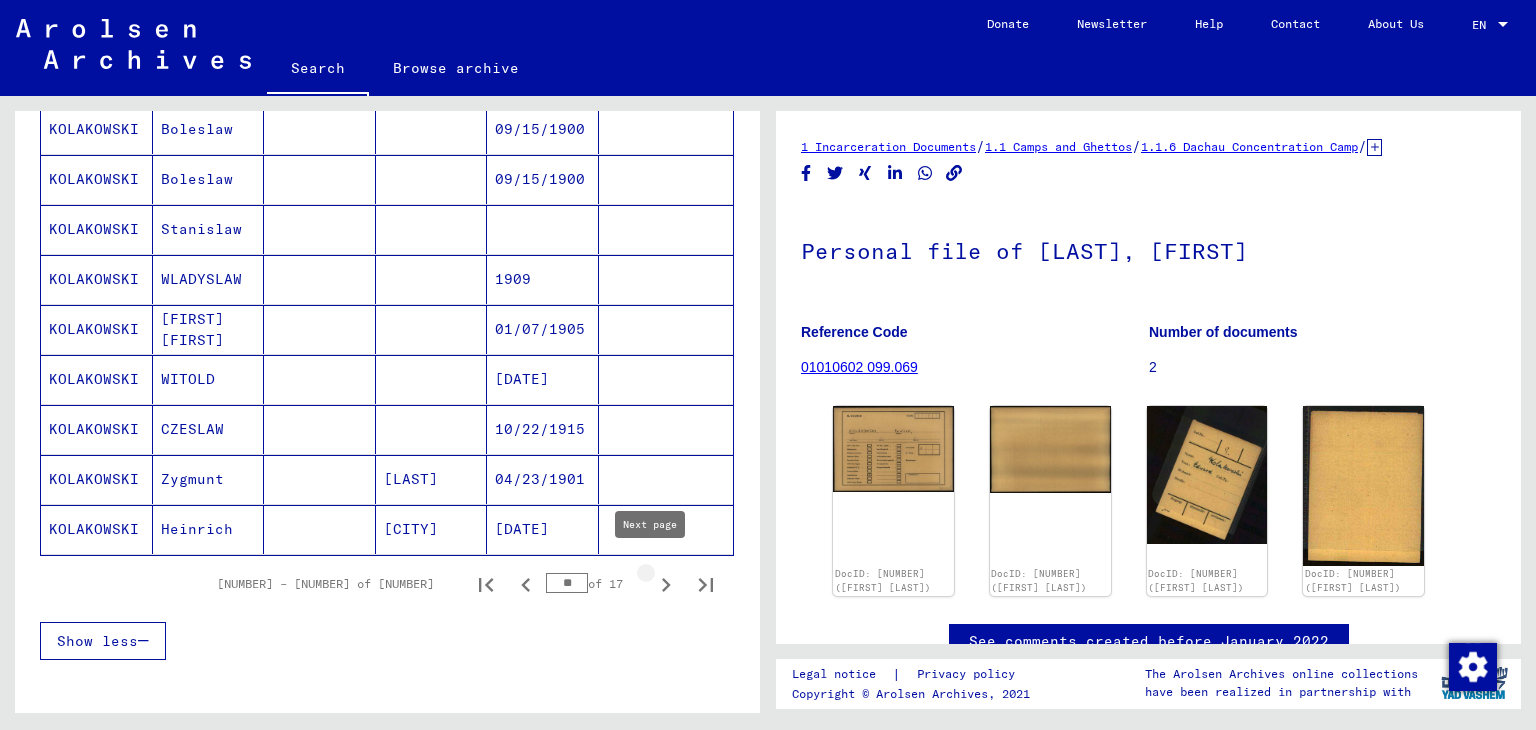 click 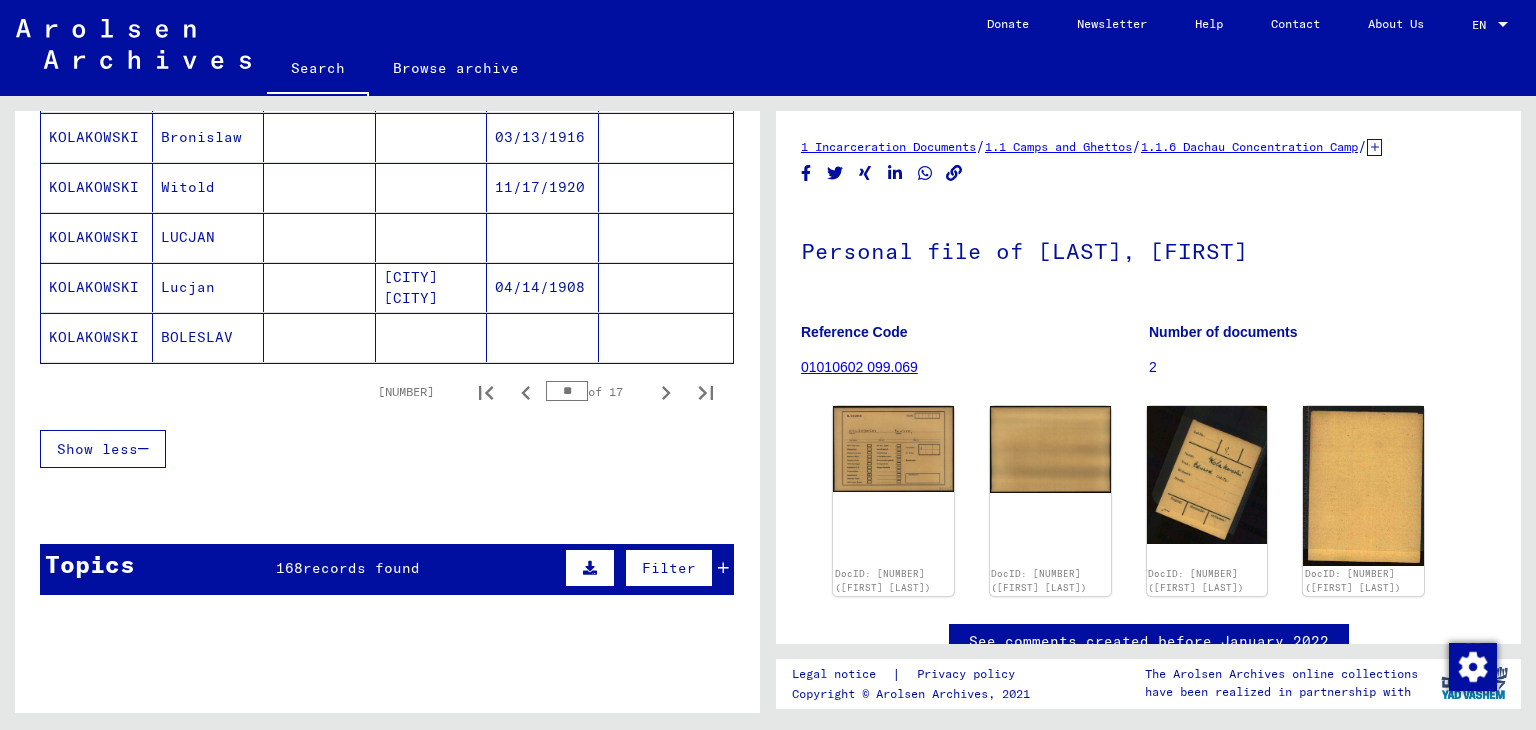scroll, scrollTop: 1300, scrollLeft: 0, axis: vertical 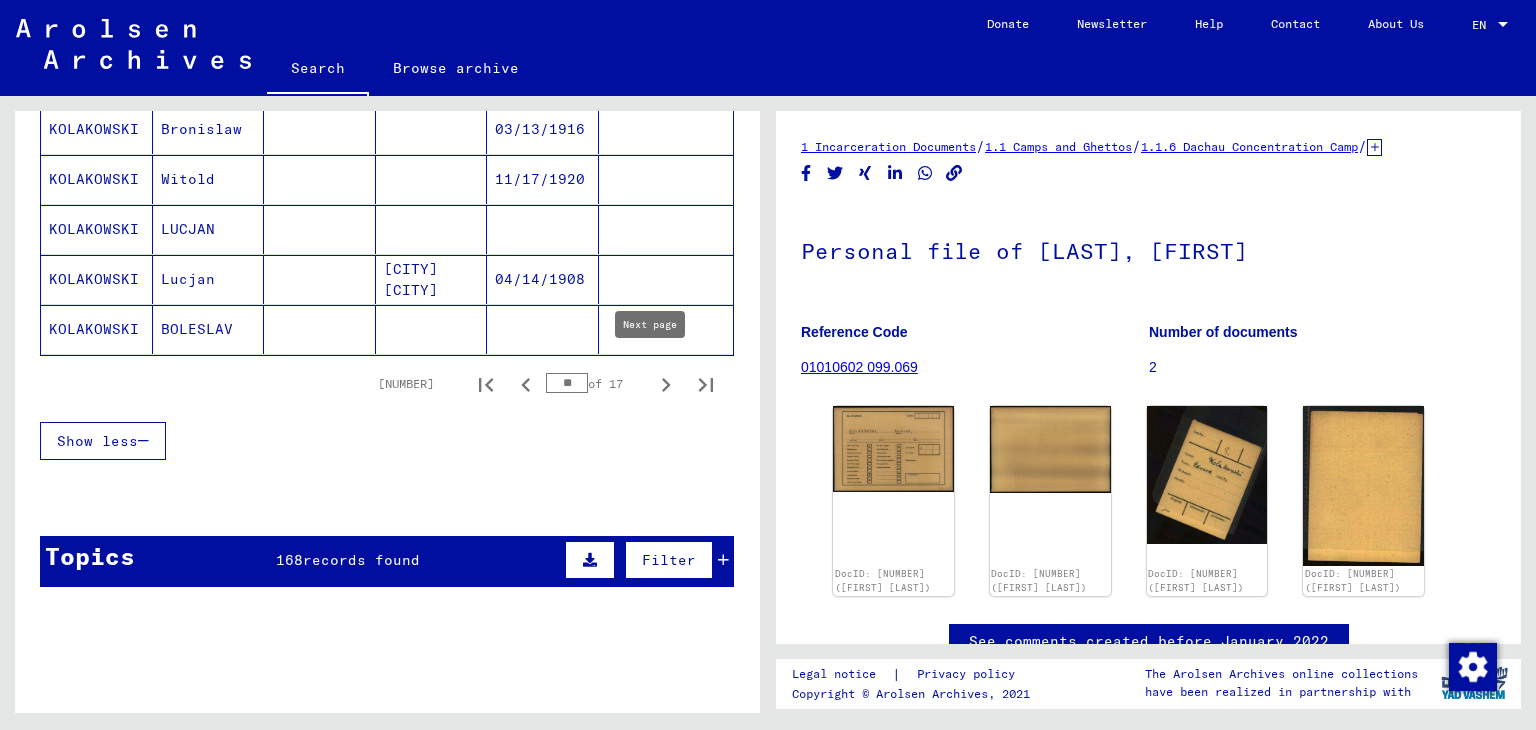 click 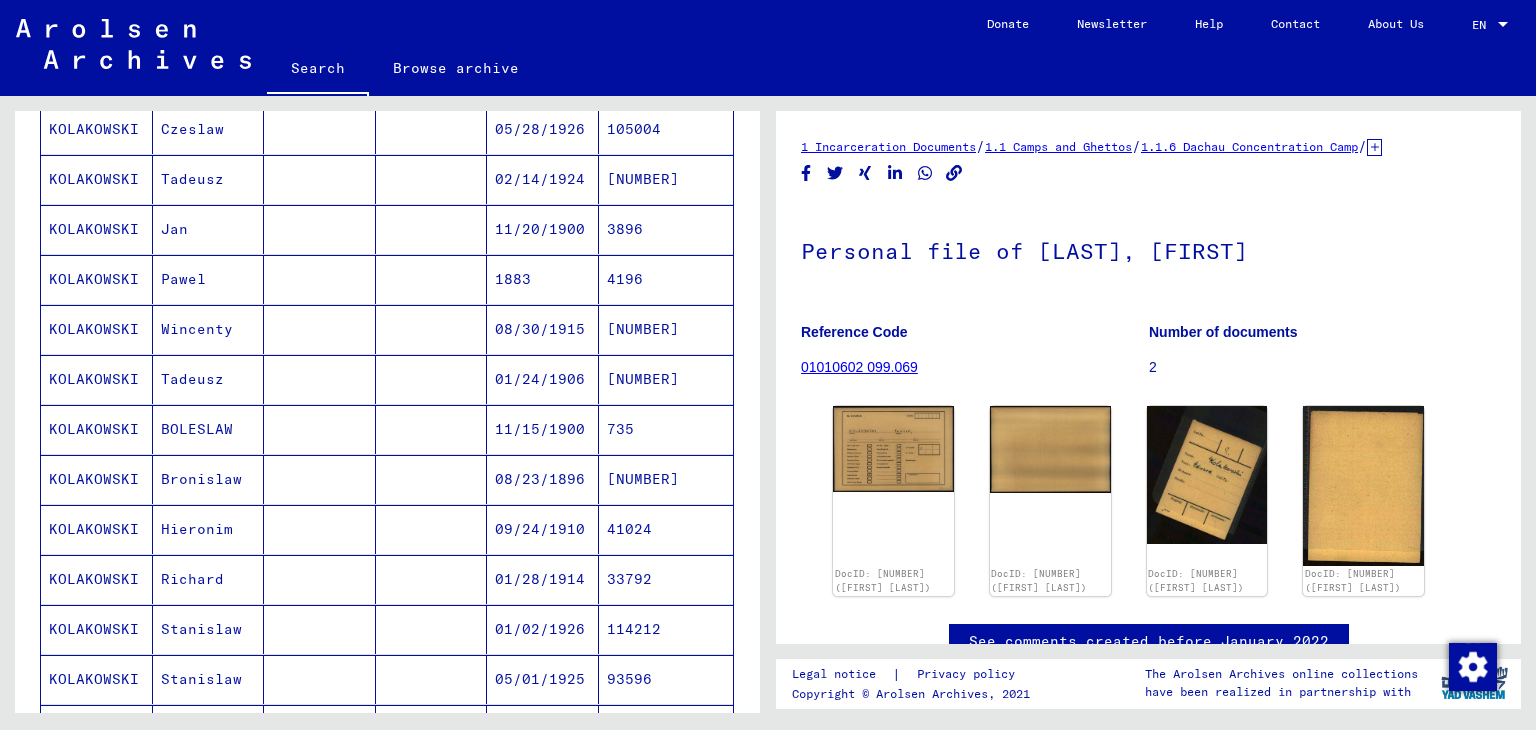 scroll, scrollTop: 1400, scrollLeft: 0, axis: vertical 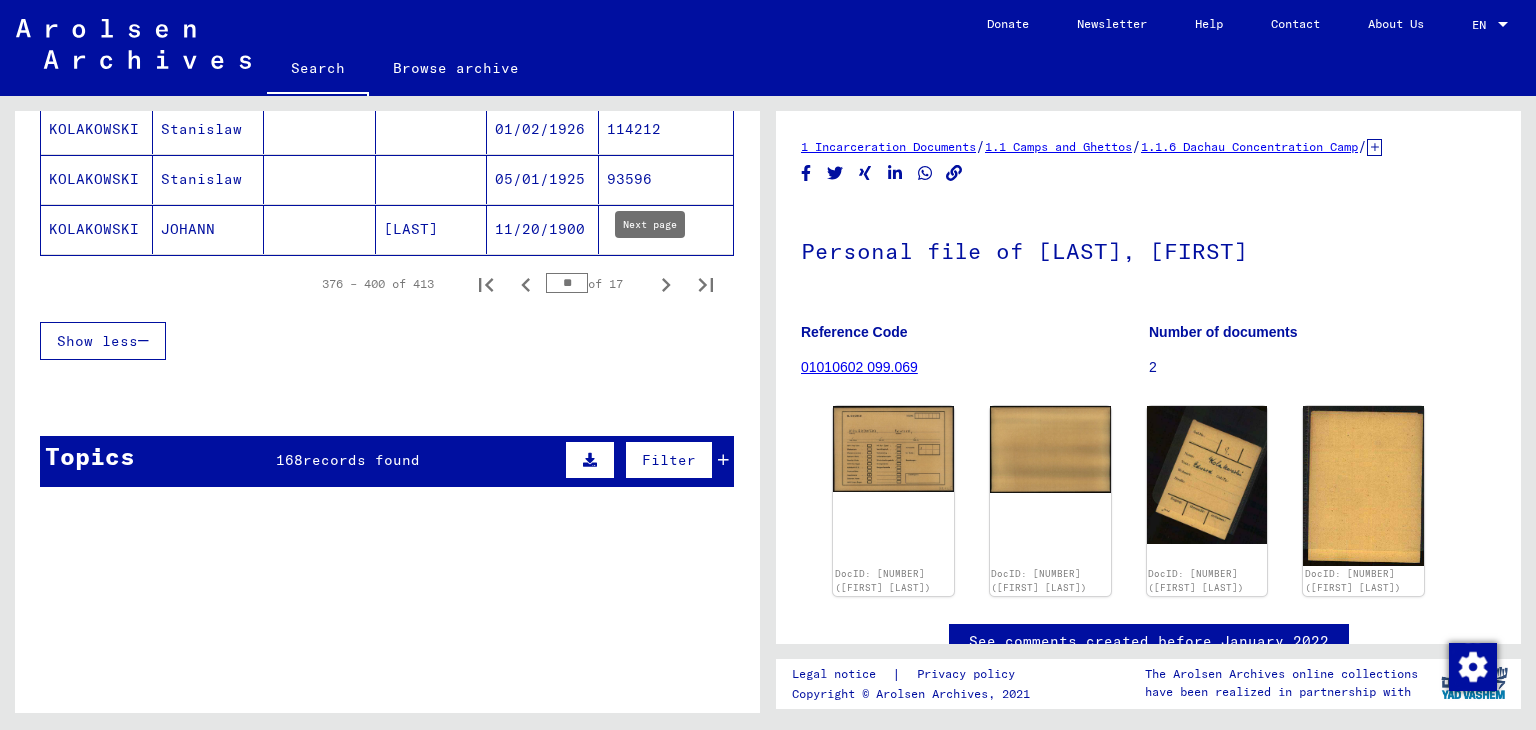 click 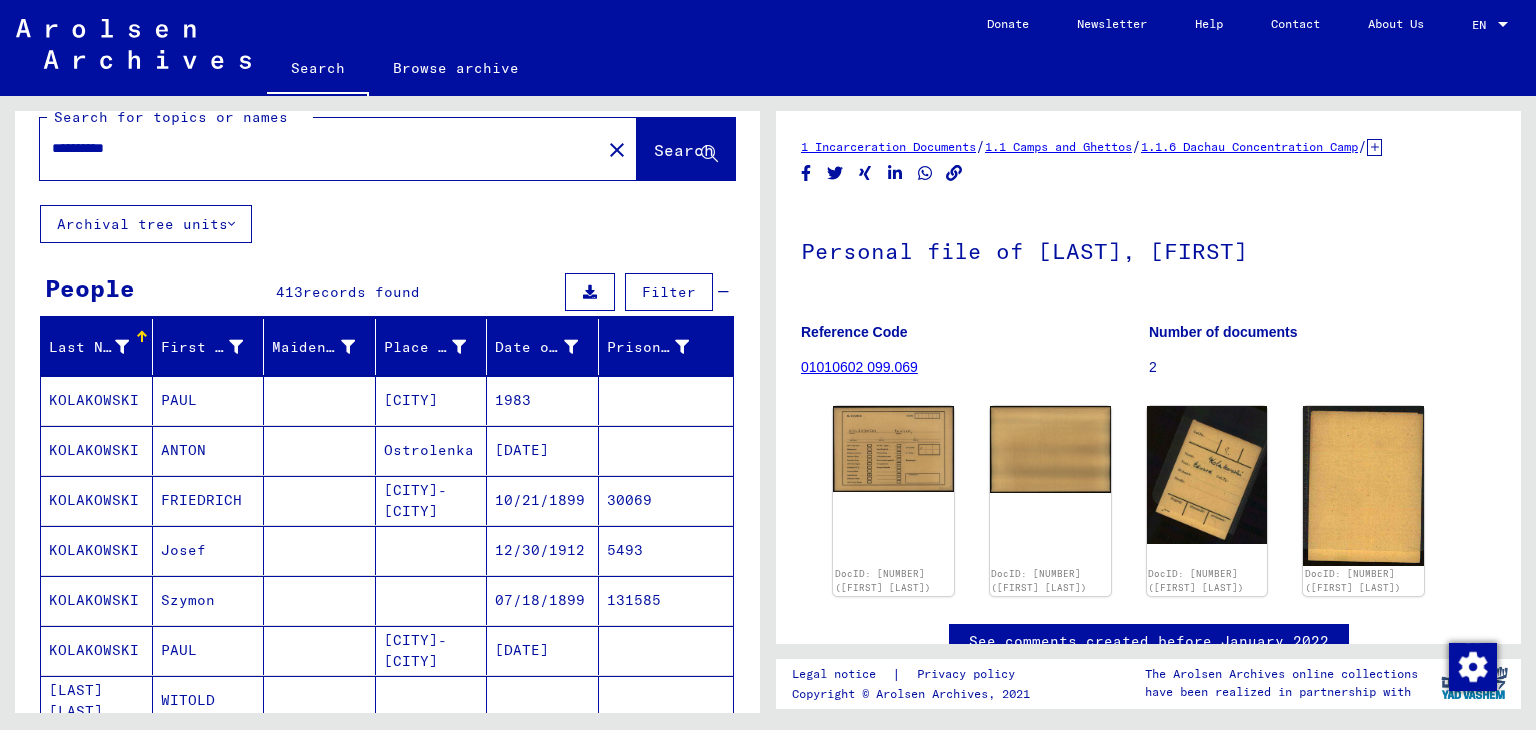 scroll, scrollTop: 0, scrollLeft: 0, axis: both 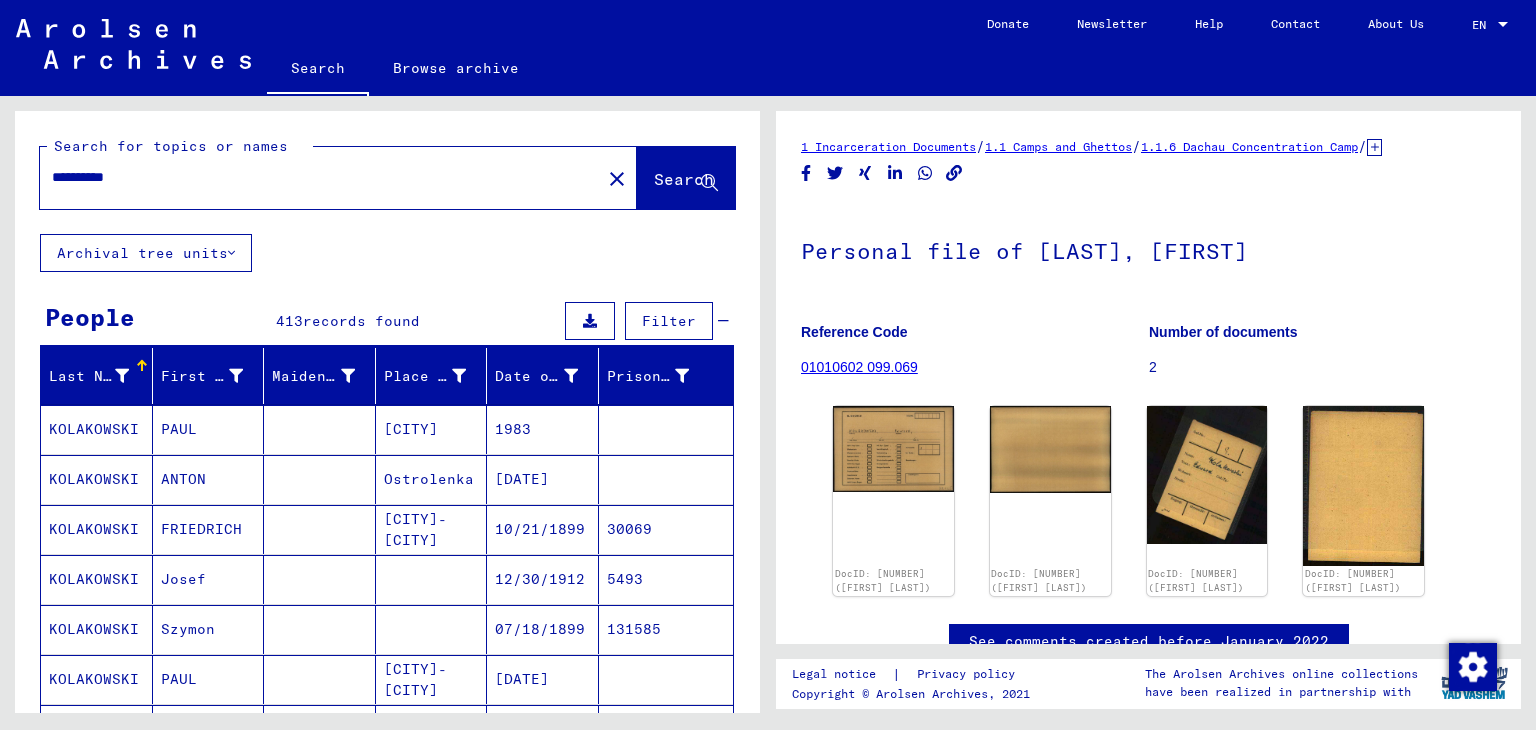 click on "**********" at bounding box center [320, 177] 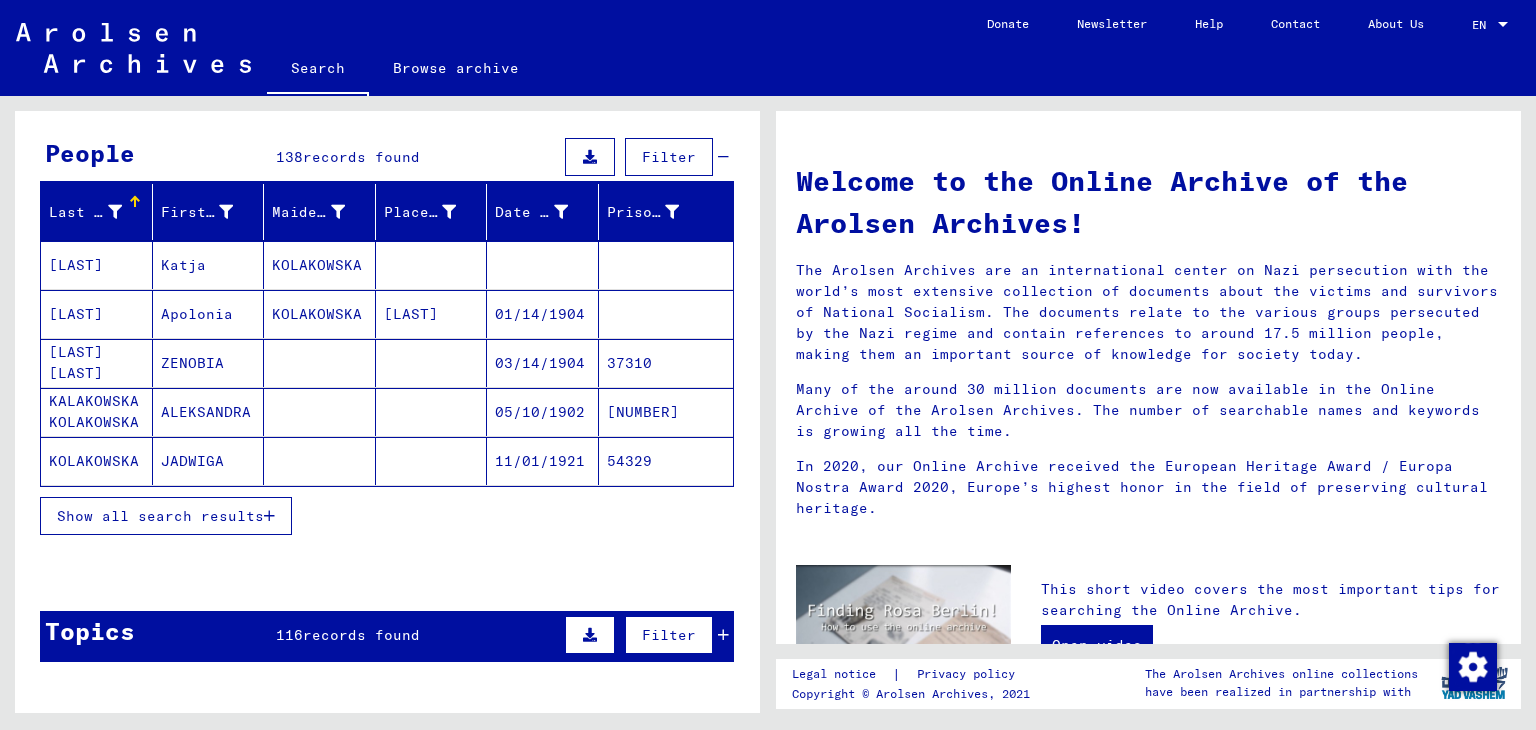 scroll, scrollTop: 200, scrollLeft: 0, axis: vertical 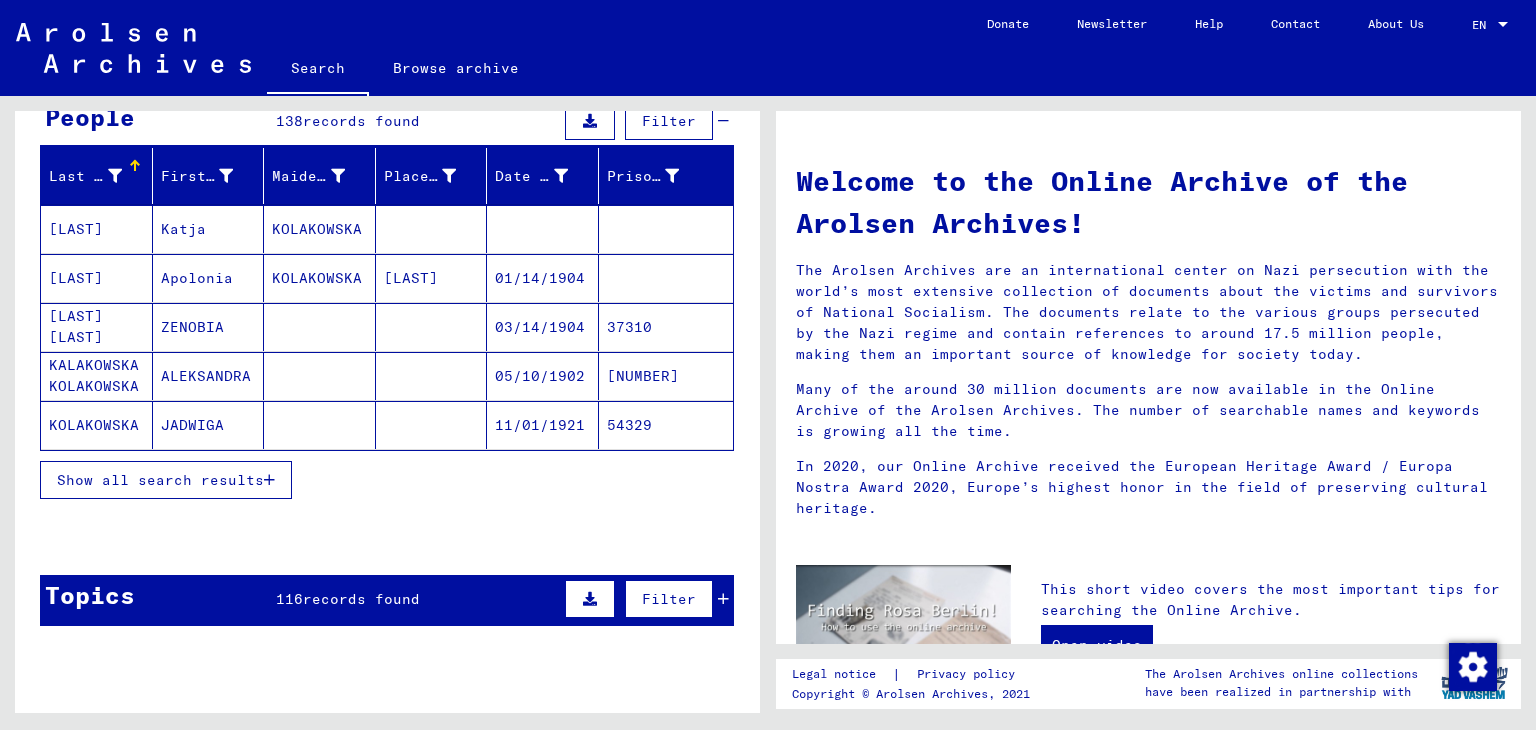 click on "Show all search results" at bounding box center (160, 480) 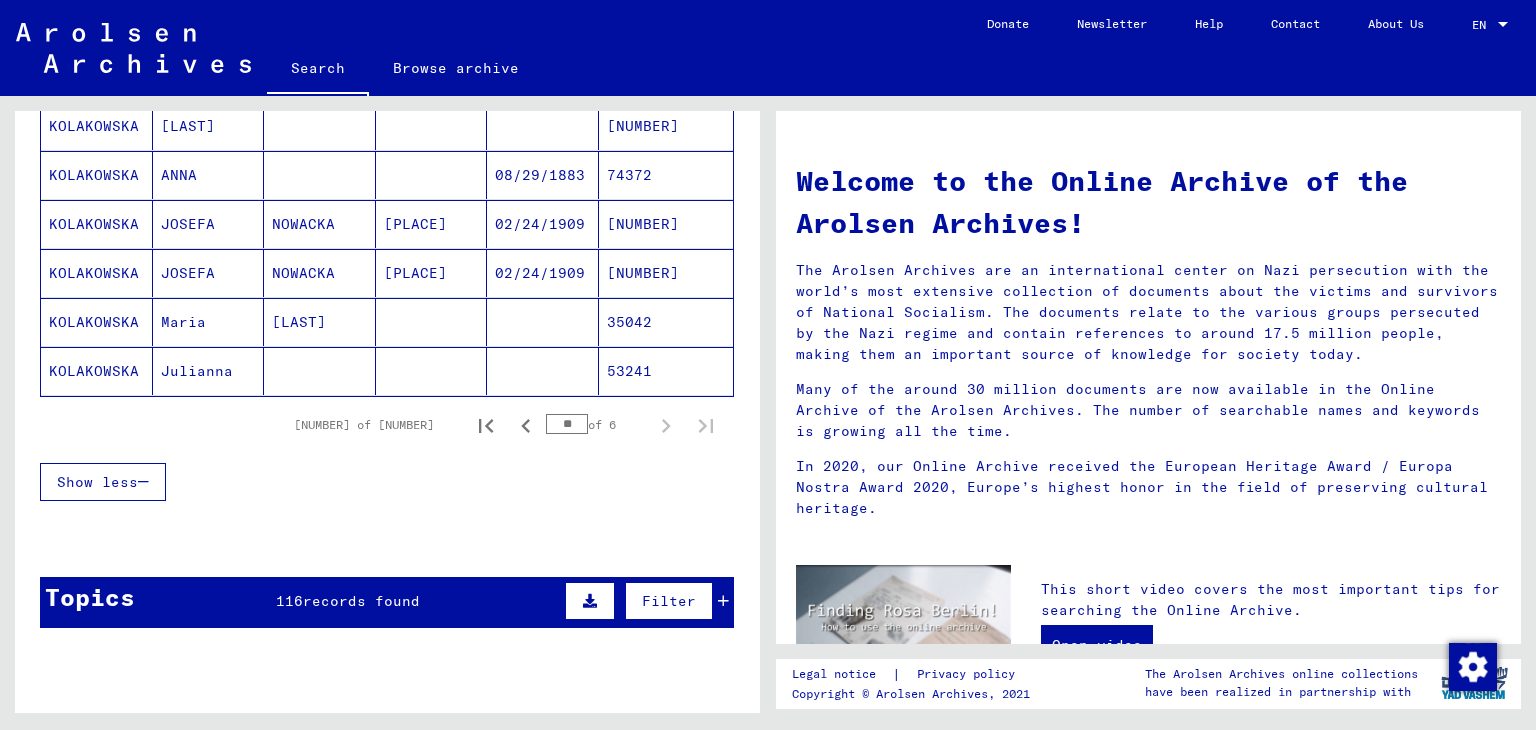 scroll, scrollTop: 1300, scrollLeft: 0, axis: vertical 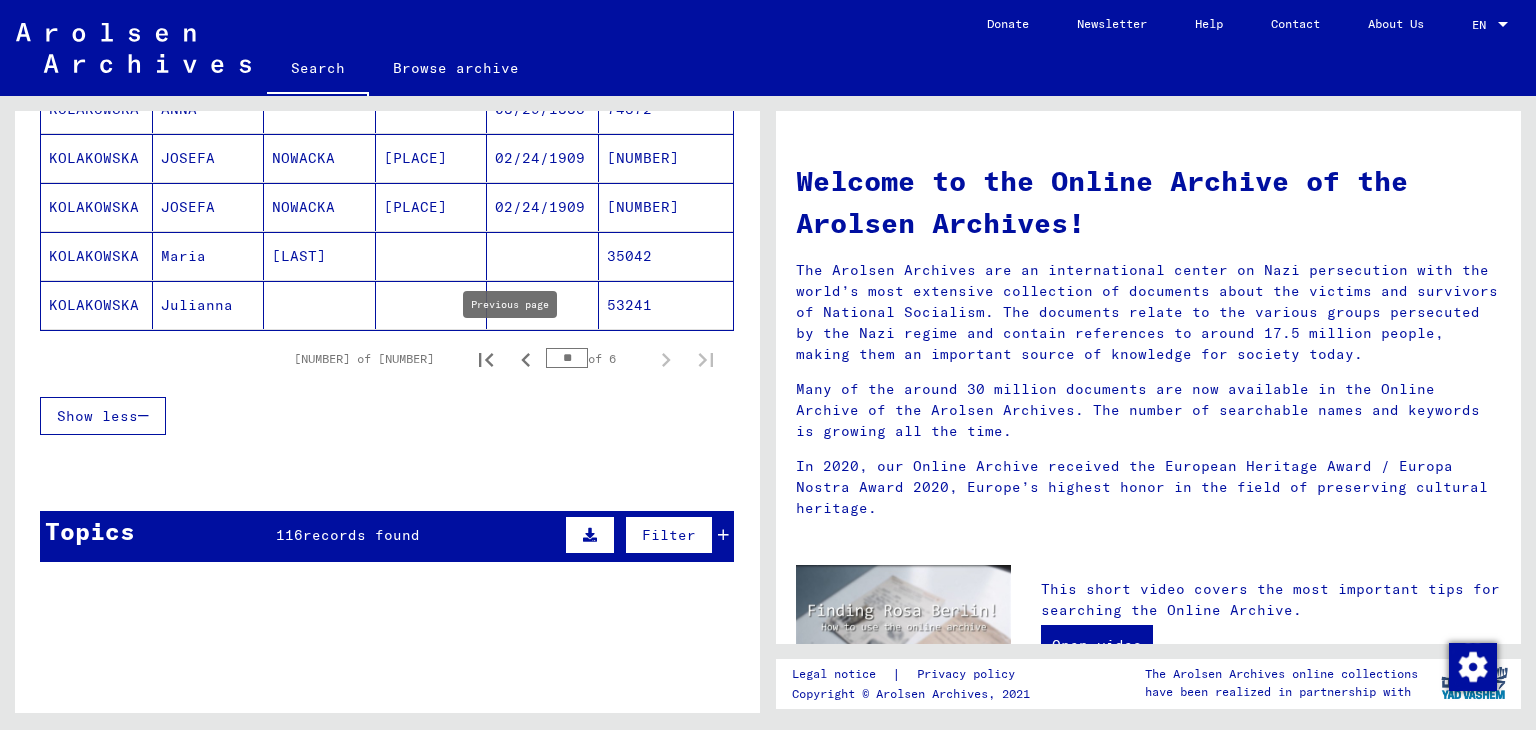 click 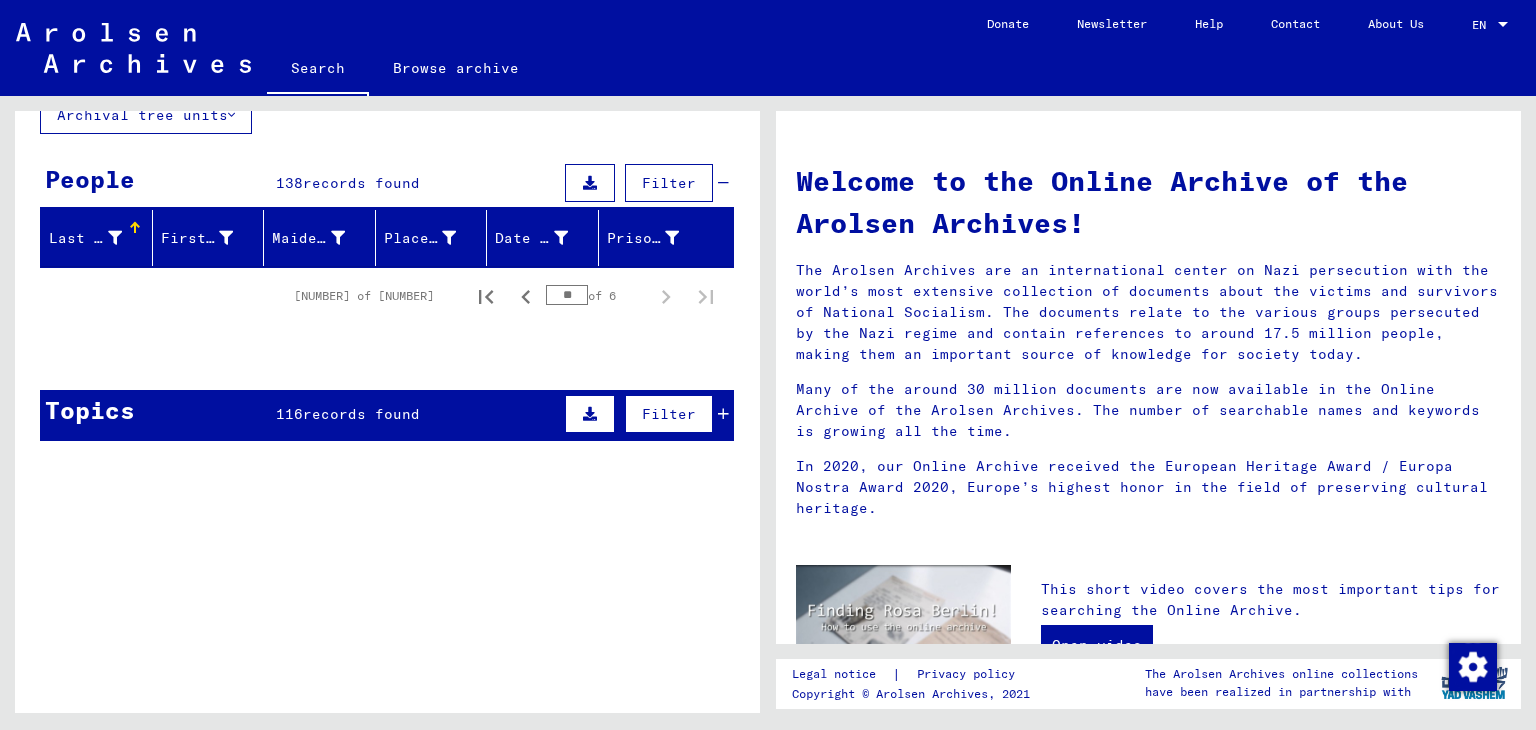 scroll, scrollTop: 100, scrollLeft: 0, axis: vertical 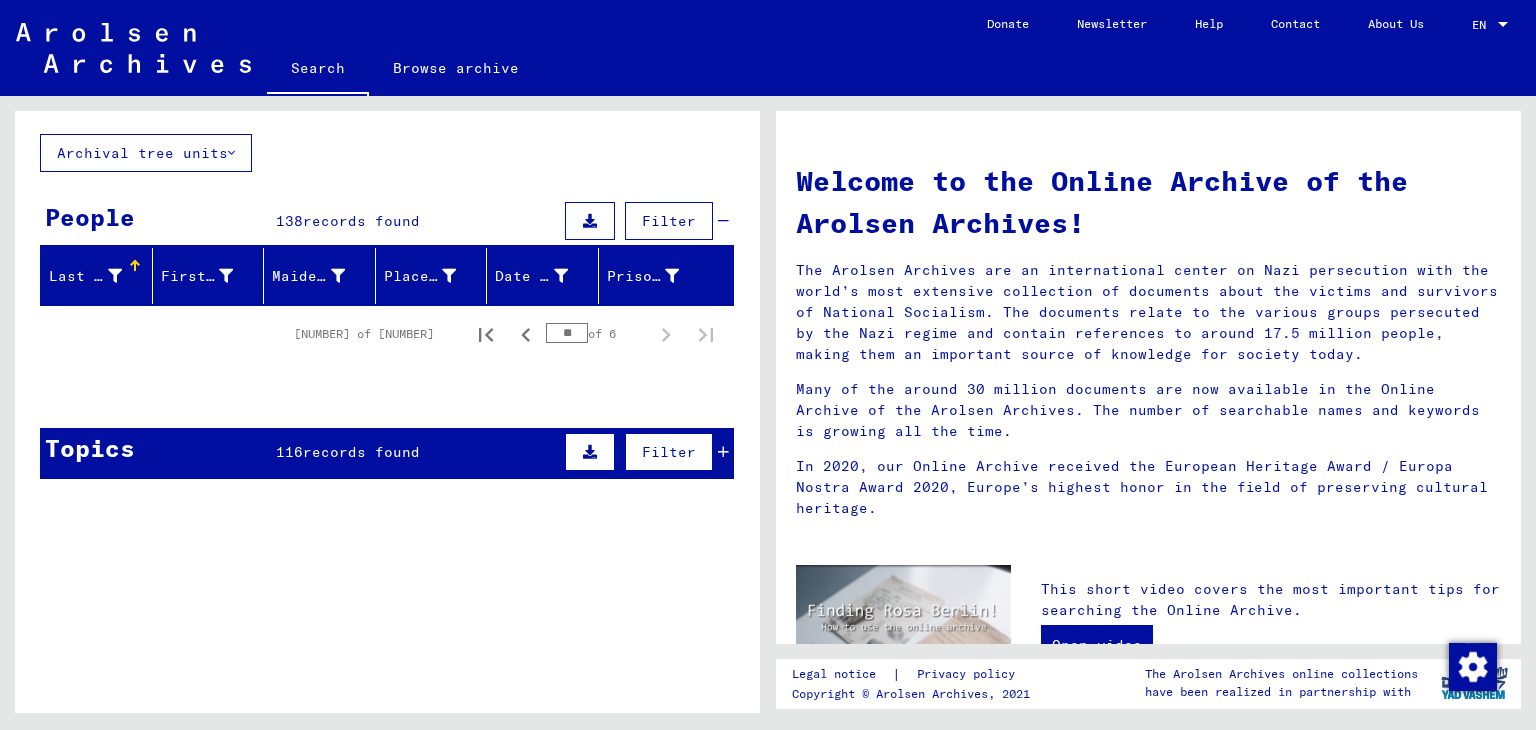 click on "**" at bounding box center (567, 333) 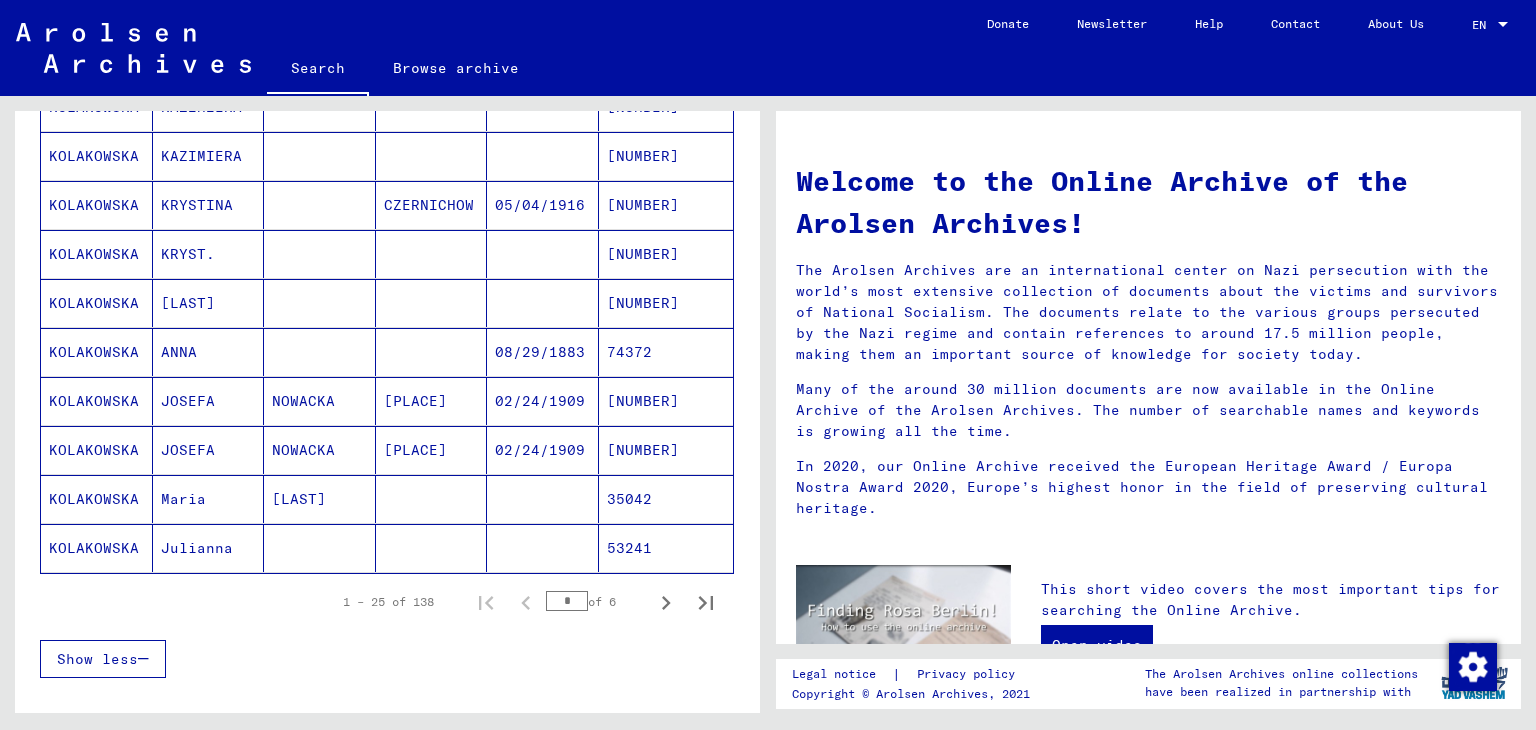 scroll, scrollTop: 1200, scrollLeft: 0, axis: vertical 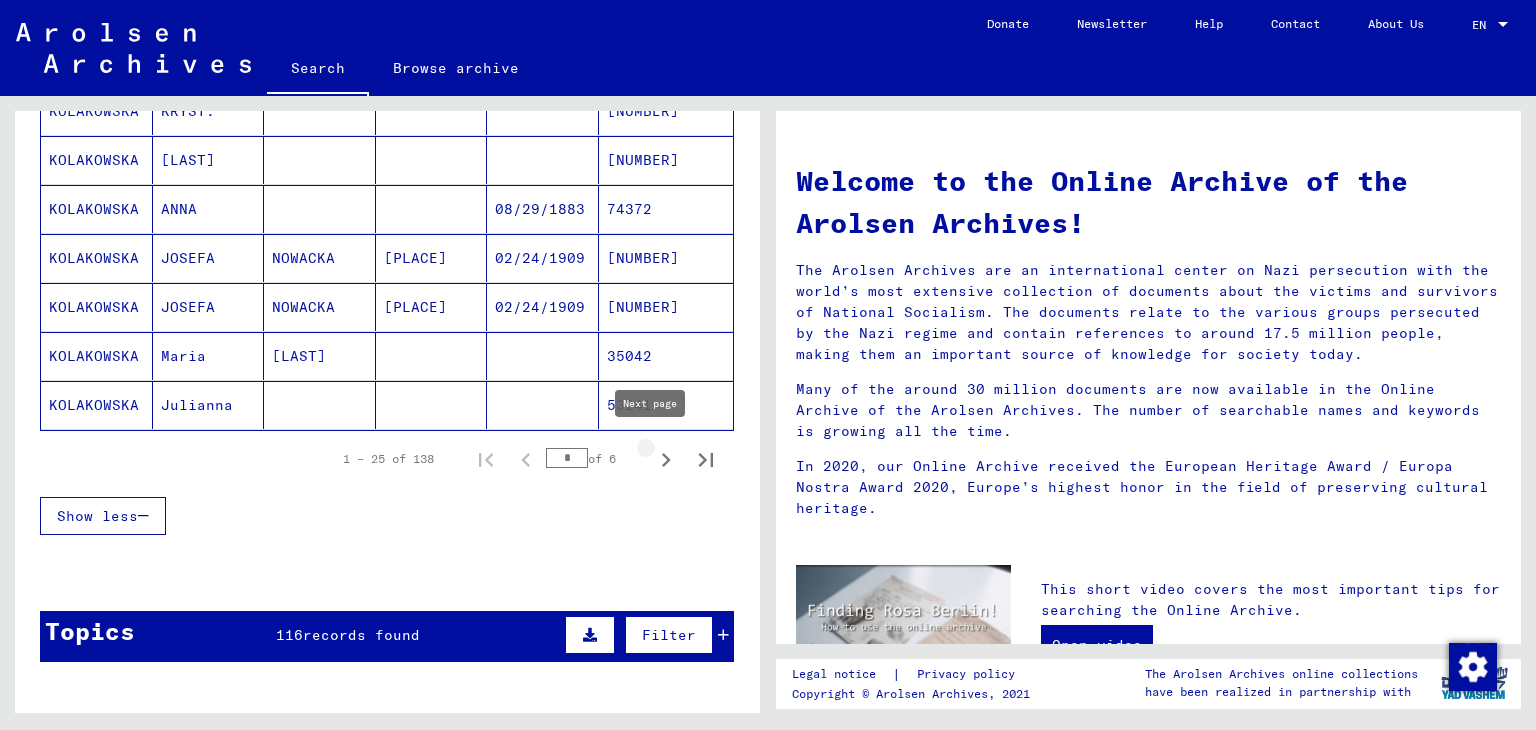 click 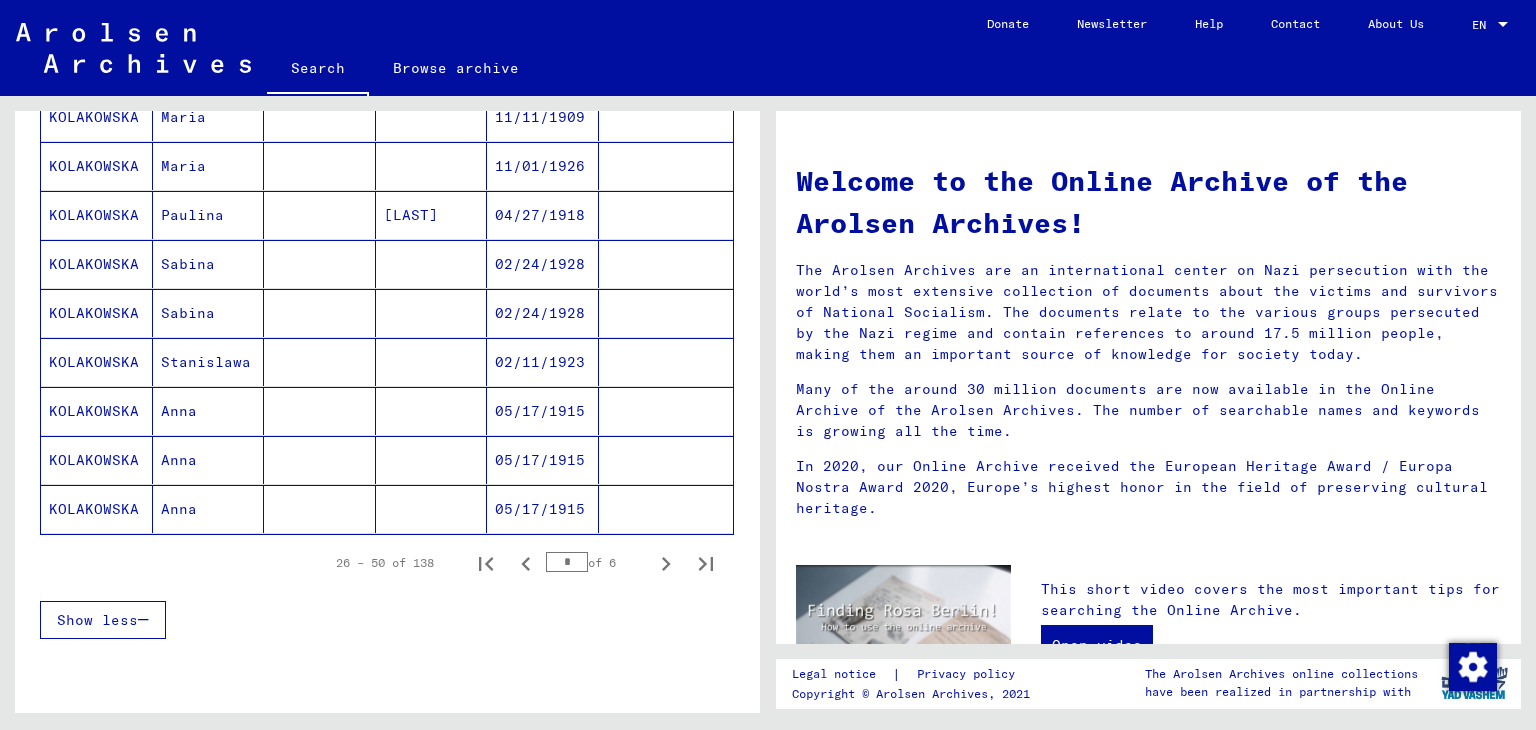 scroll, scrollTop: 1200, scrollLeft: 0, axis: vertical 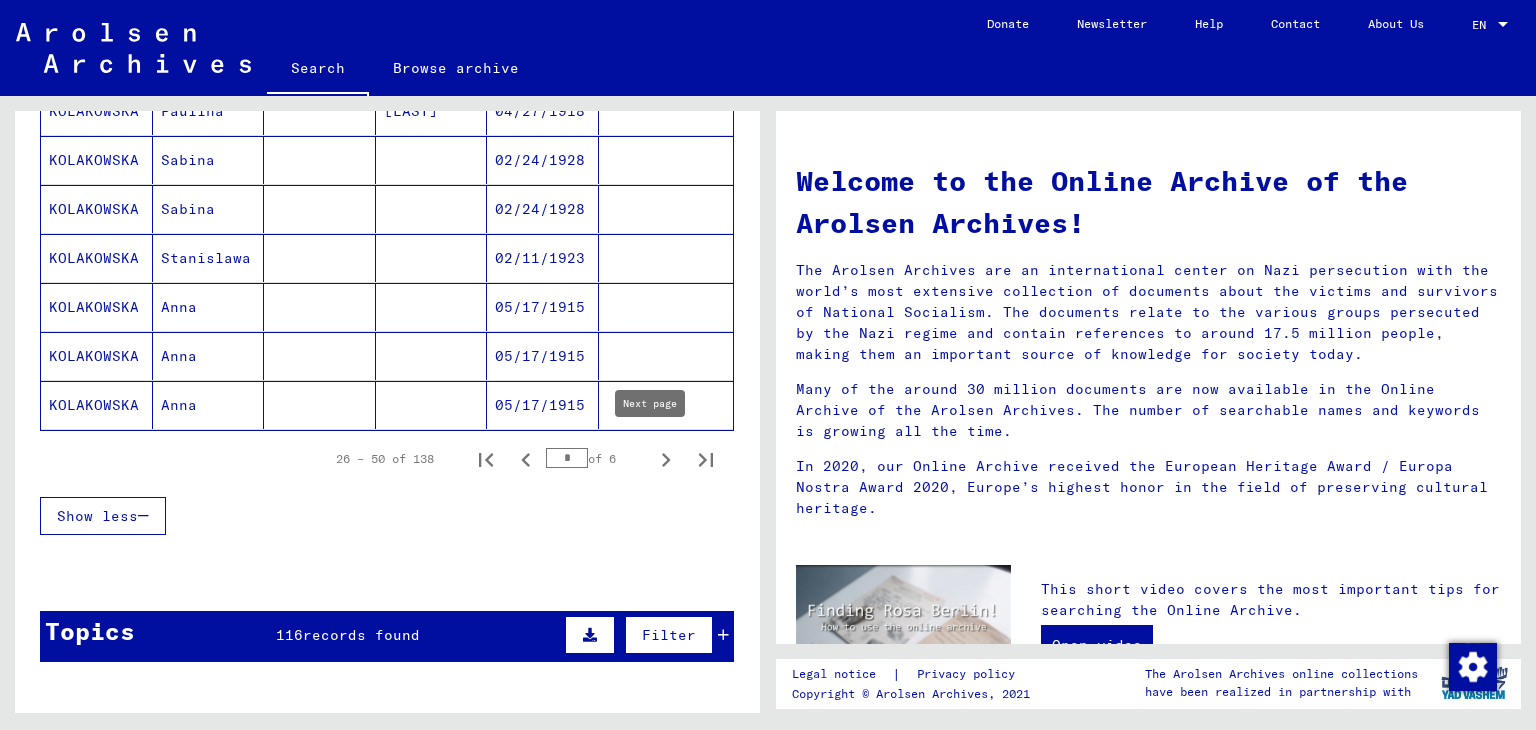click 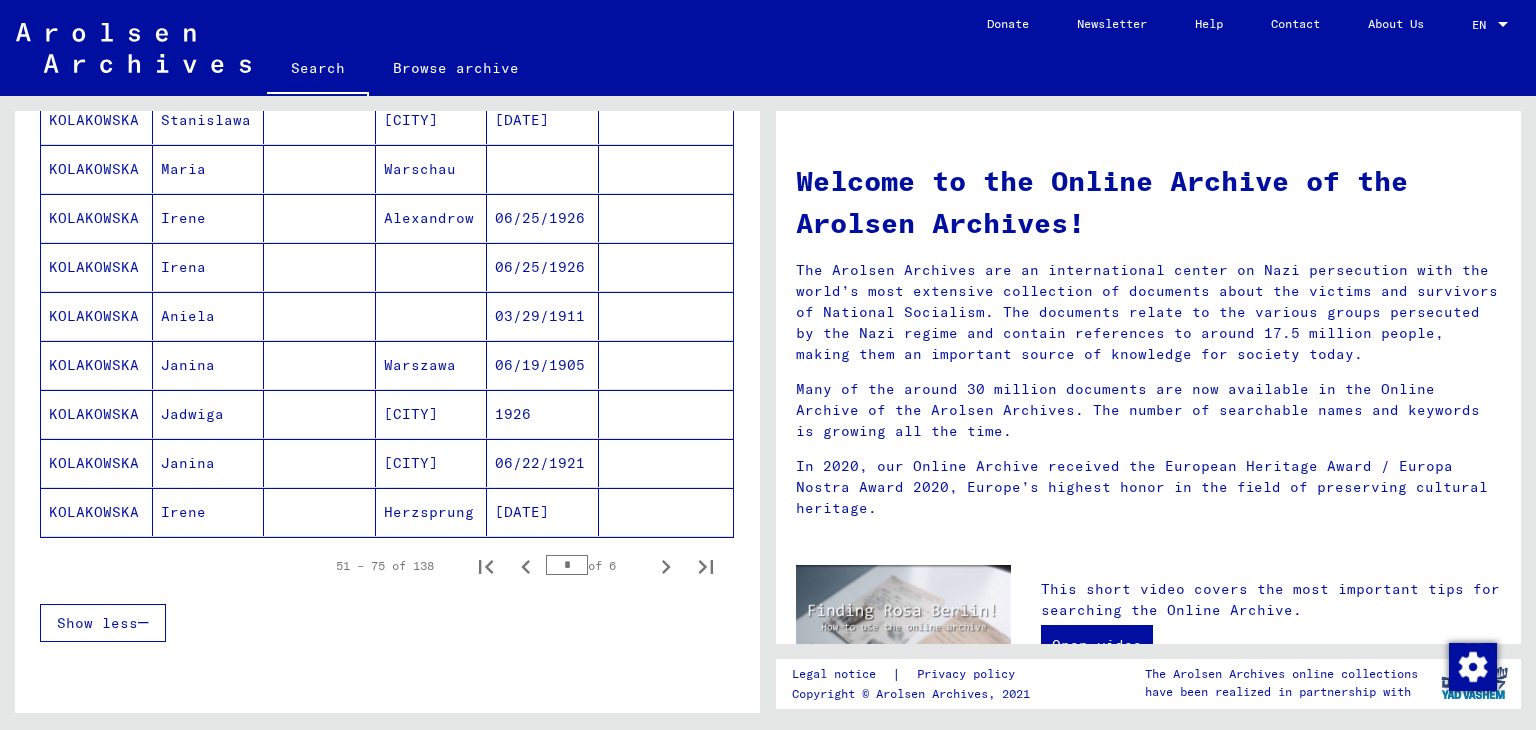 scroll, scrollTop: 1100, scrollLeft: 0, axis: vertical 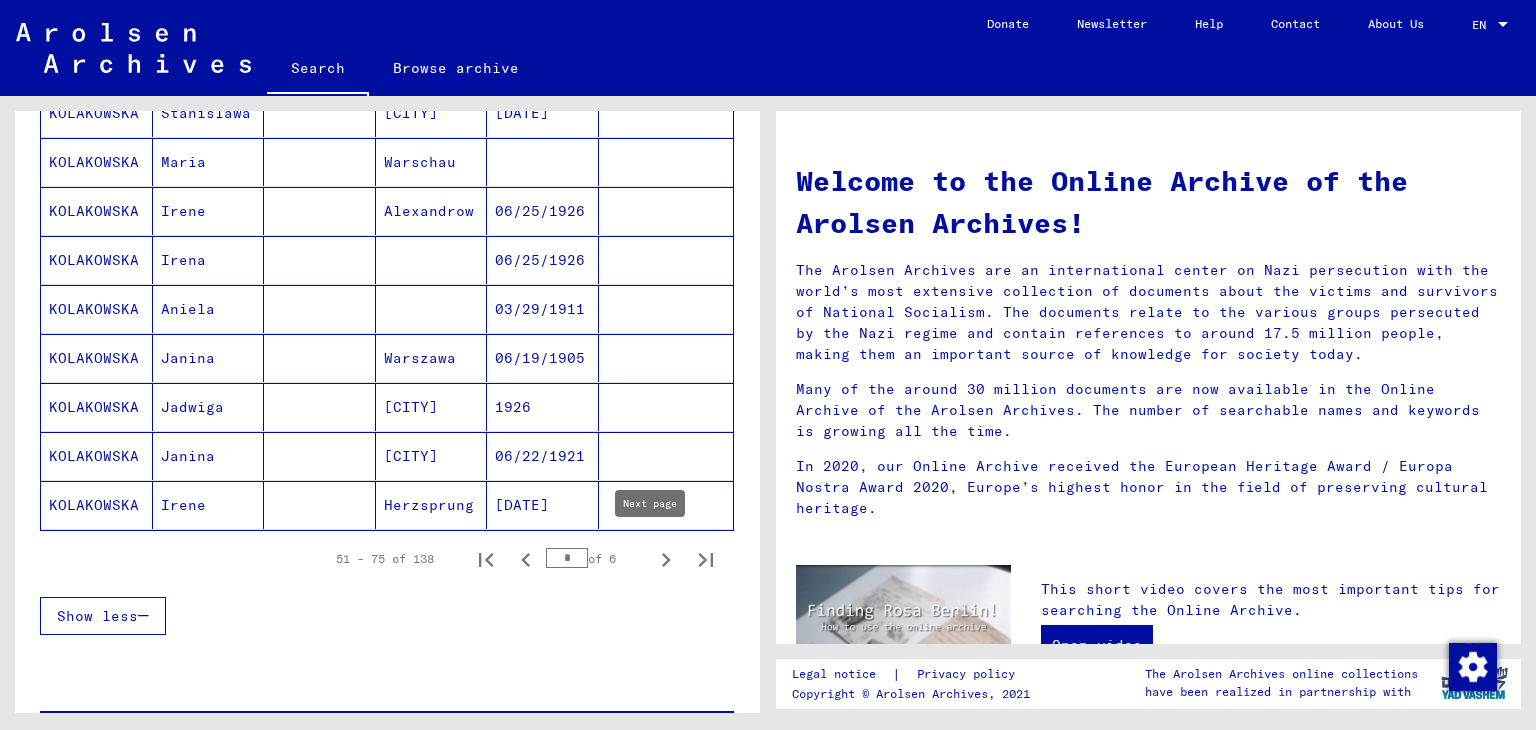 click 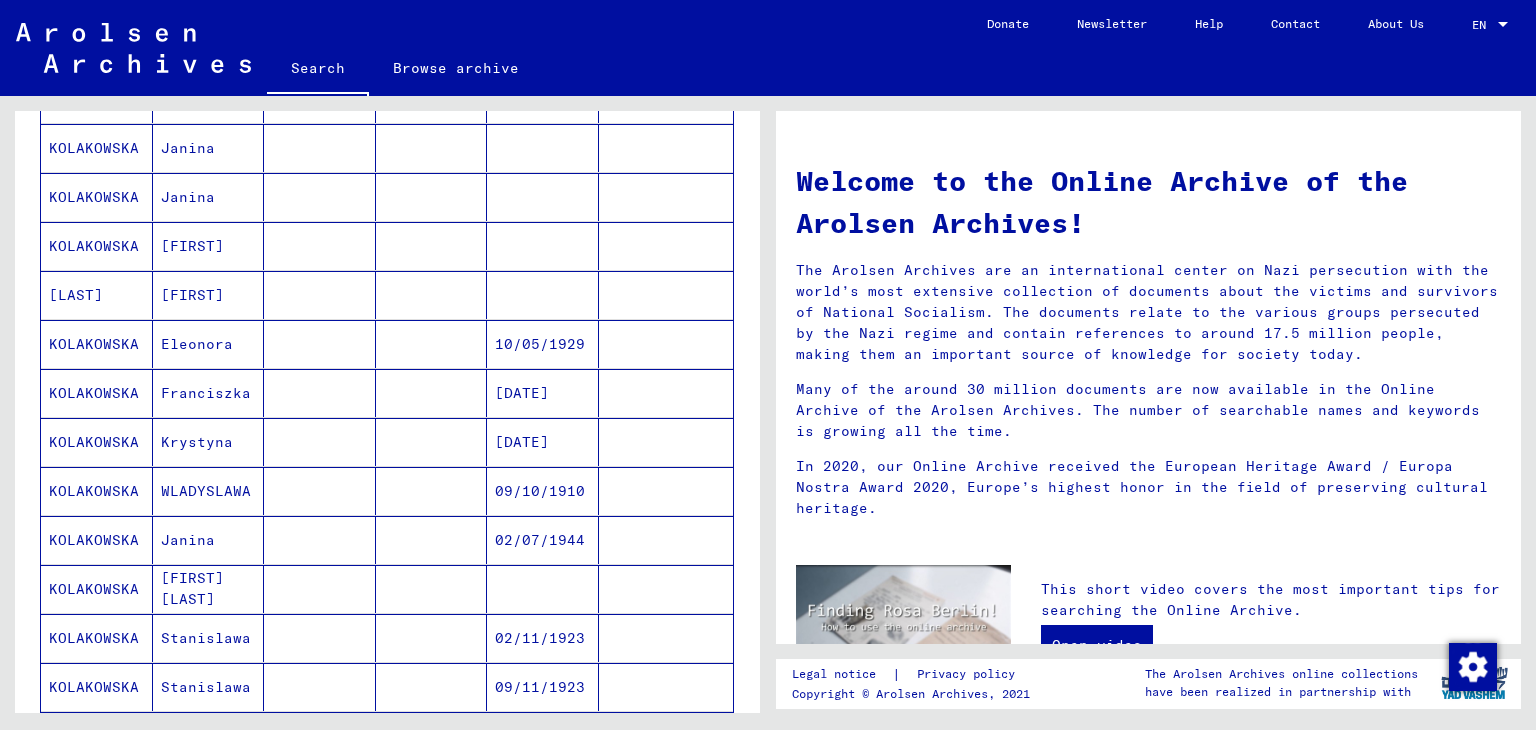 scroll, scrollTop: 1000, scrollLeft: 0, axis: vertical 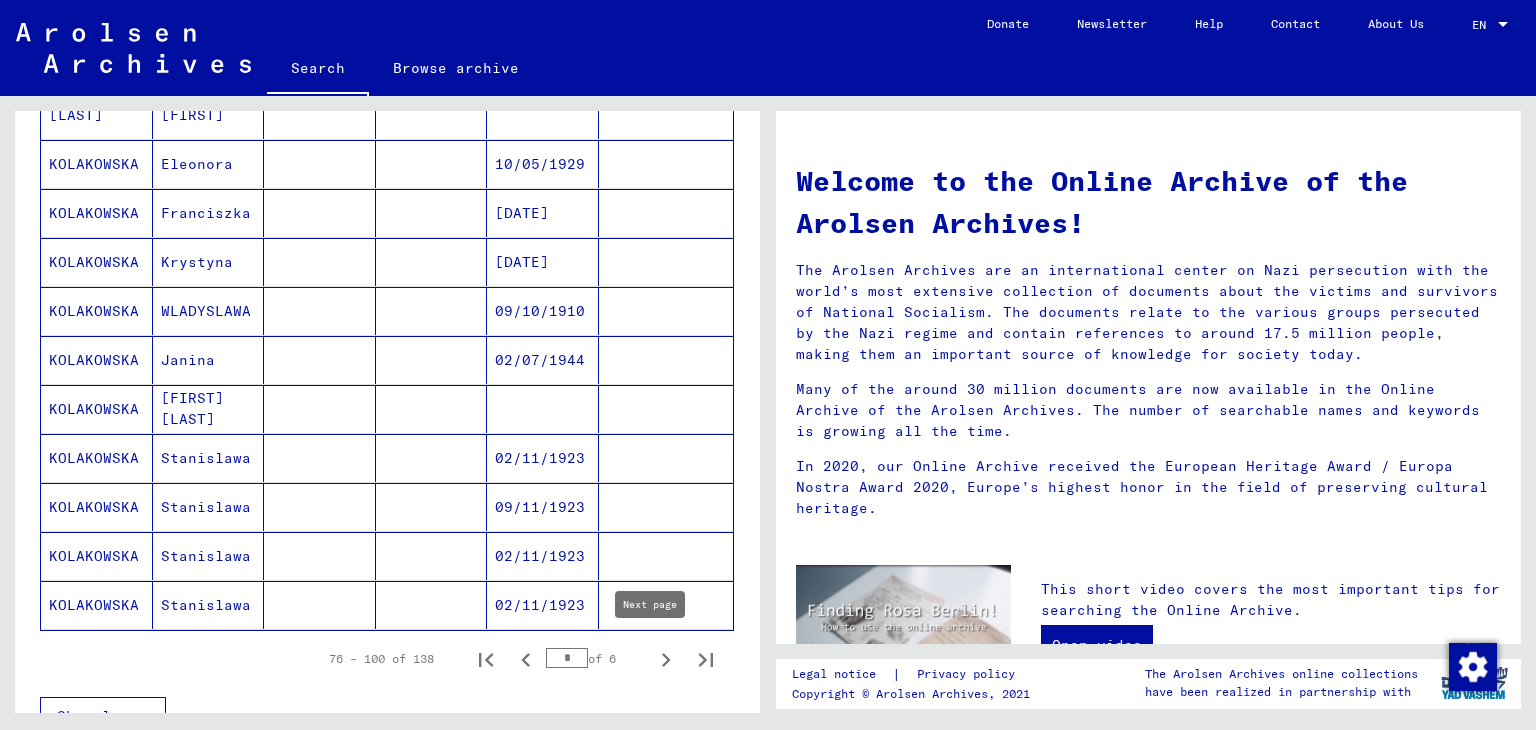 click 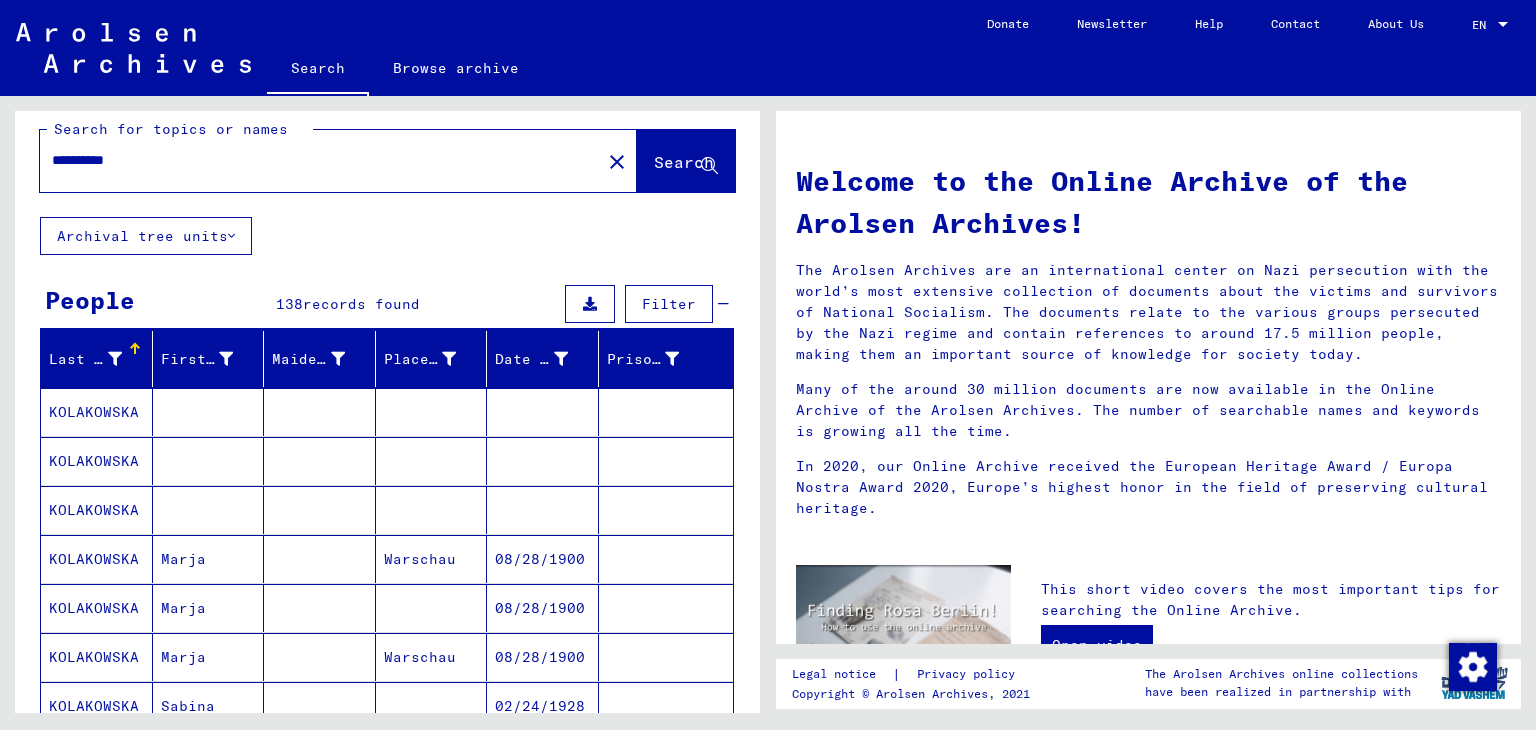 scroll, scrollTop: 0, scrollLeft: 0, axis: both 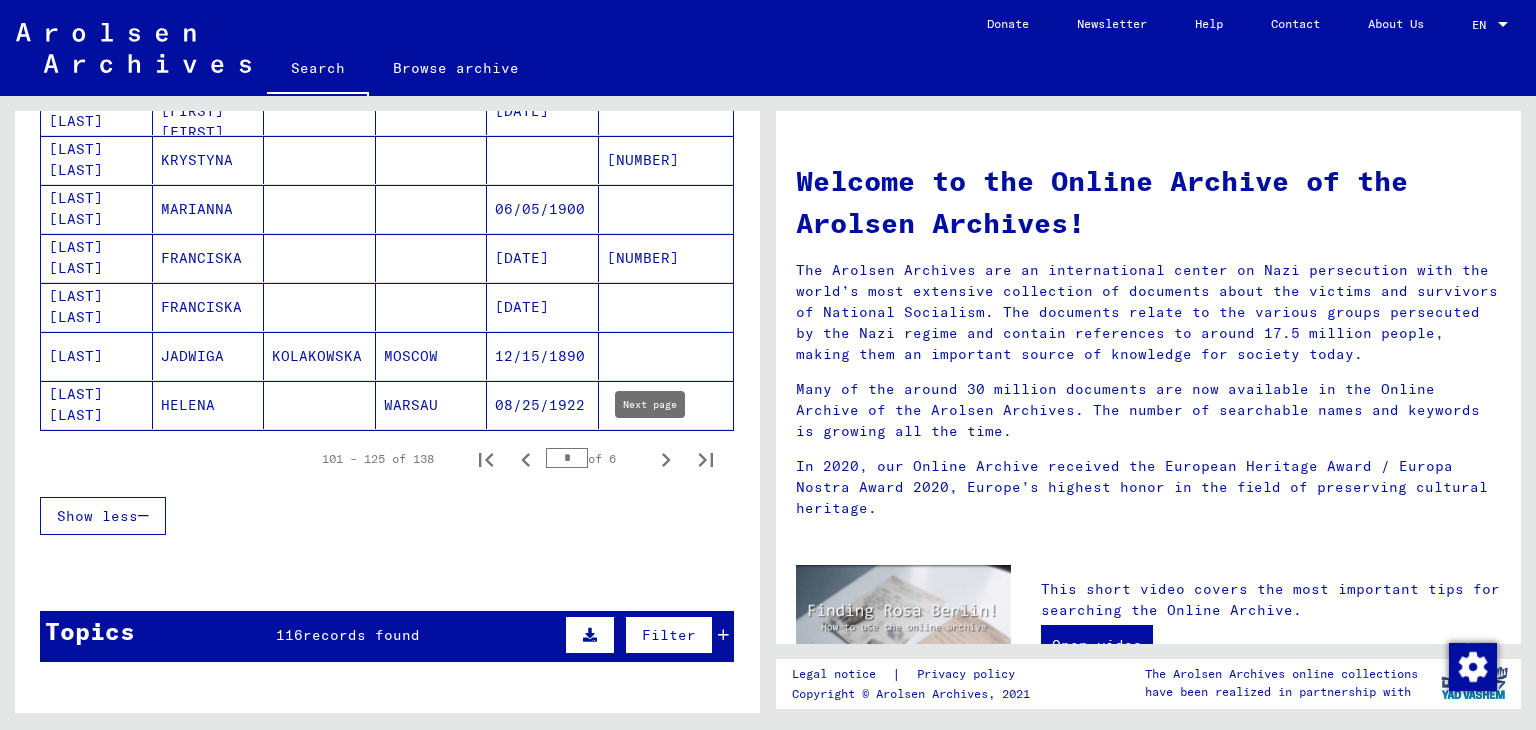 click 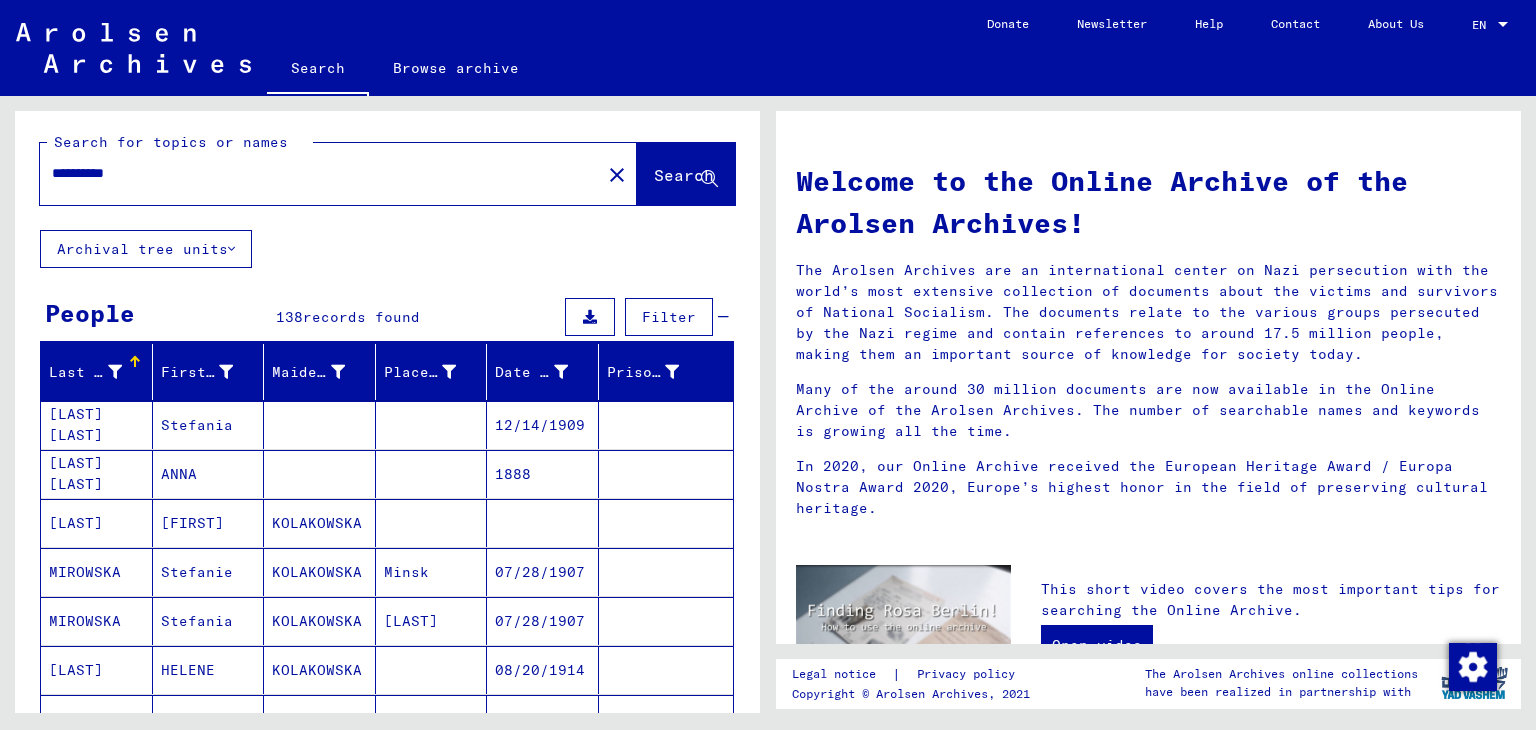 scroll, scrollTop: 0, scrollLeft: 0, axis: both 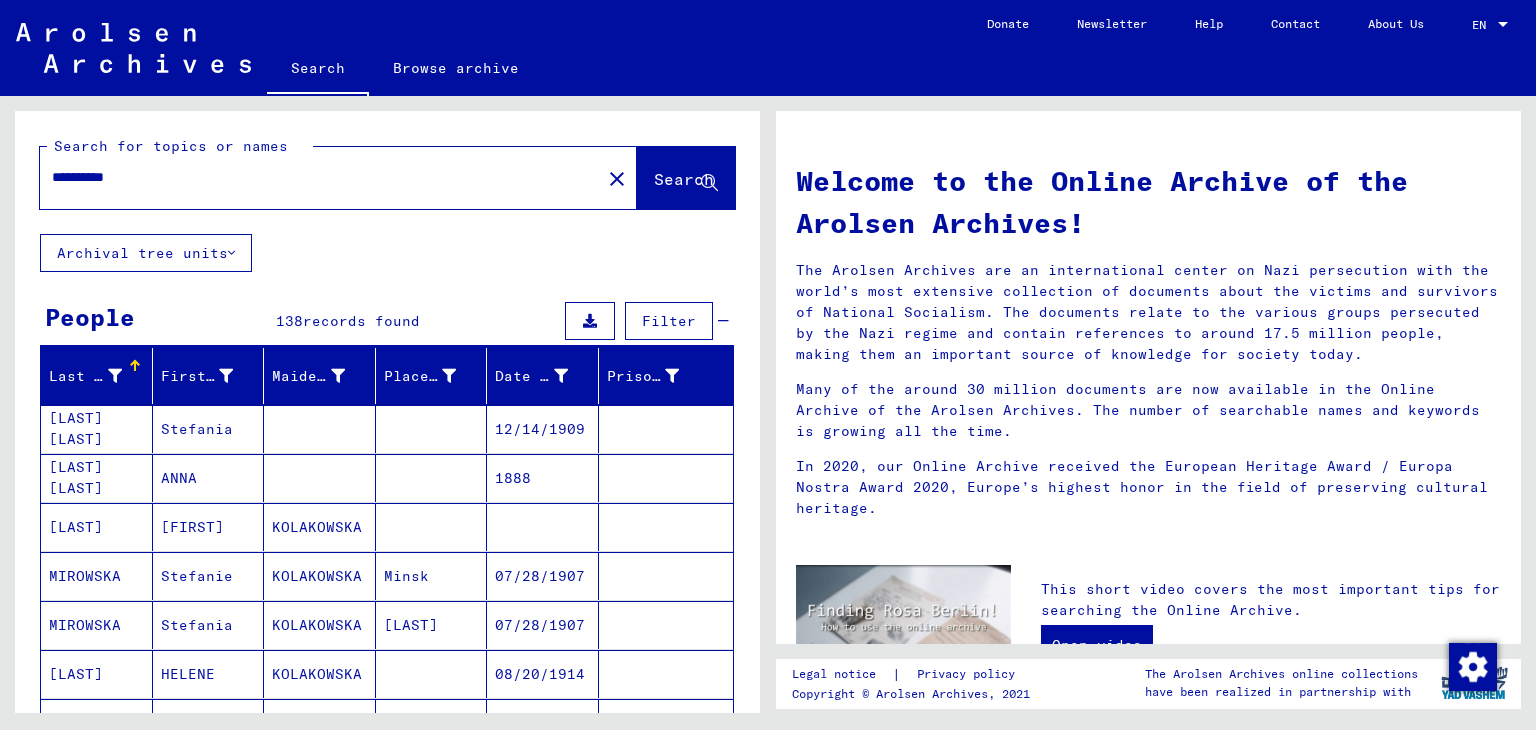 click on "**********" at bounding box center (314, 177) 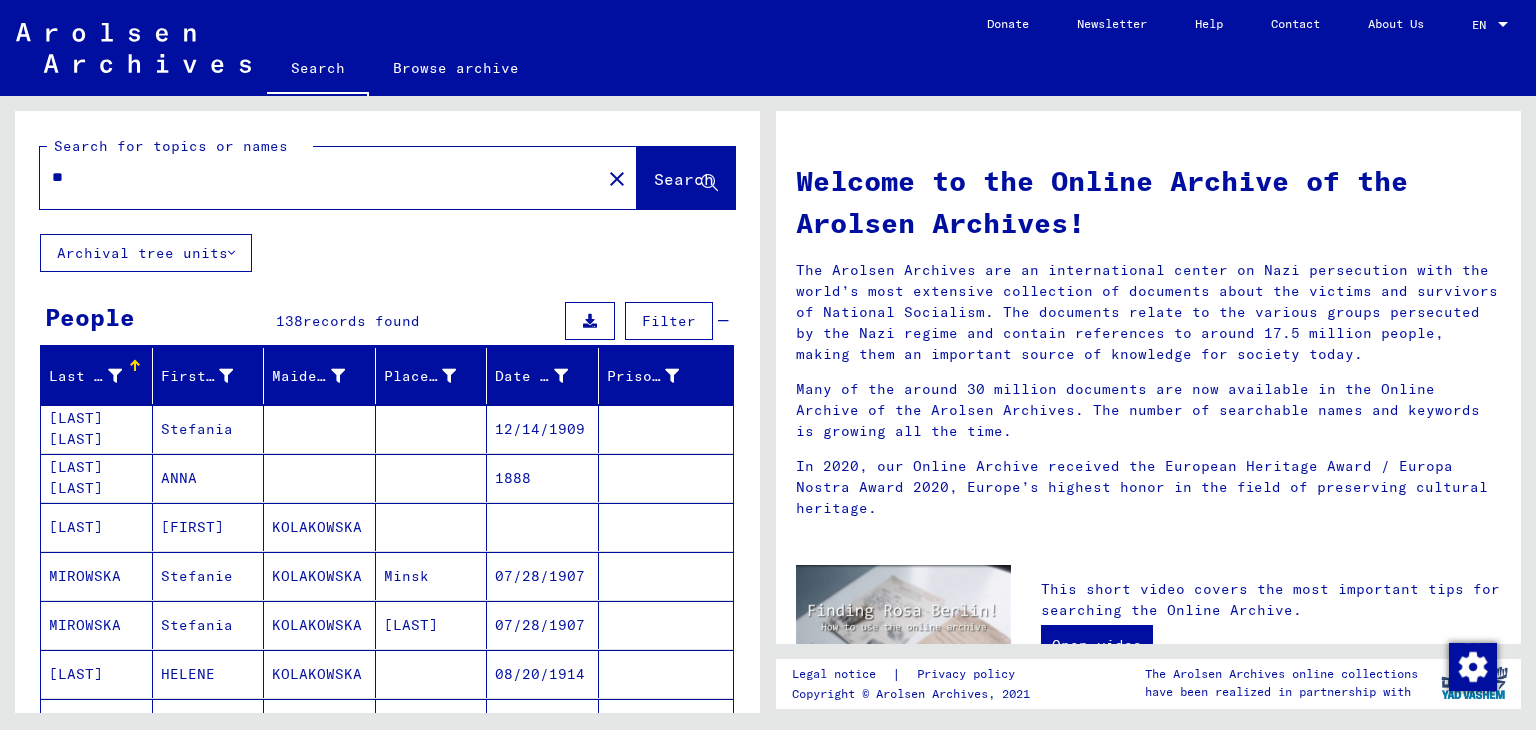 type on "*" 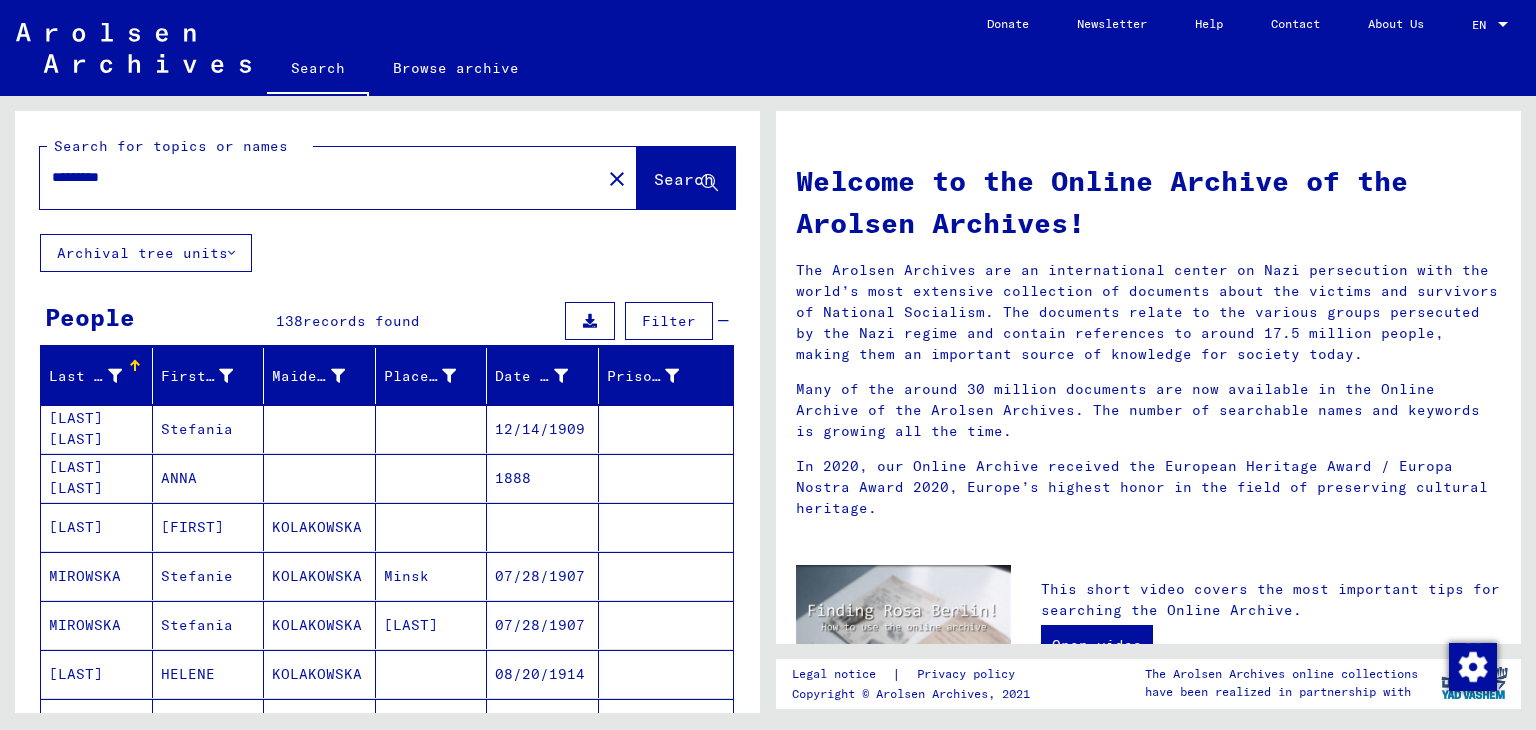 type on "*********" 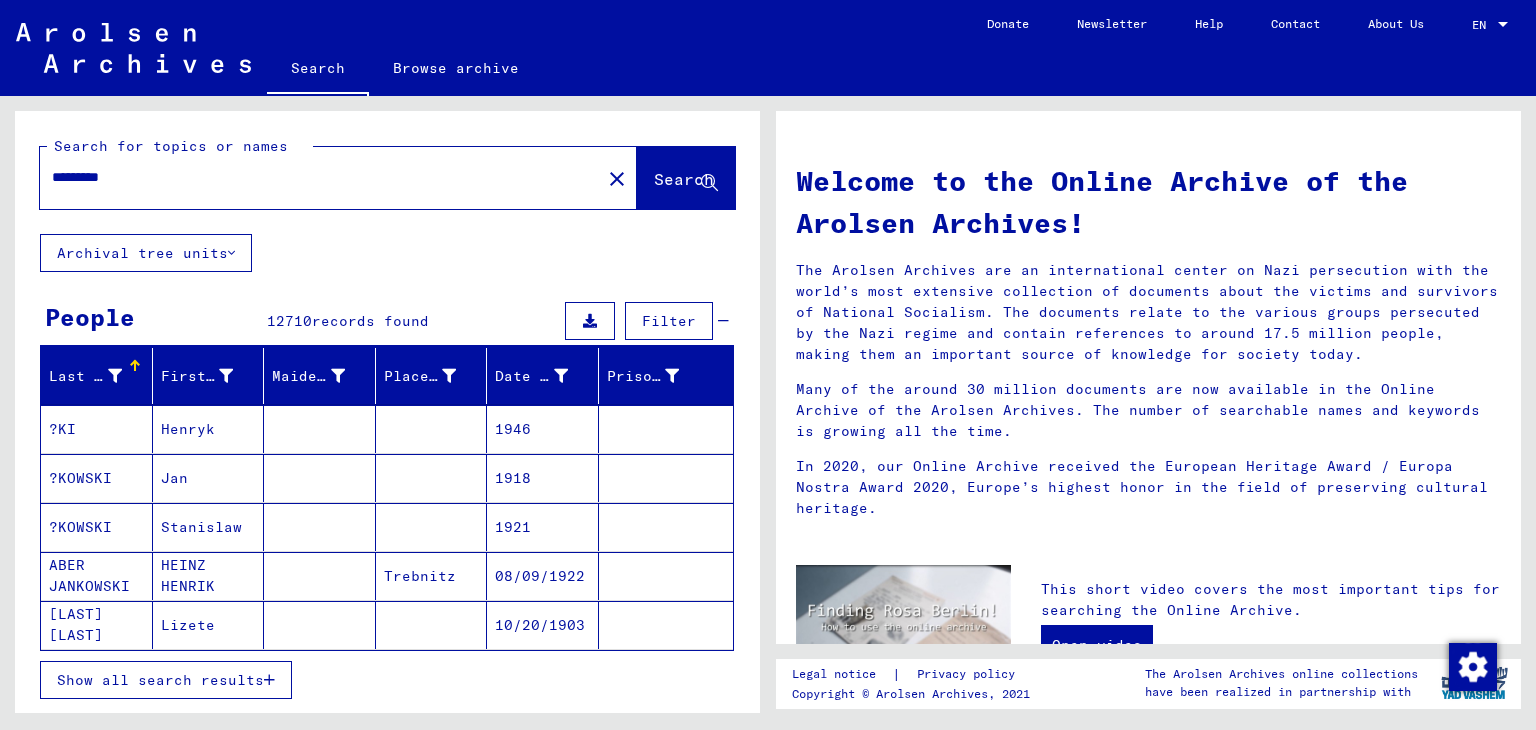 click on "Show all search results" at bounding box center [160, 680] 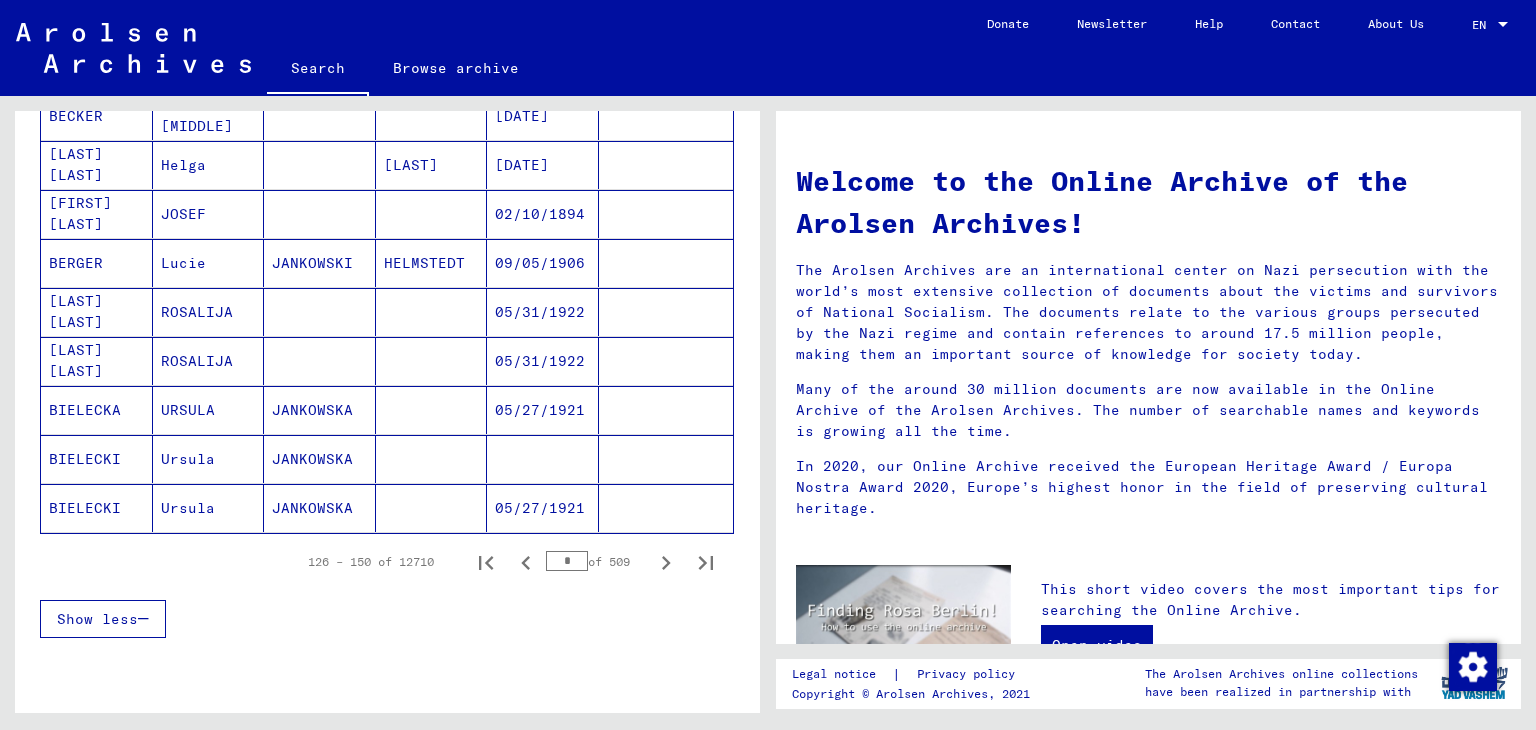 scroll, scrollTop: 1100, scrollLeft: 0, axis: vertical 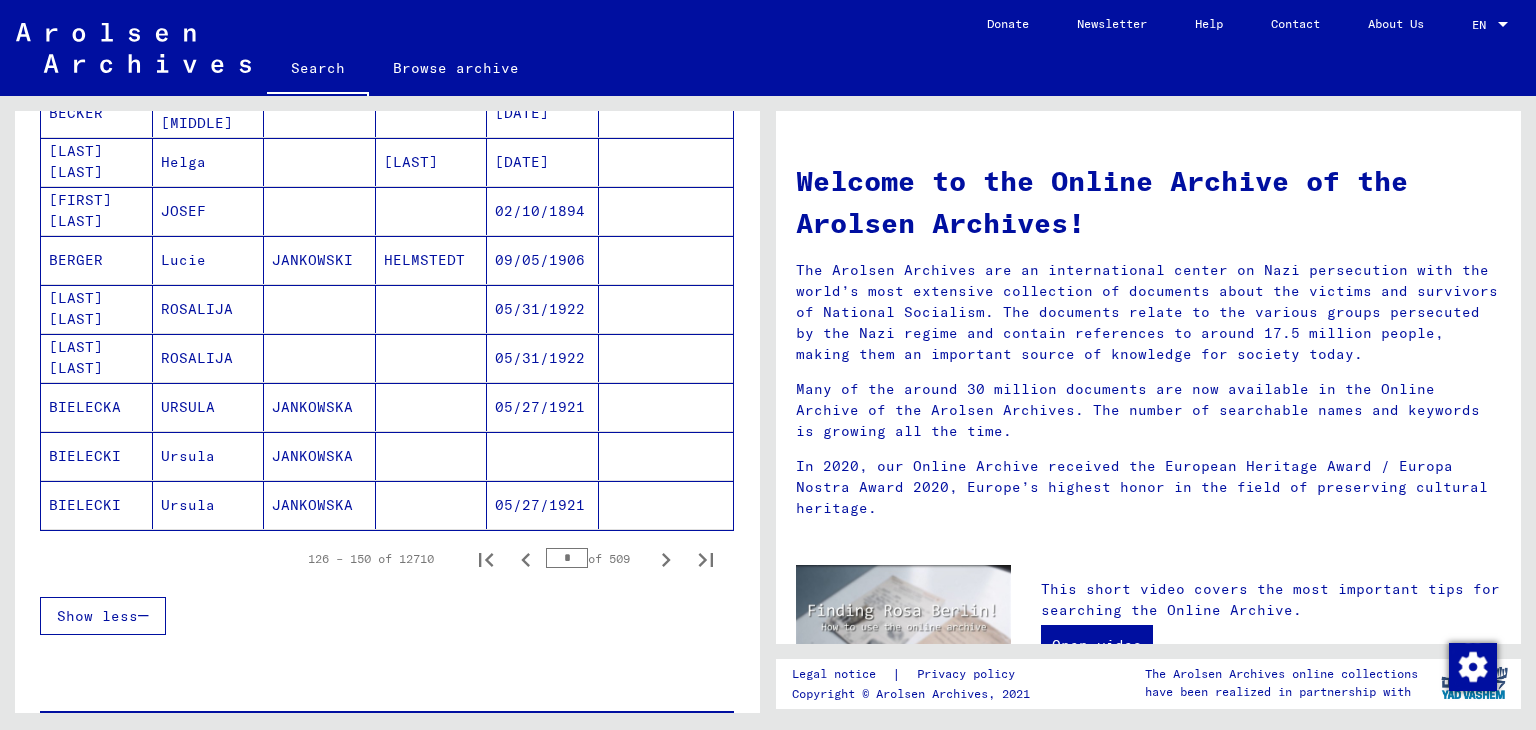 click on "*" at bounding box center [567, 558] 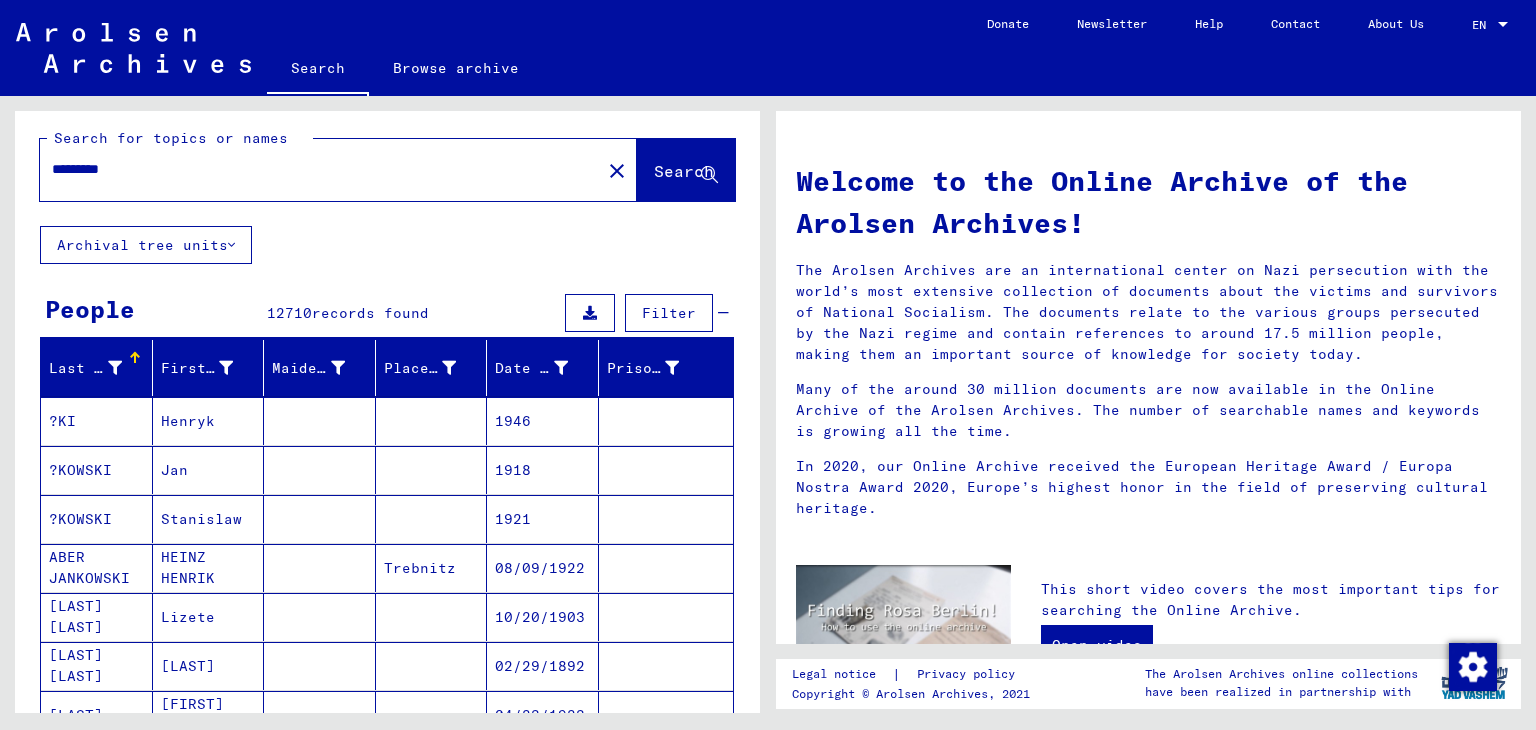 scroll, scrollTop: 0, scrollLeft: 0, axis: both 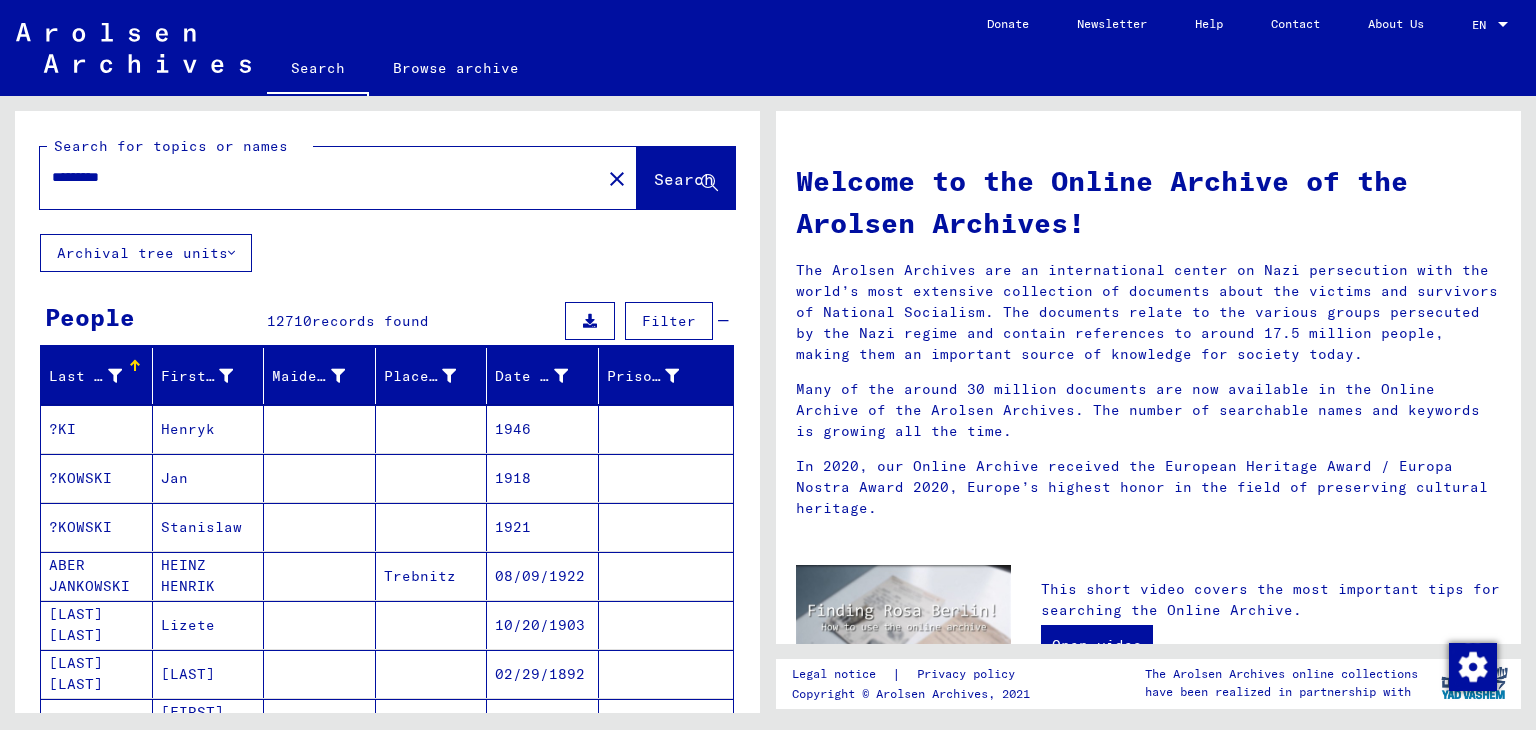 click on "Filter" at bounding box center (669, 321) 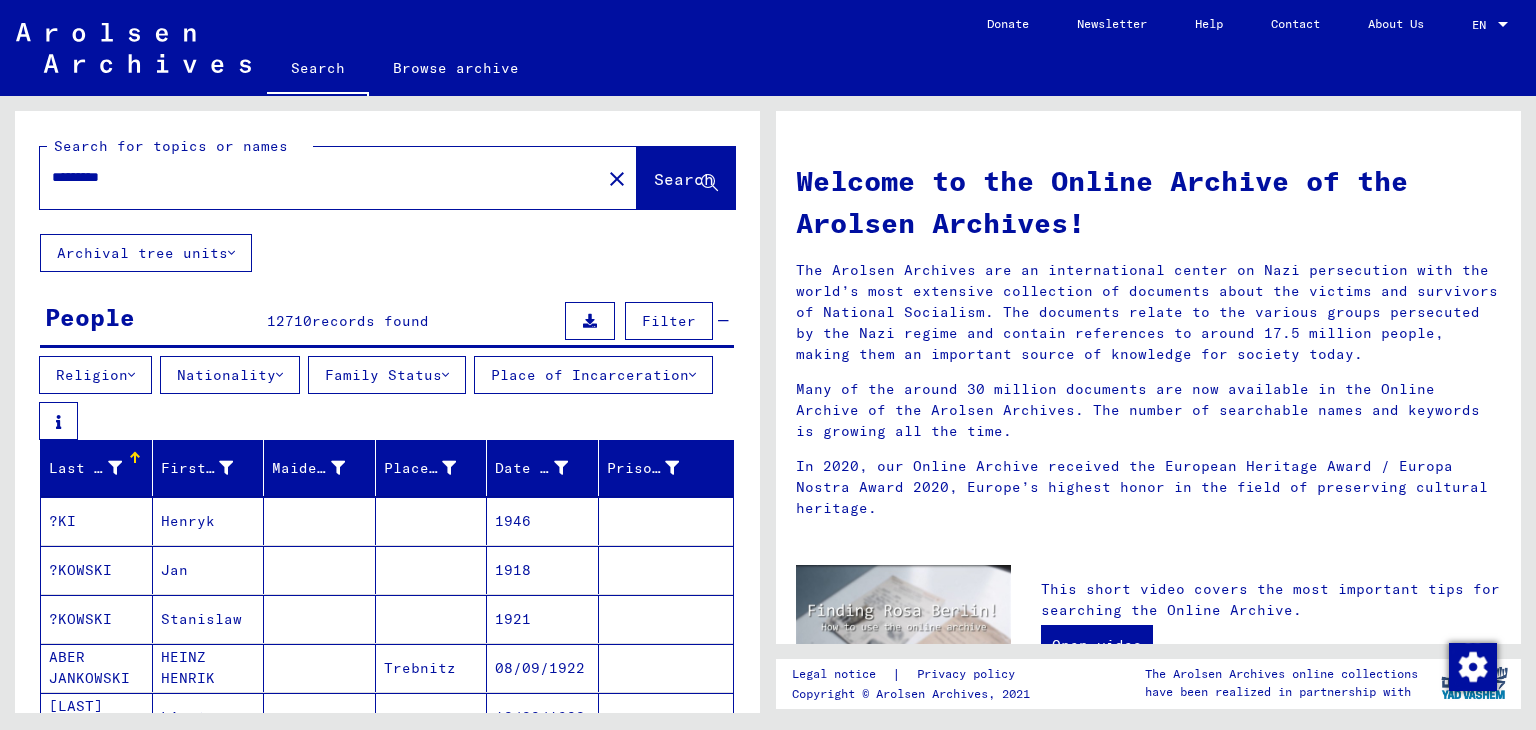 click on "Religion" at bounding box center [95, 375] 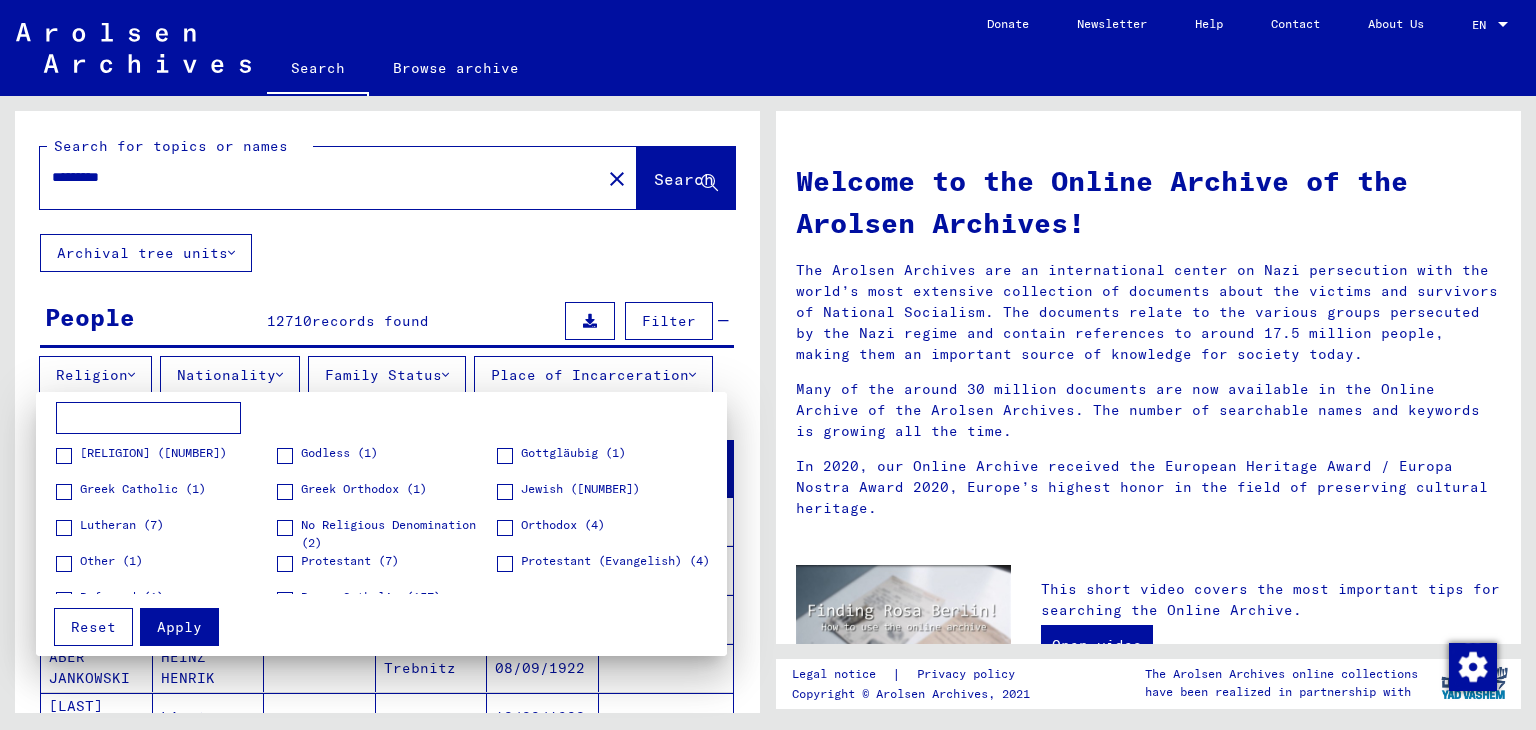click at bounding box center [768, 365] 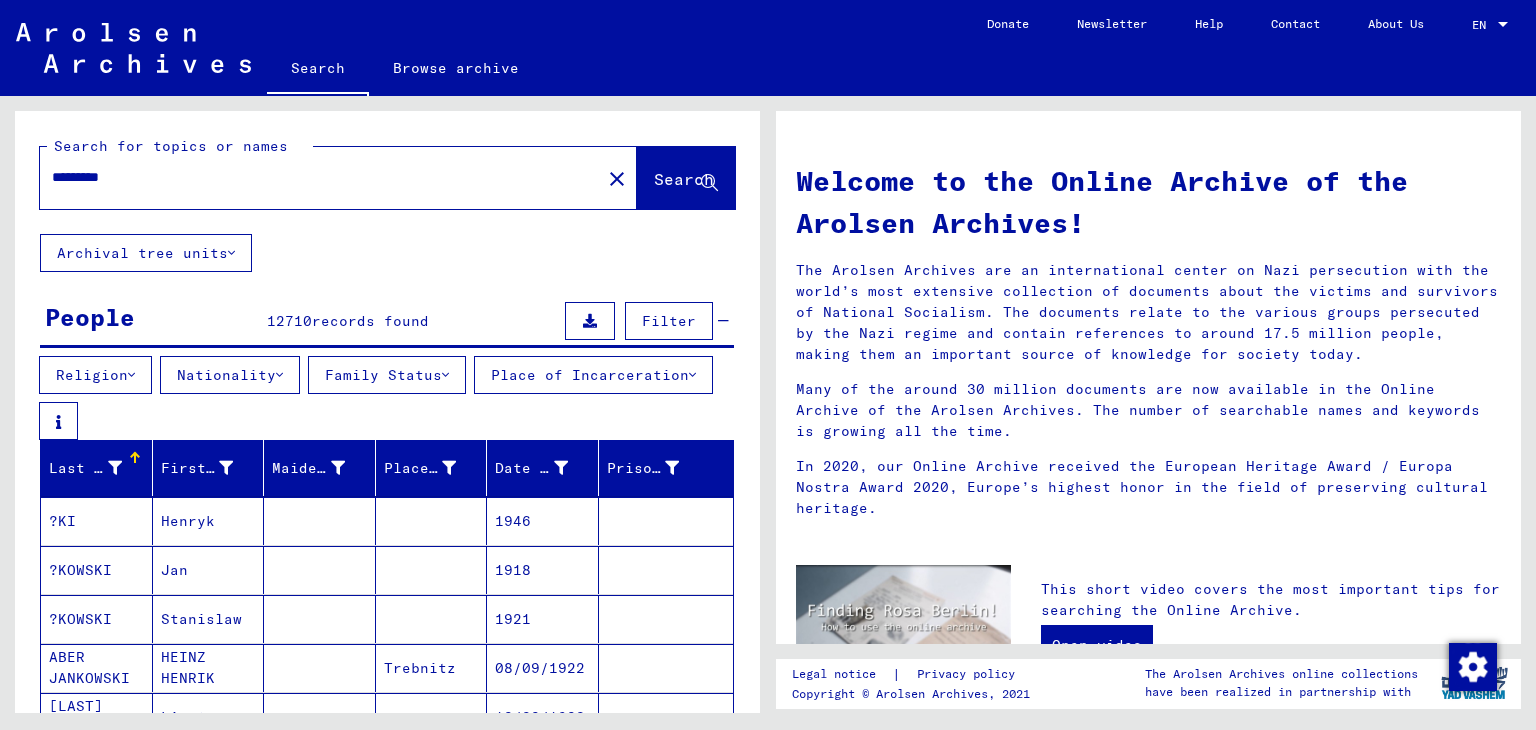 click on "Nationality" at bounding box center (230, 375) 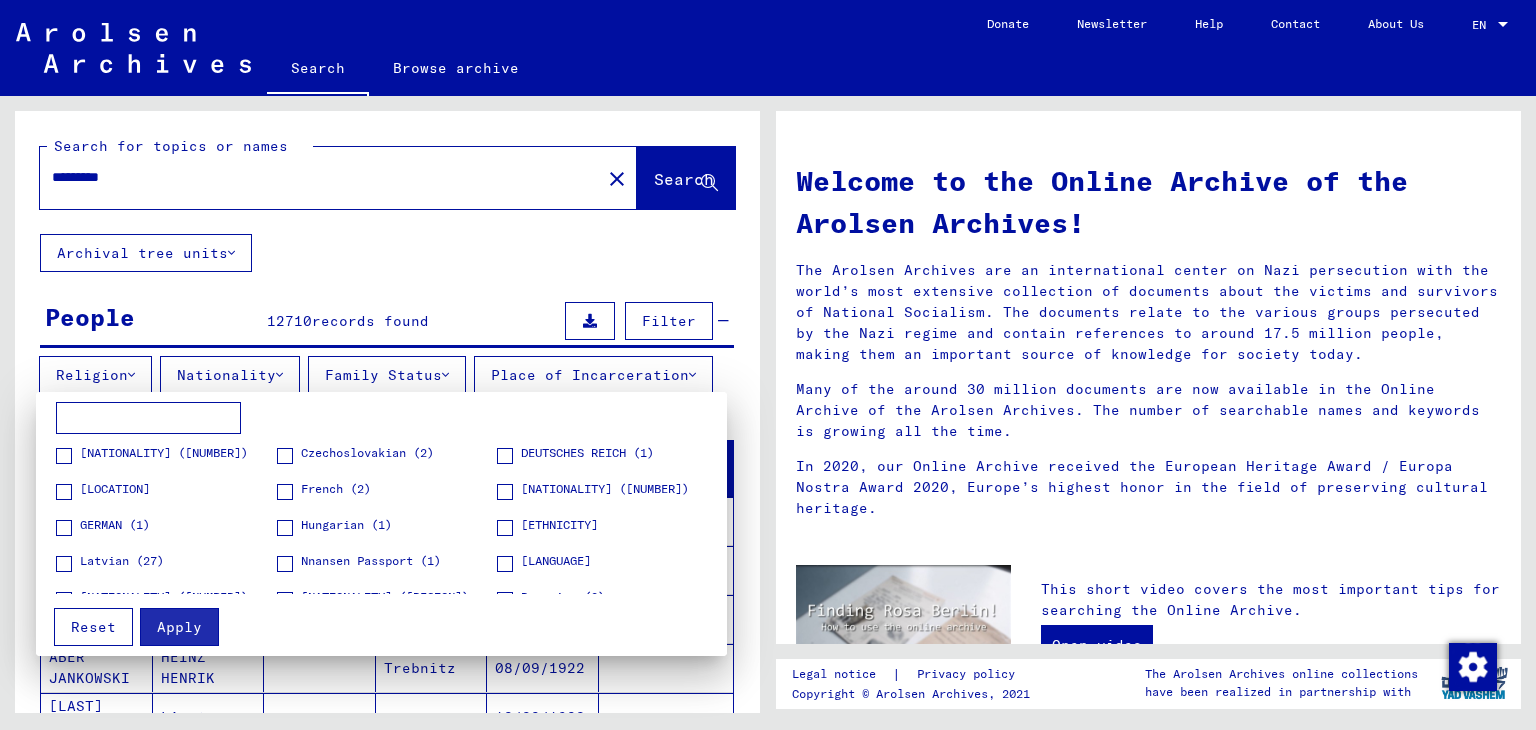 click at bounding box center [768, 365] 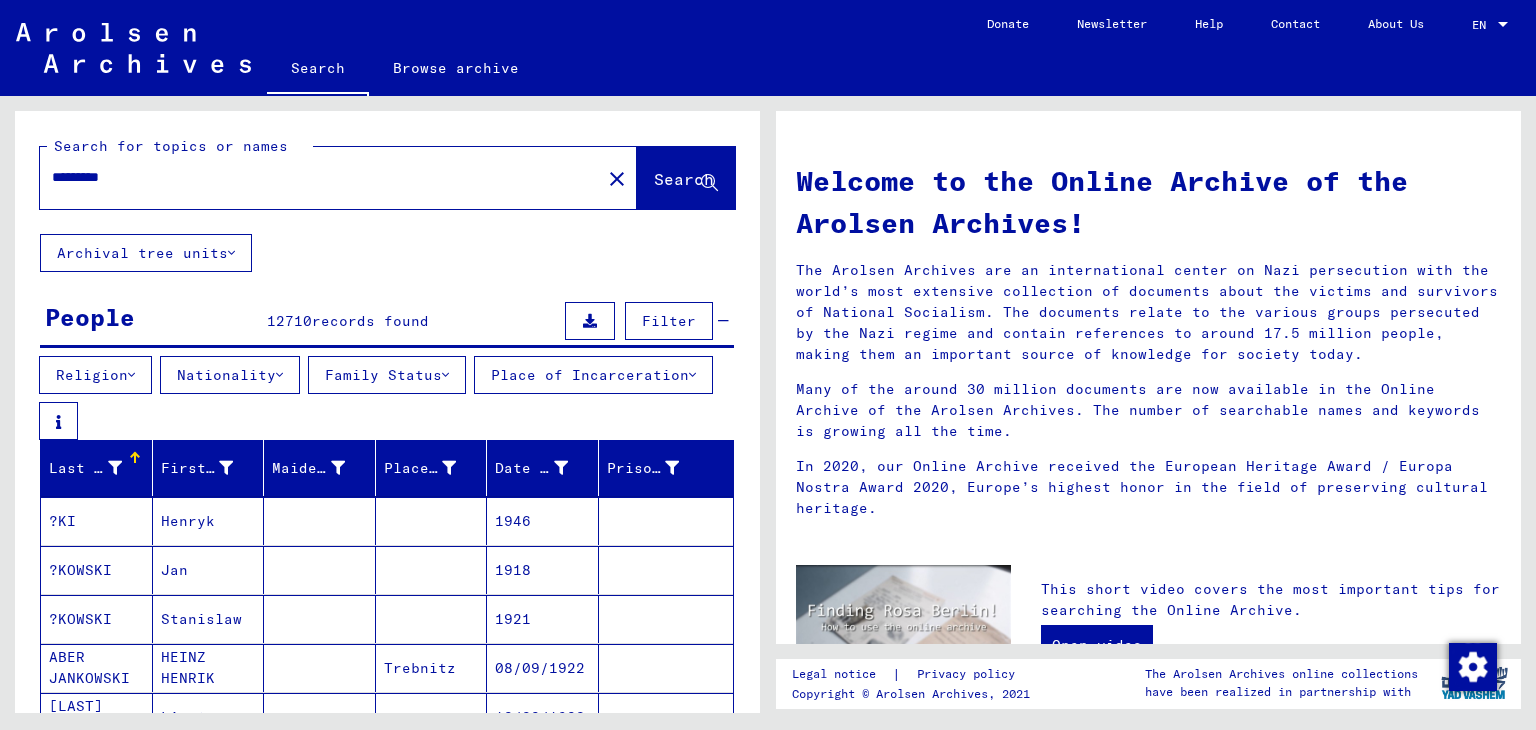 click on "Family Status" at bounding box center (387, 375) 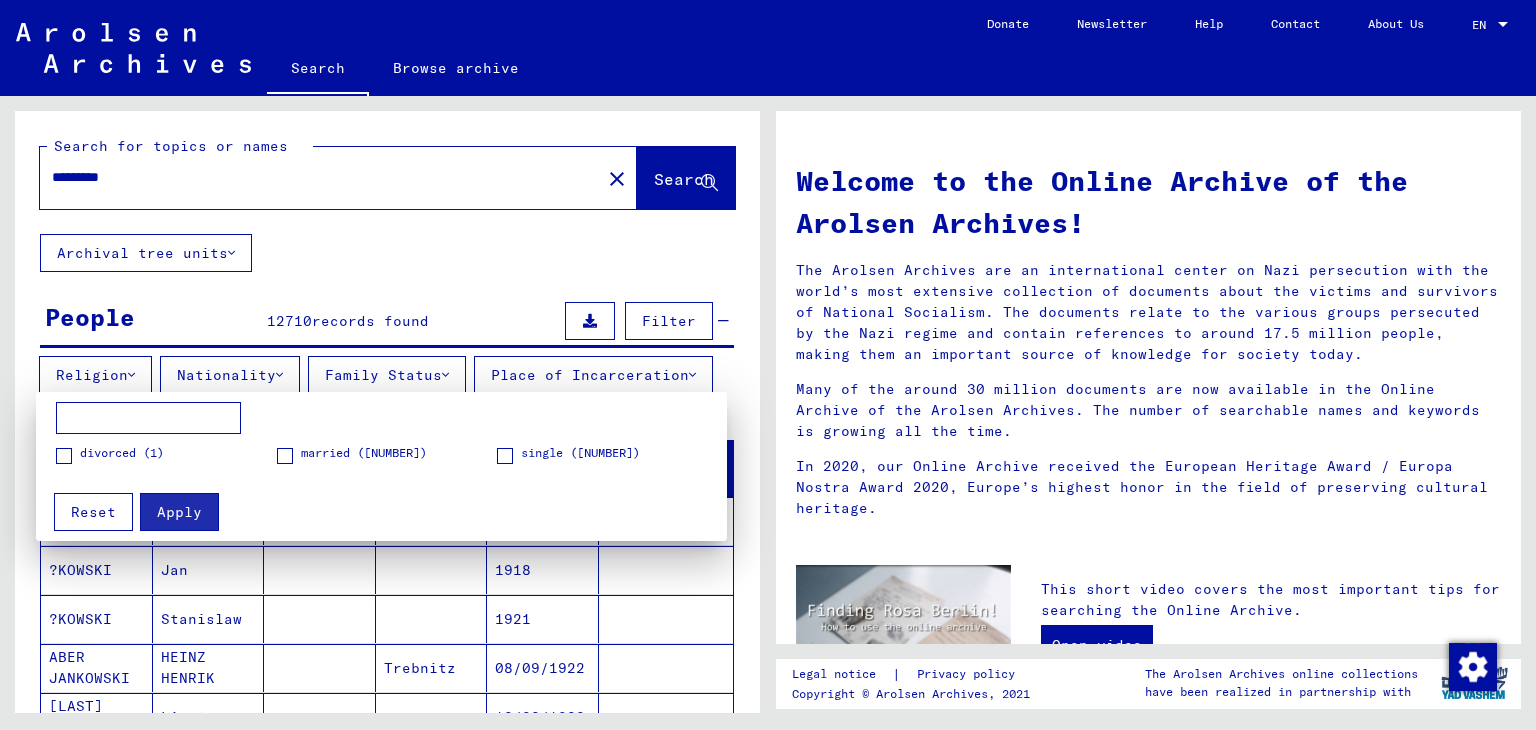 click at bounding box center (768, 365) 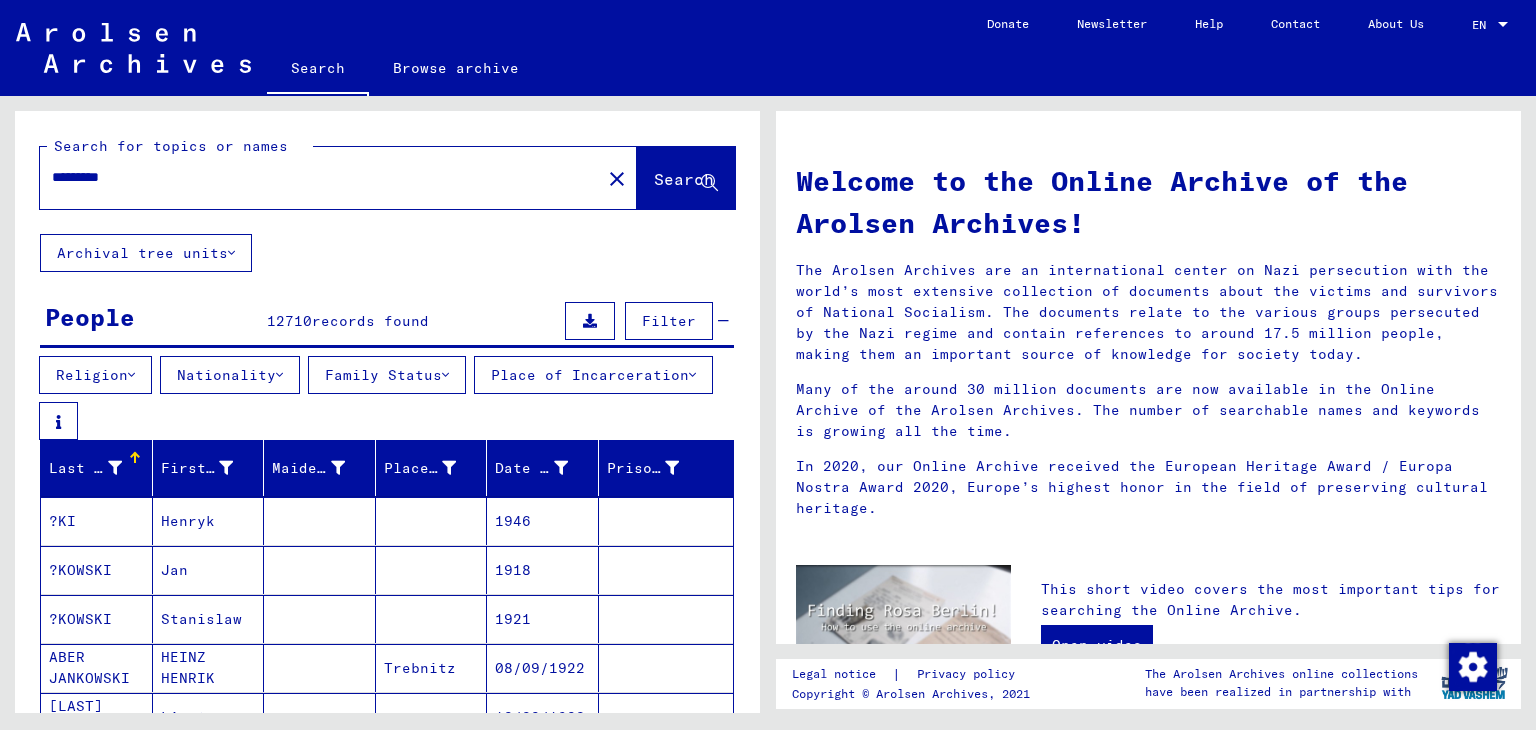 click on "Place of Incarceration" at bounding box center (593, 375) 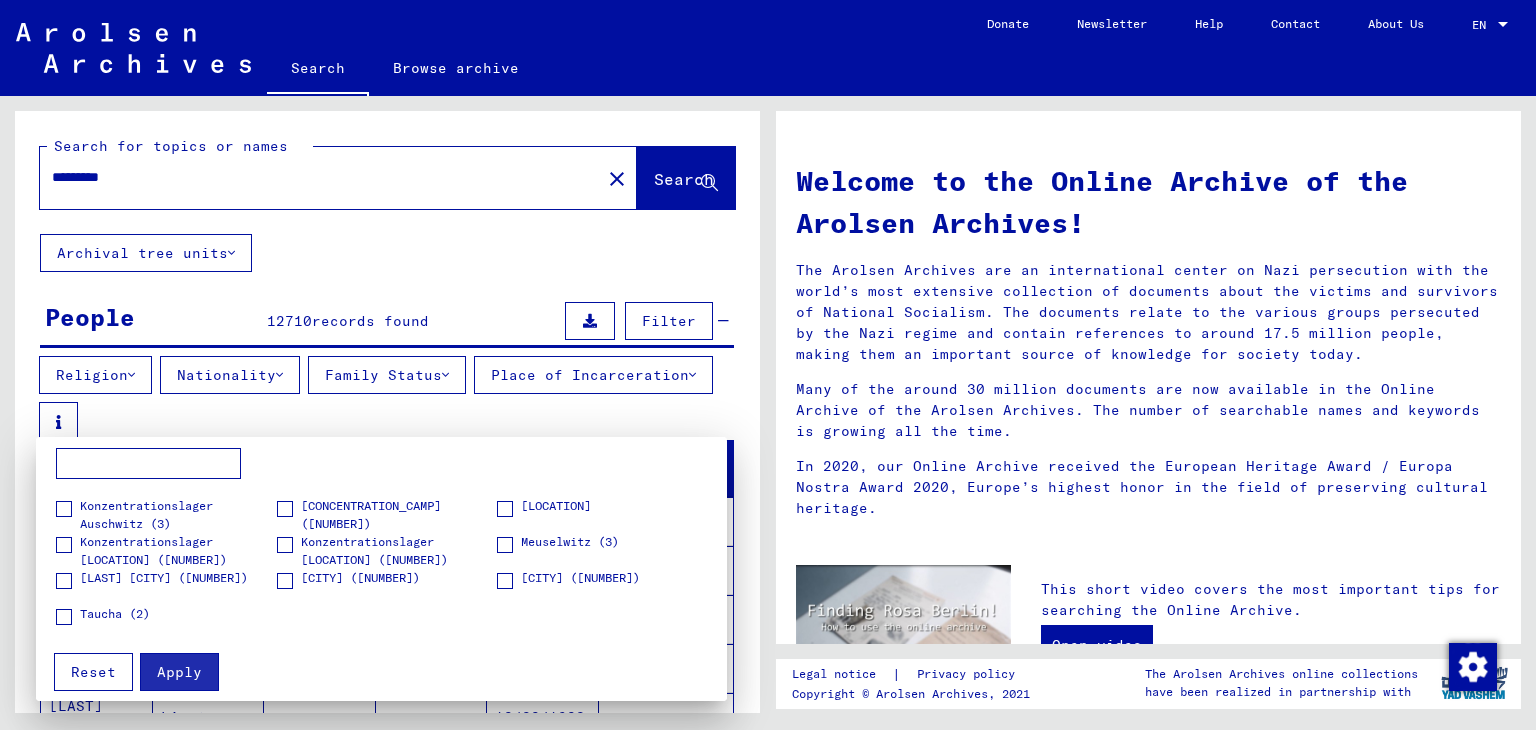 scroll, scrollTop: 0, scrollLeft: 0, axis: both 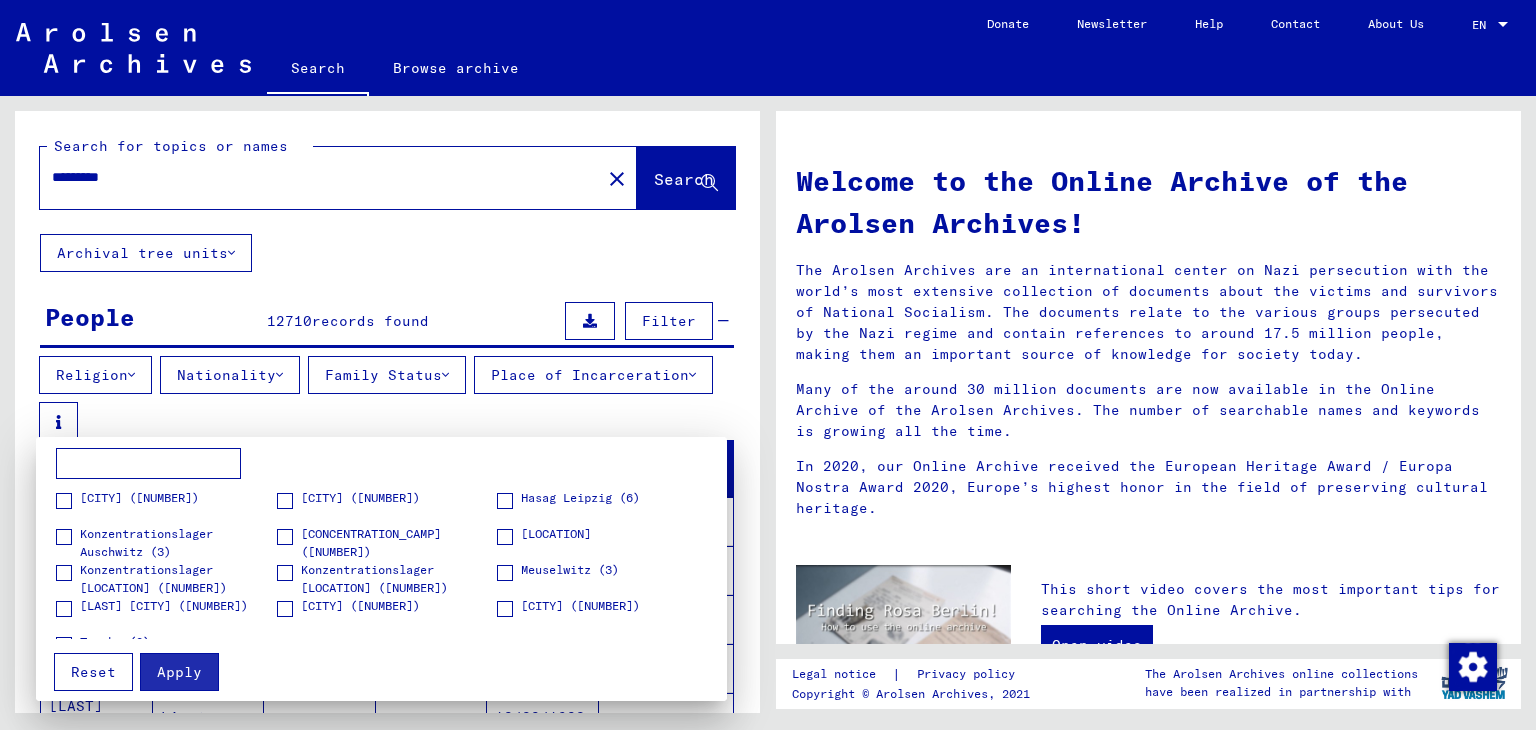 click at bounding box center (768, 365) 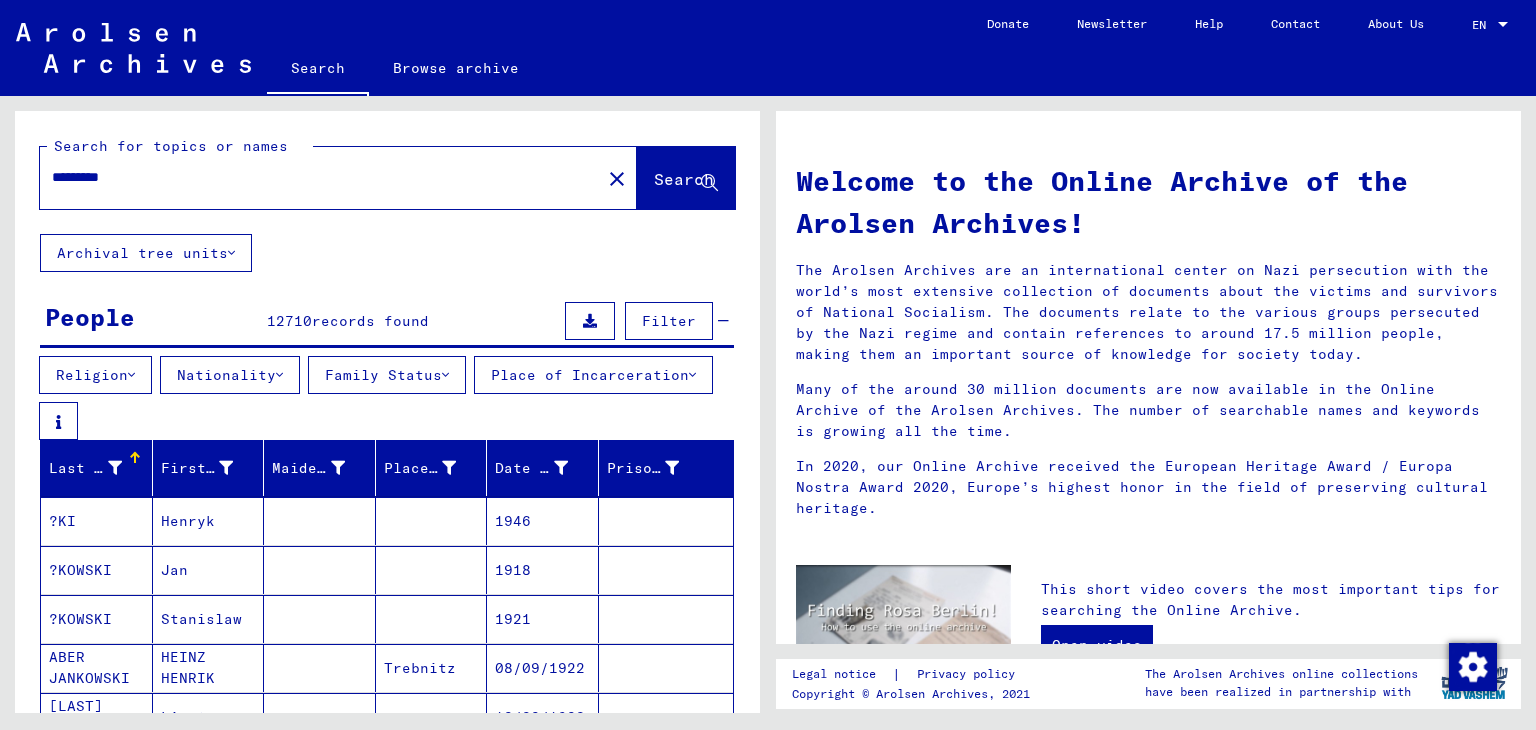 type 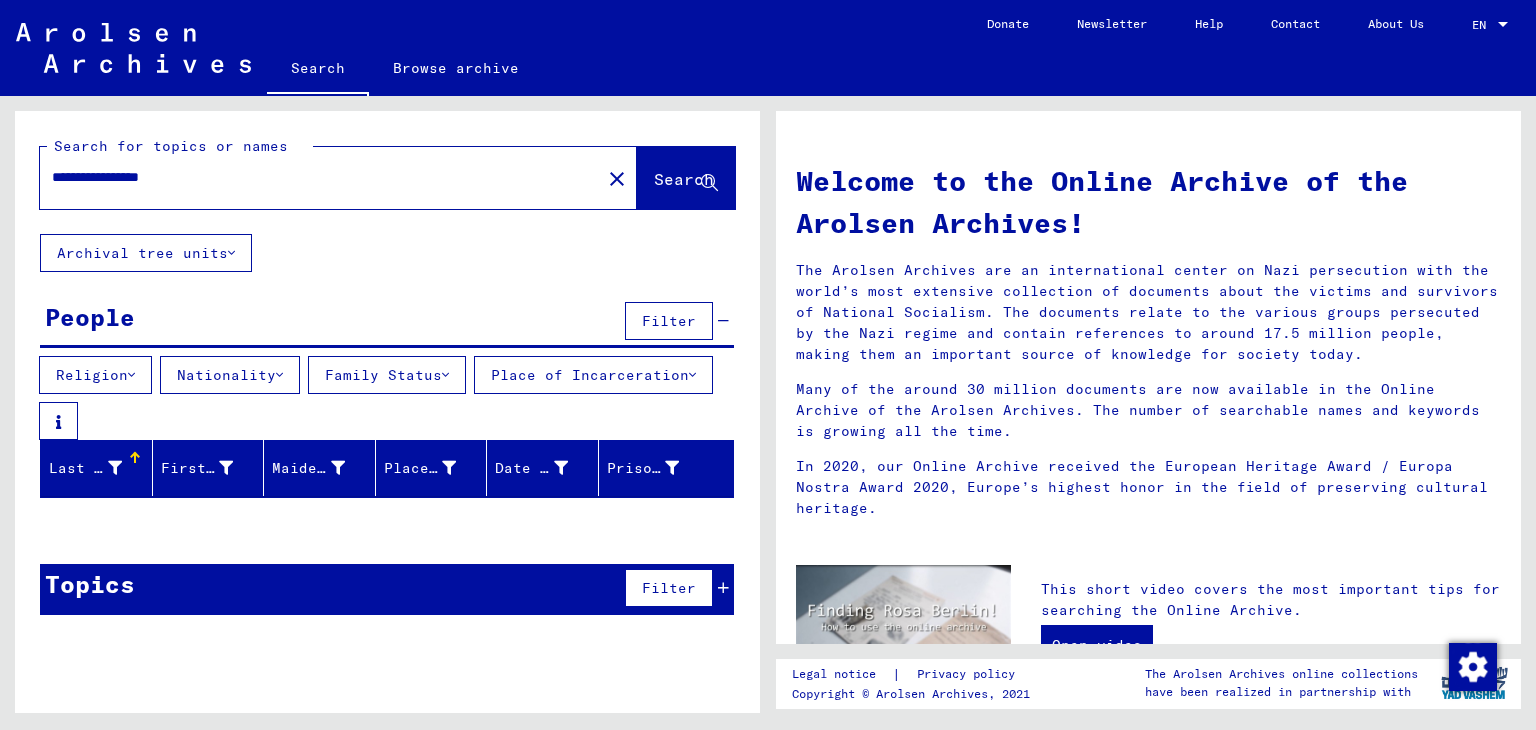 drag, startPoint x: 296, startPoint y: 171, endPoint x: 142, endPoint y: 176, distance: 154.08115 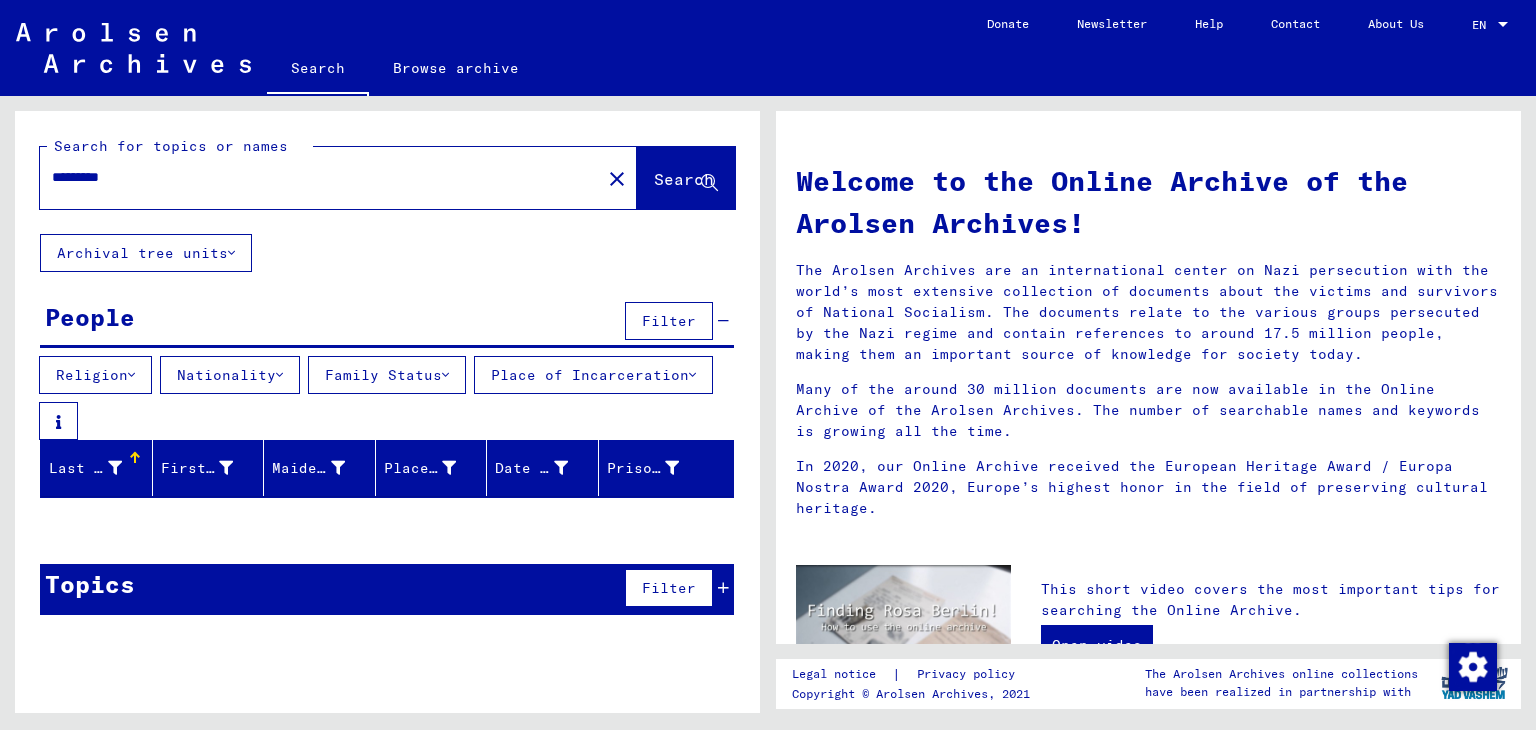 type on "*********" 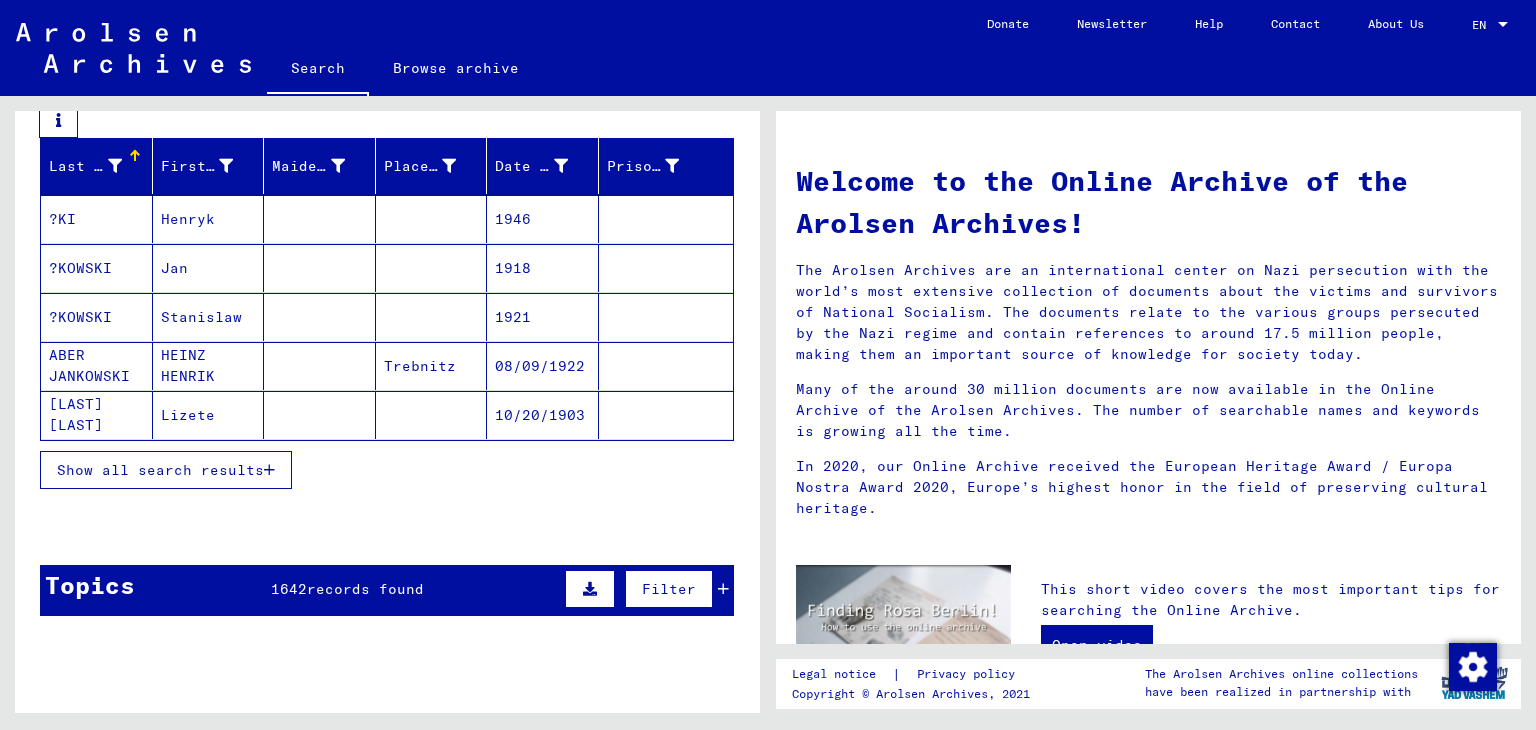 scroll, scrollTop: 300, scrollLeft: 0, axis: vertical 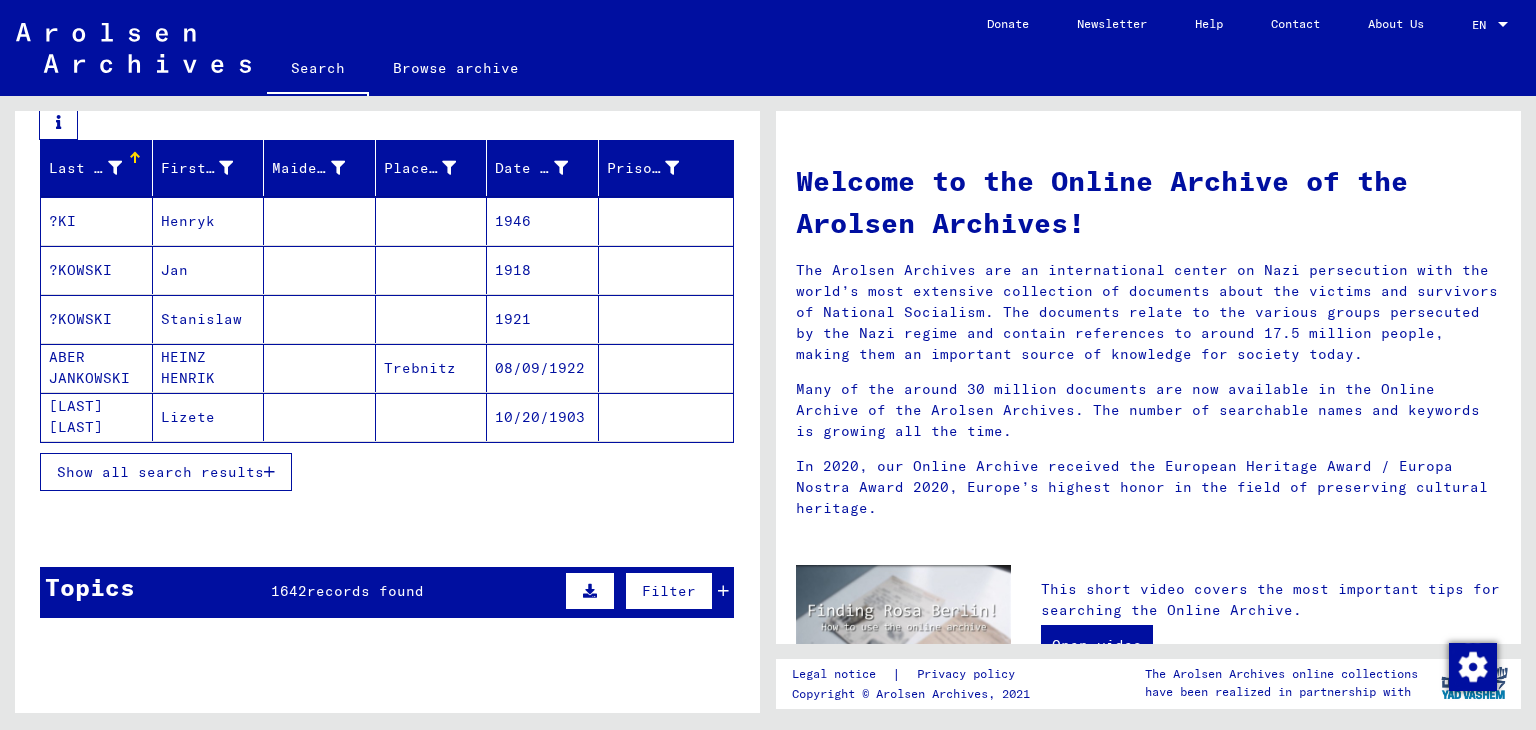 click on "Filter" at bounding box center [669, 591] 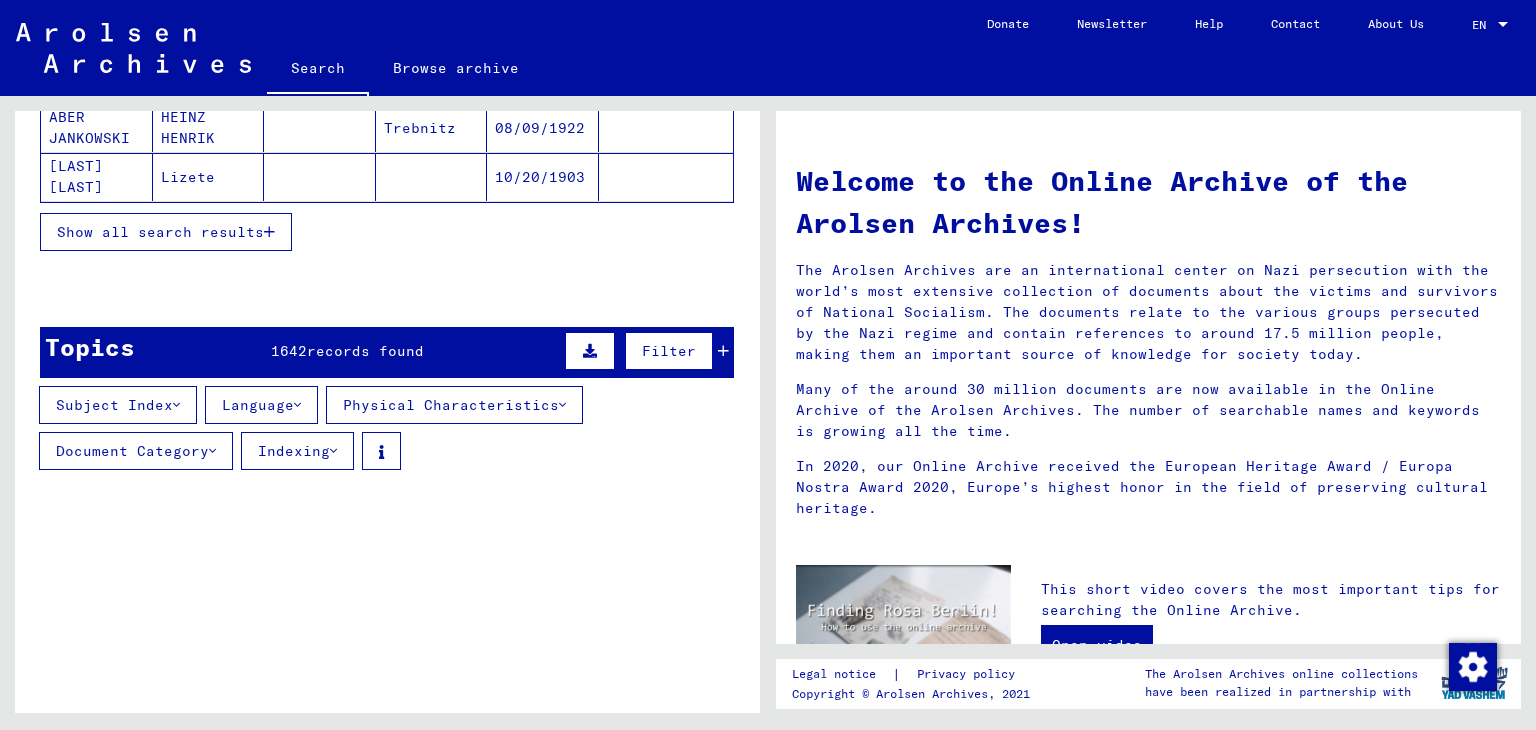 scroll, scrollTop: 600, scrollLeft: 0, axis: vertical 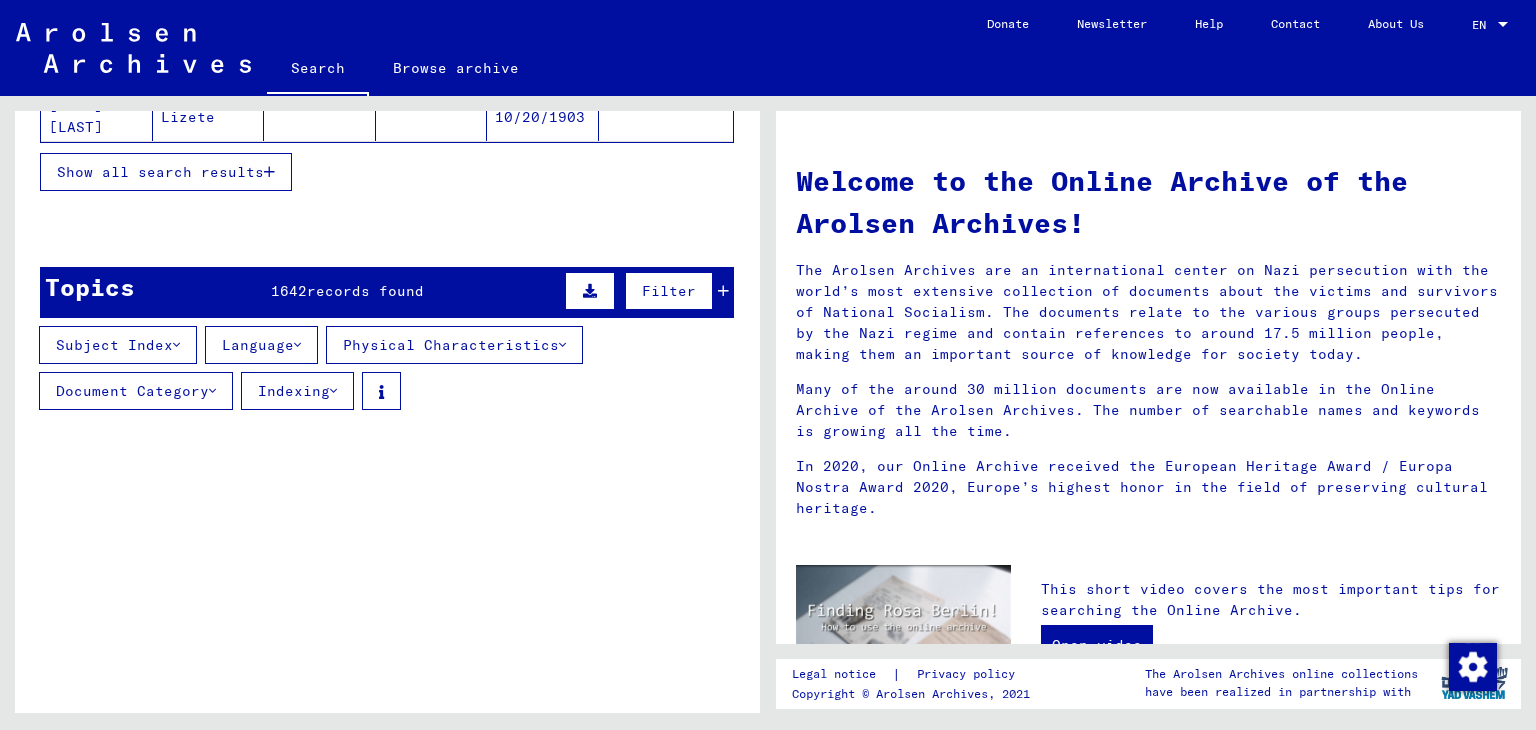 click on "Subject Index" at bounding box center (118, 345) 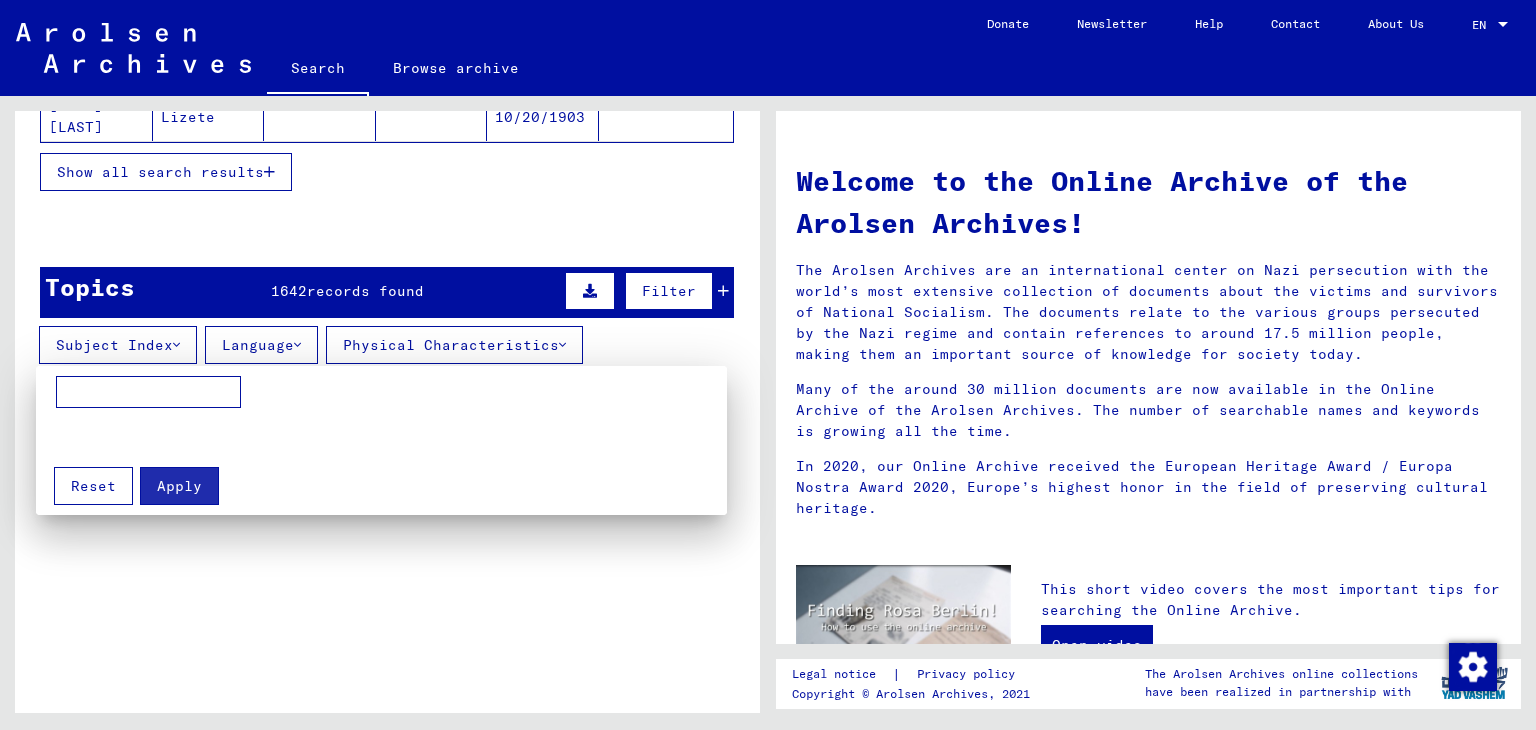 click at bounding box center [768, 365] 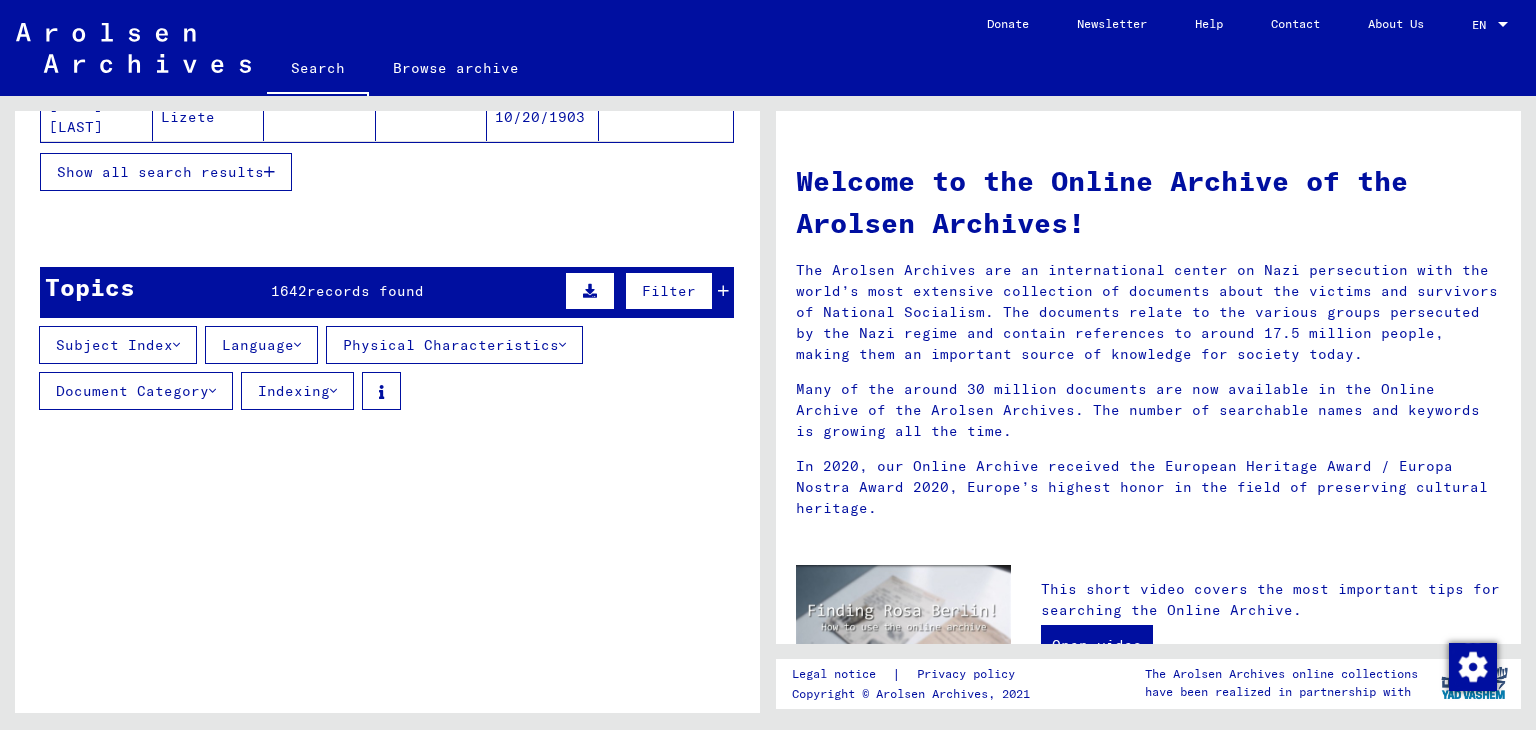 click on "Language" at bounding box center [261, 345] 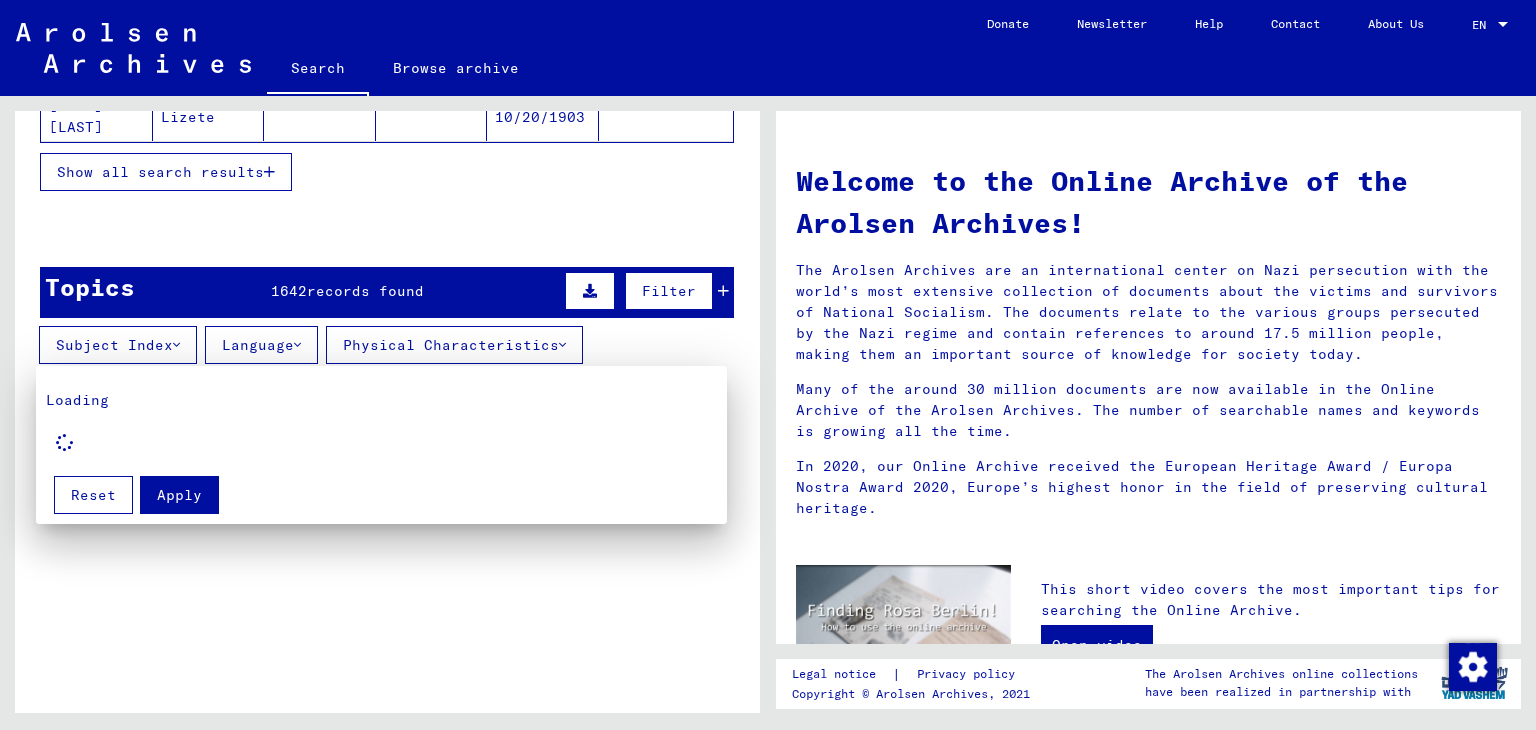 click at bounding box center (768, 365) 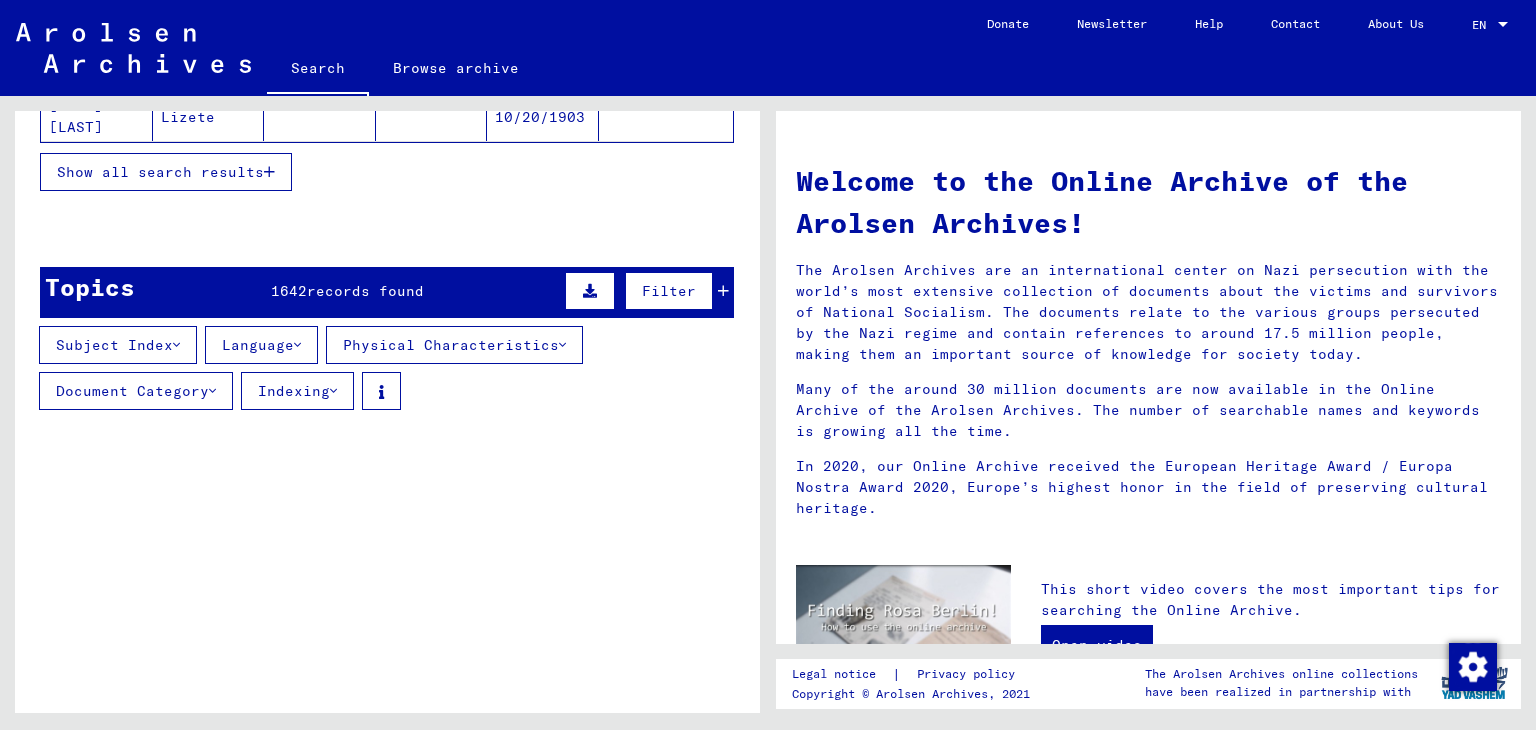 click on "Physical Characteristics" at bounding box center (454, 345) 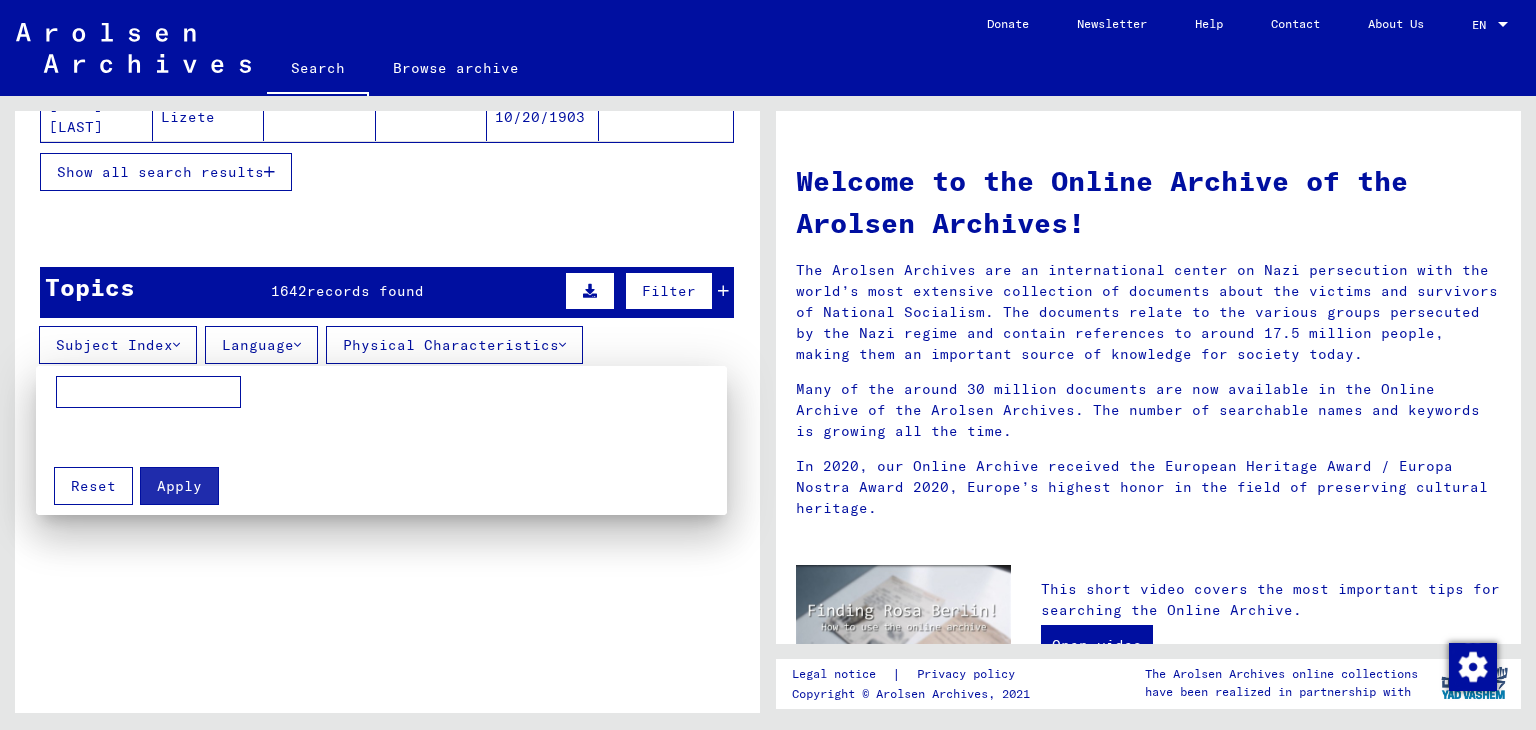 click at bounding box center [768, 365] 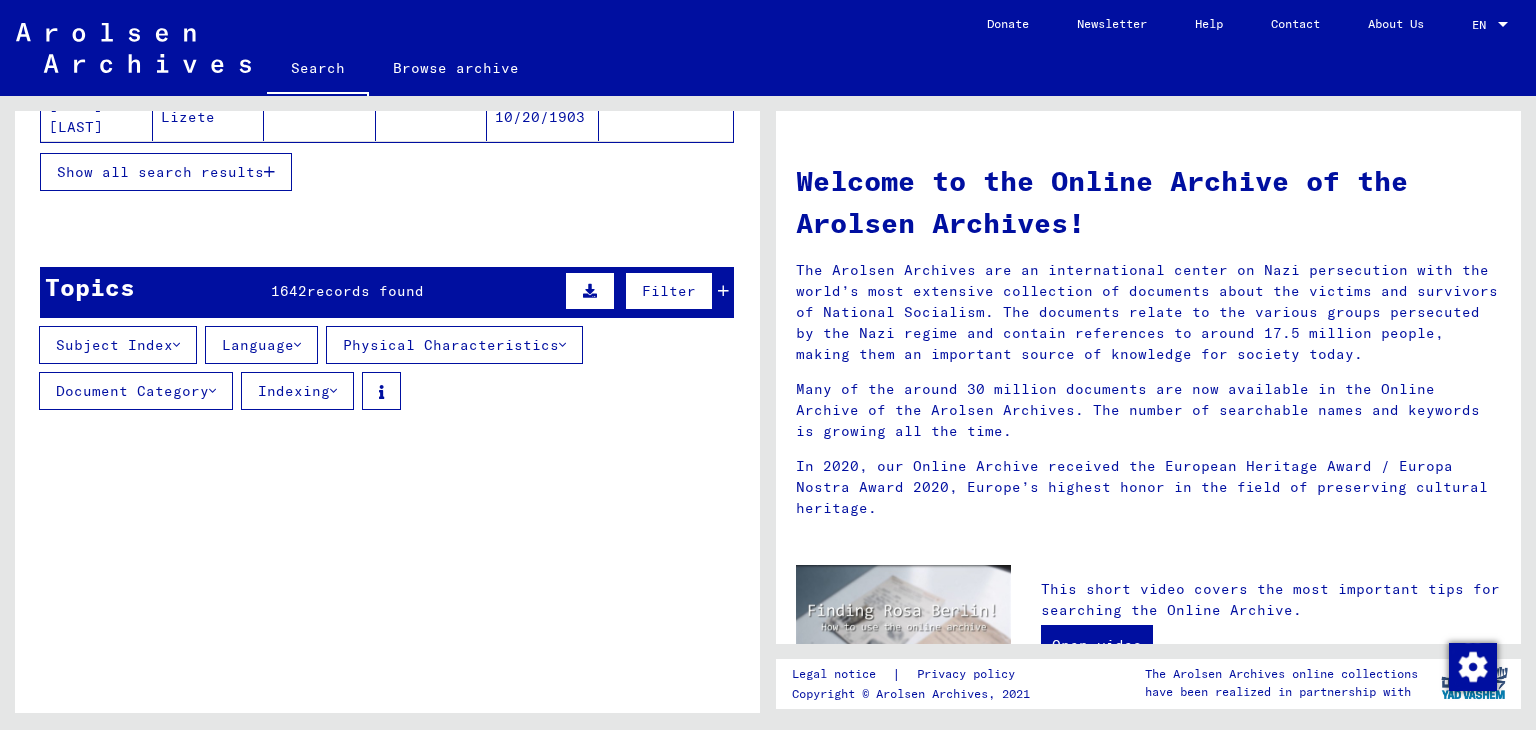 click on "Indexing" at bounding box center (297, 391) 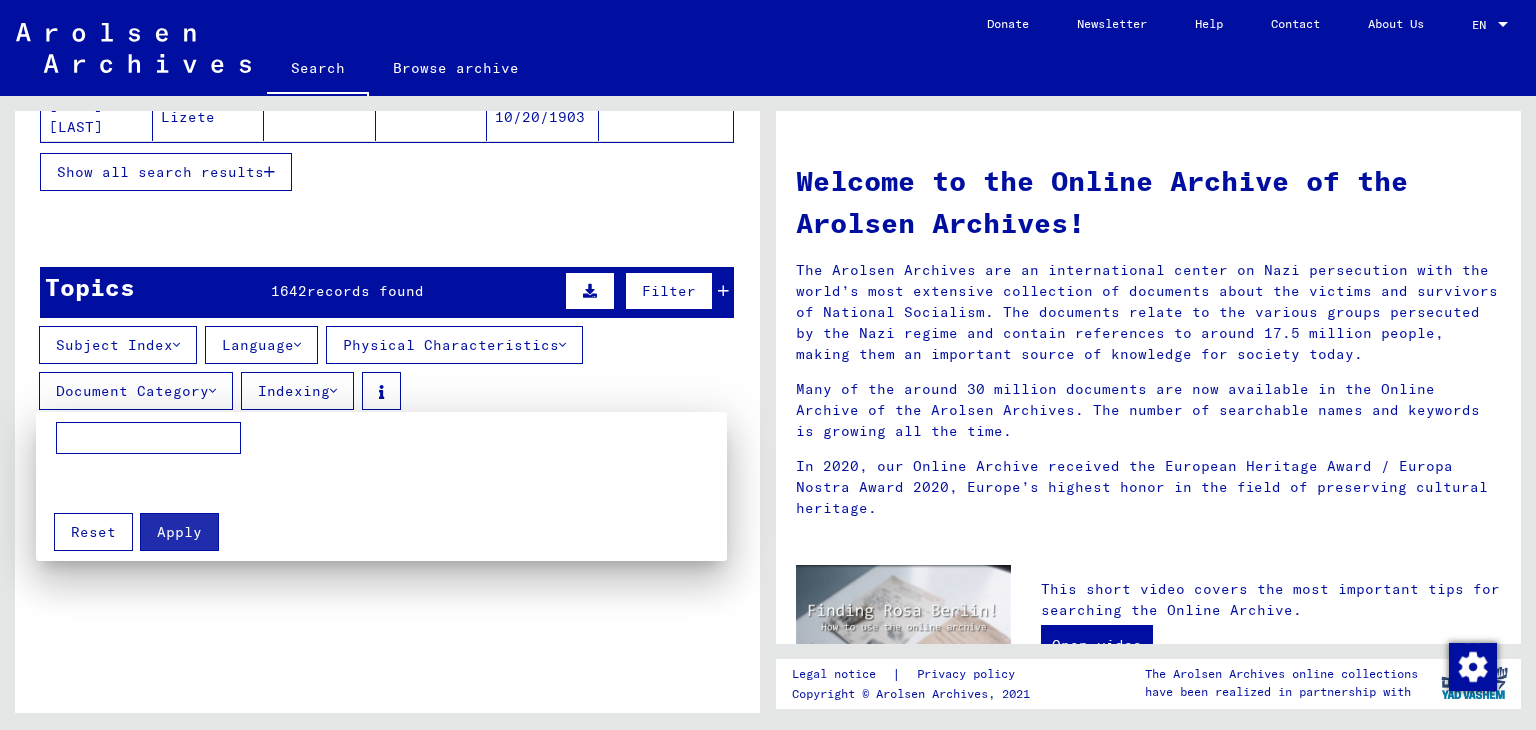 click at bounding box center (768, 365) 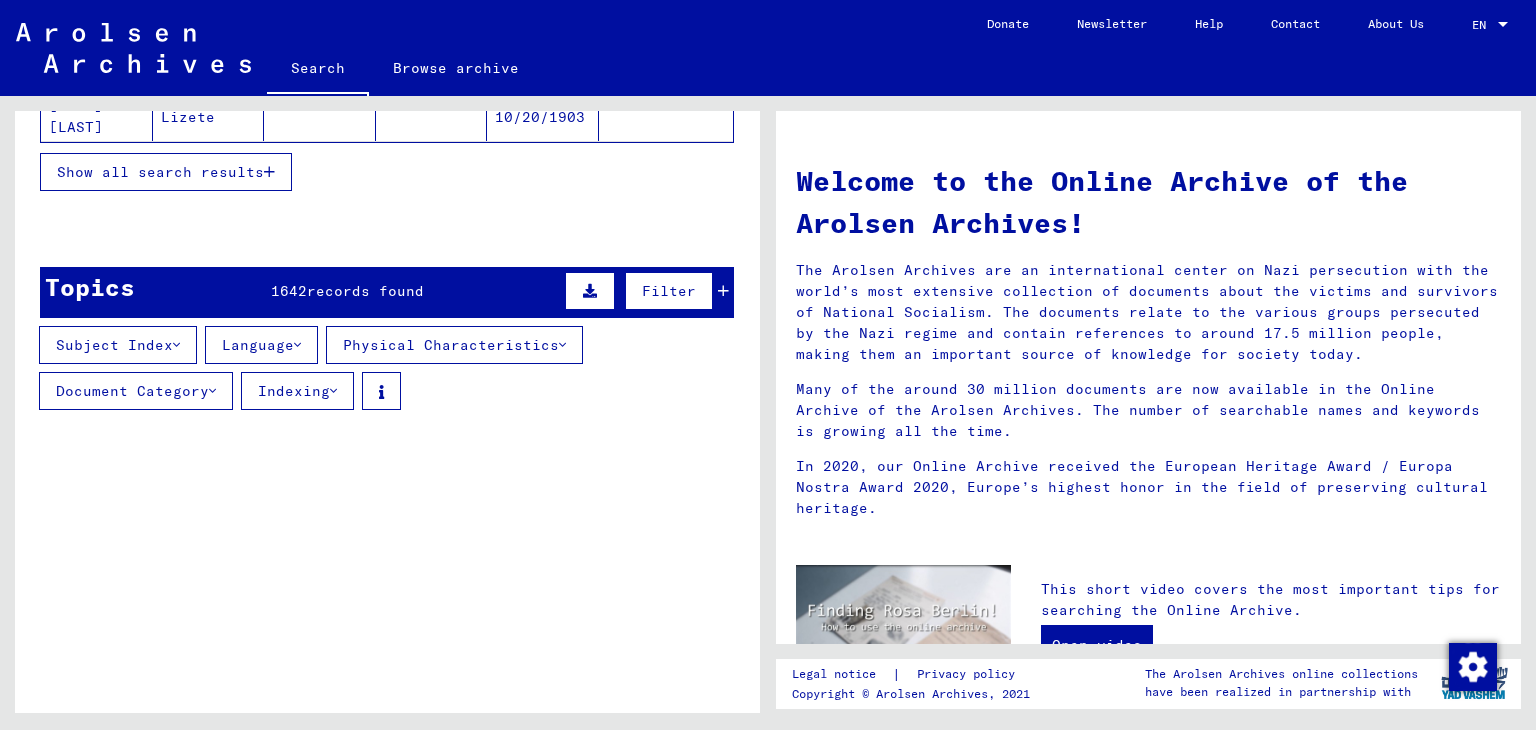 click at bounding box center (212, 391) 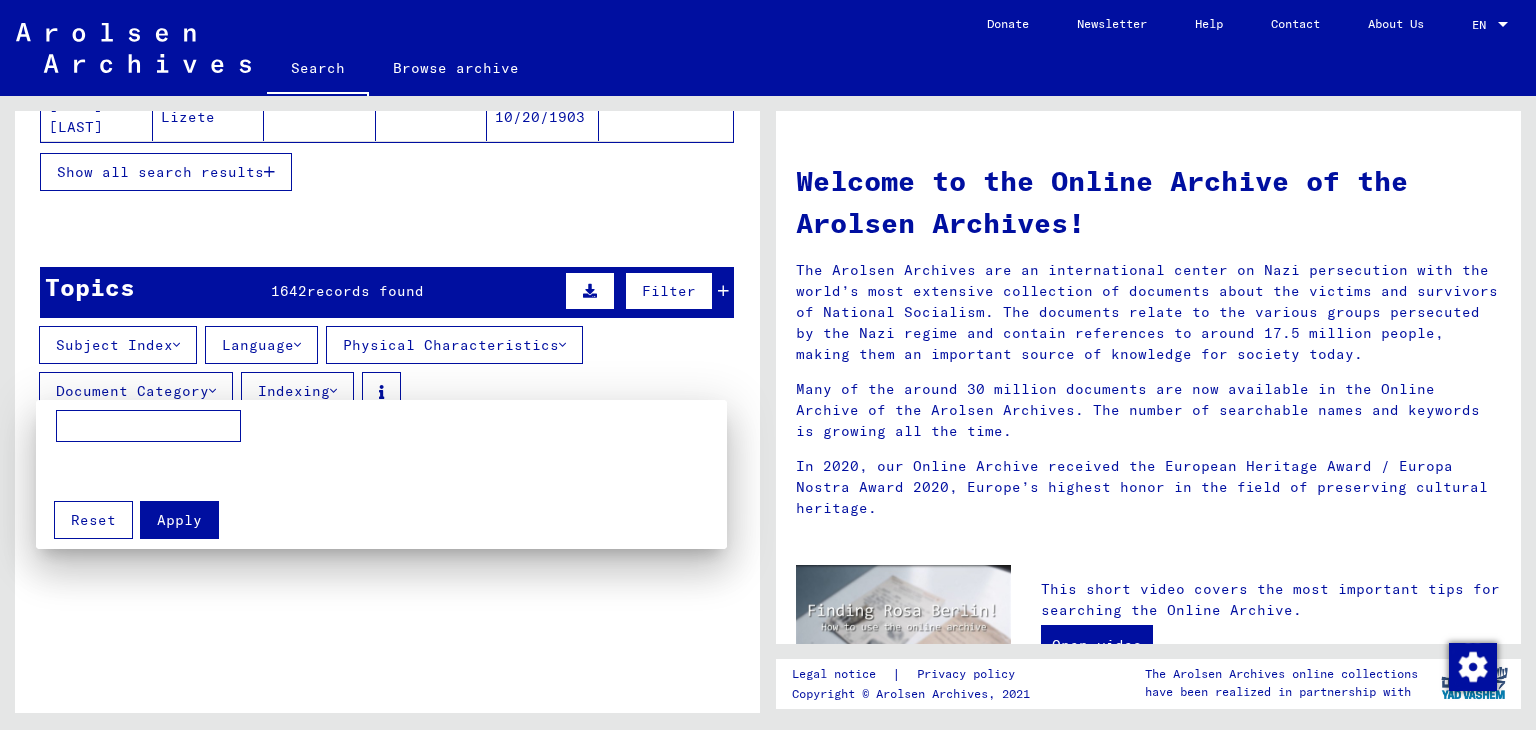 click at bounding box center [768, 365] 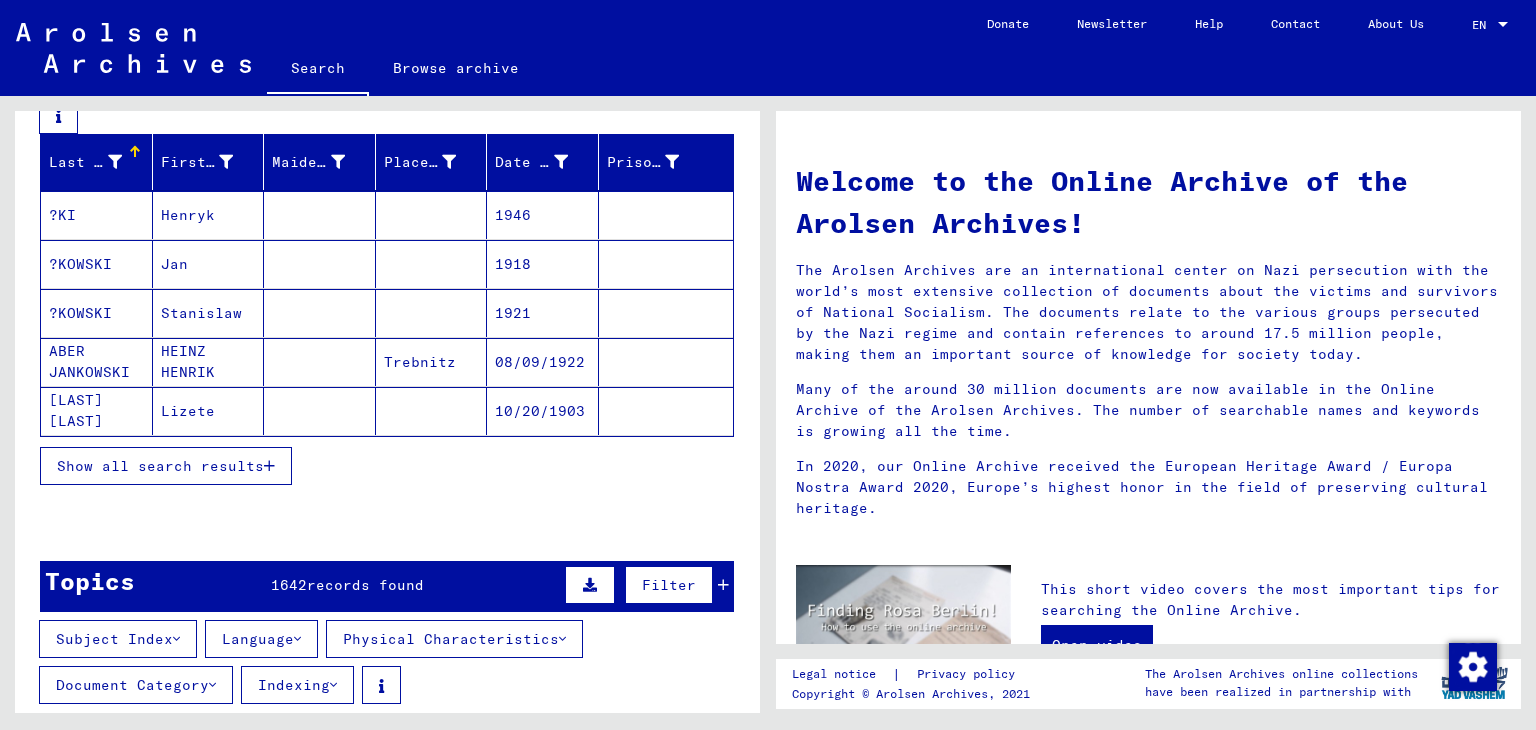scroll, scrollTop: 300, scrollLeft: 0, axis: vertical 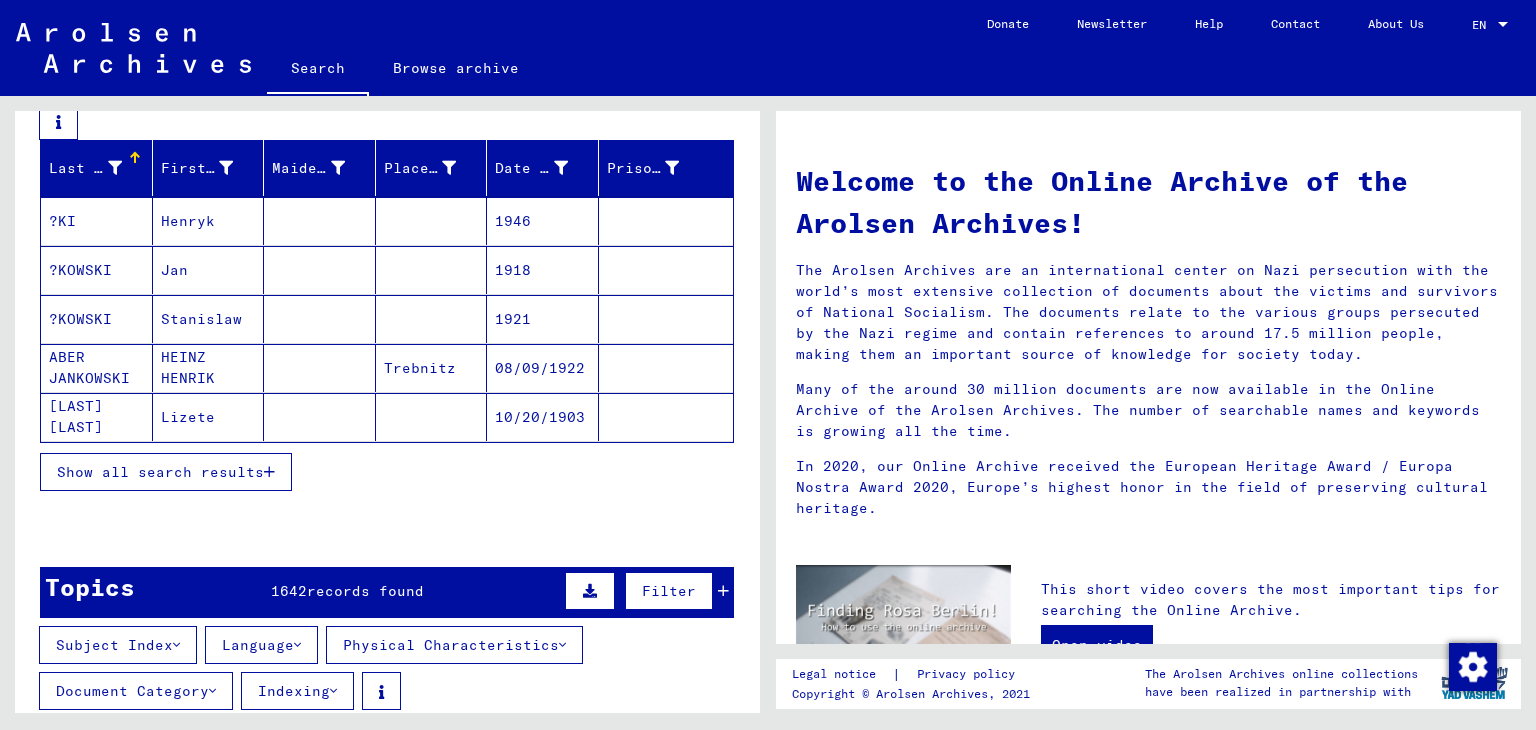 click on "Filter" at bounding box center [644, 591] 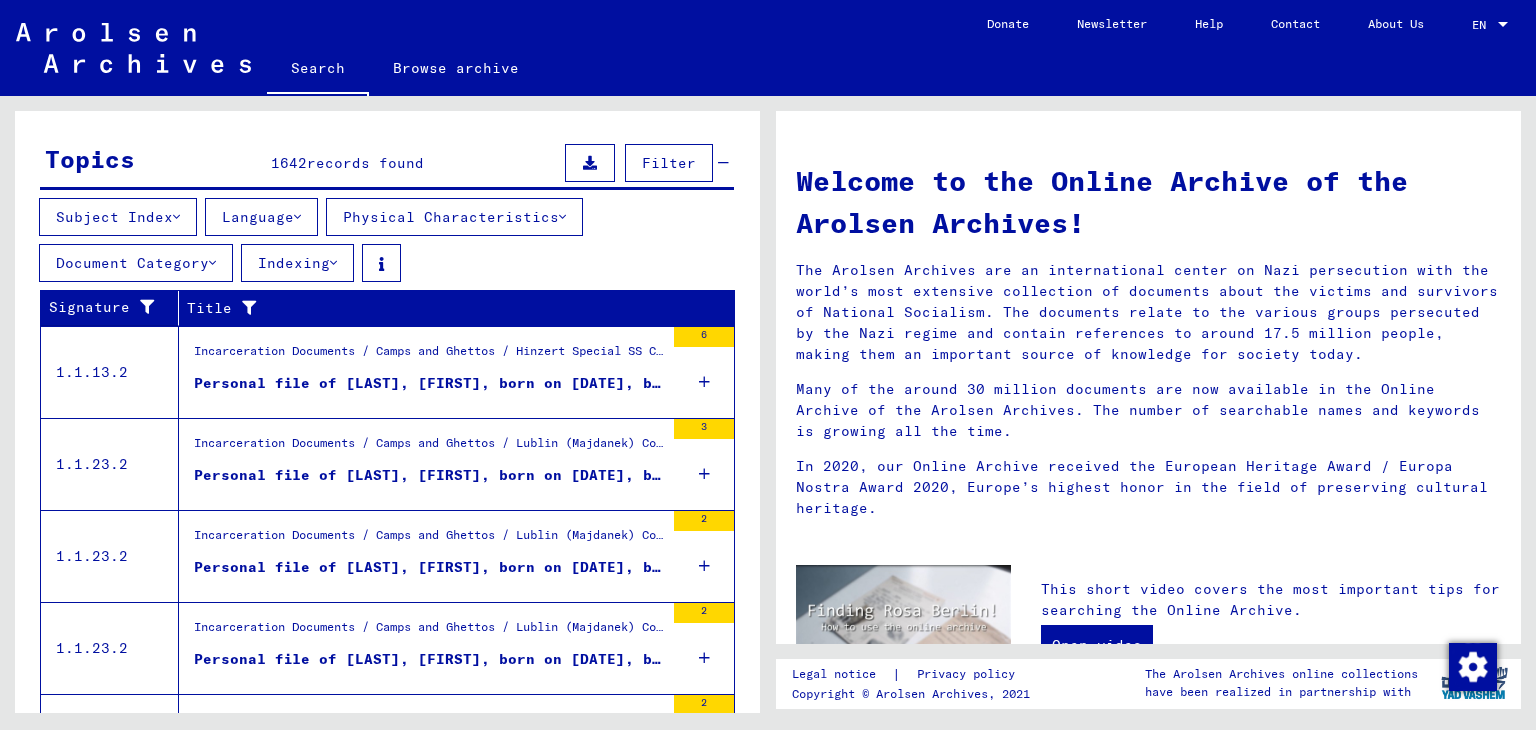 scroll, scrollTop: 460, scrollLeft: 0, axis: vertical 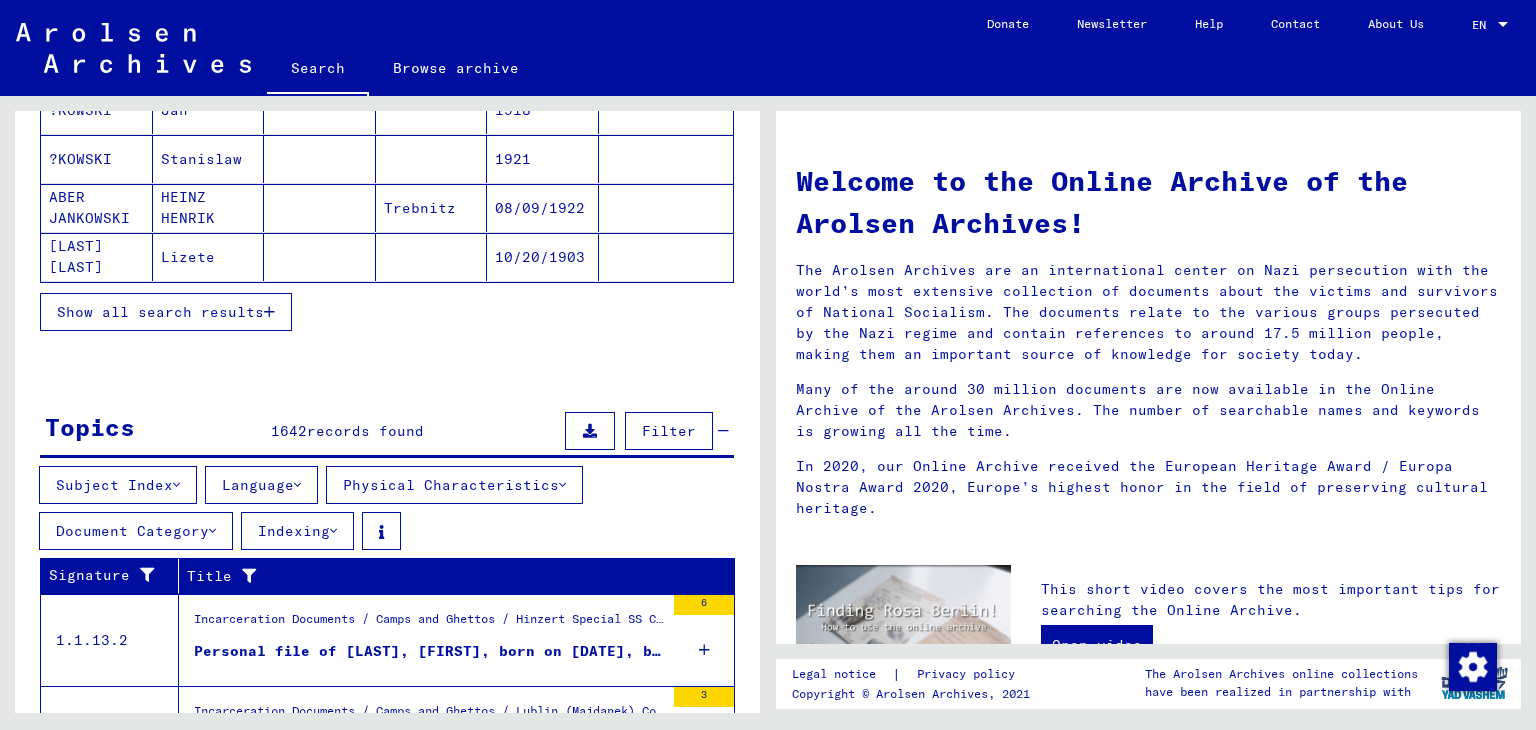 click on "Show all search results" at bounding box center [160, 312] 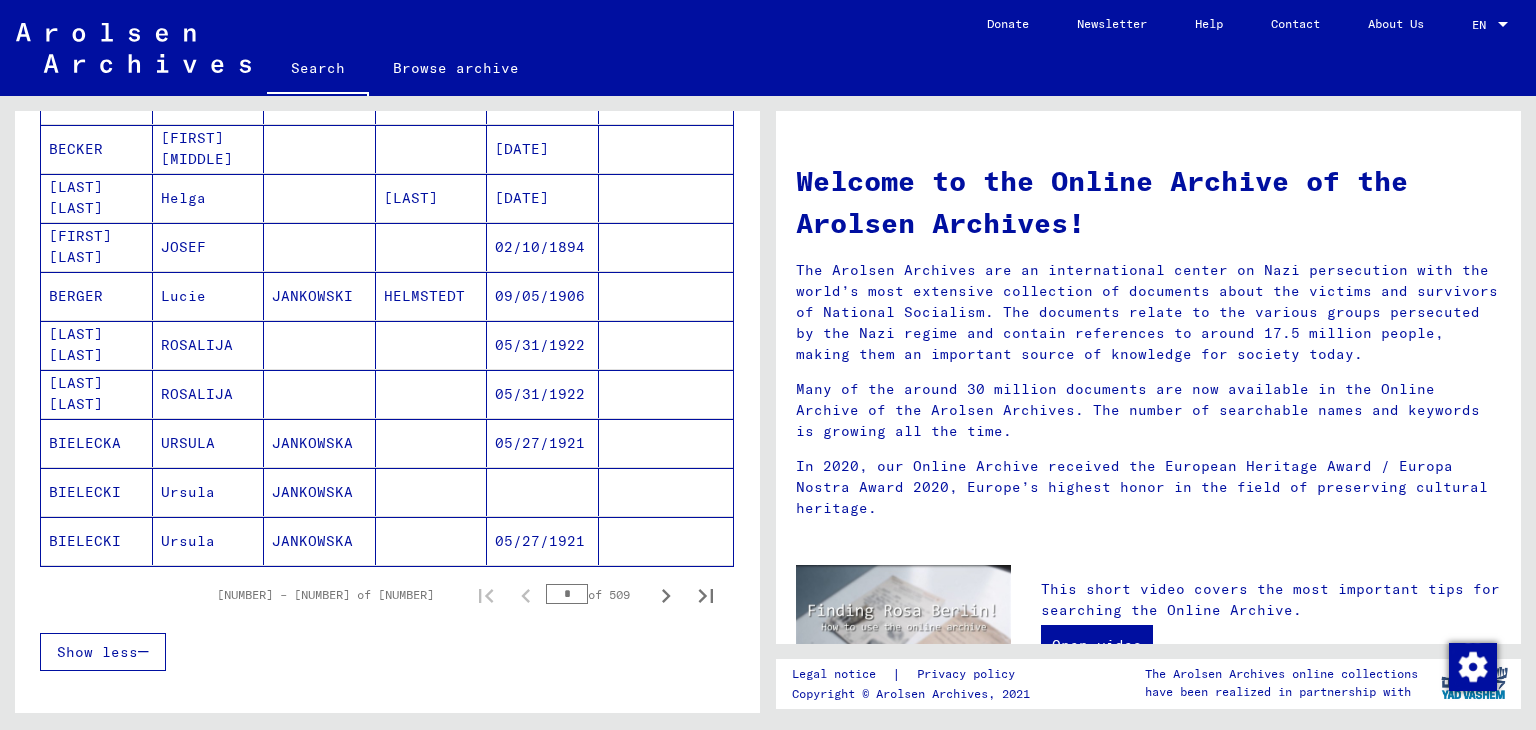 scroll, scrollTop: 1160, scrollLeft: 0, axis: vertical 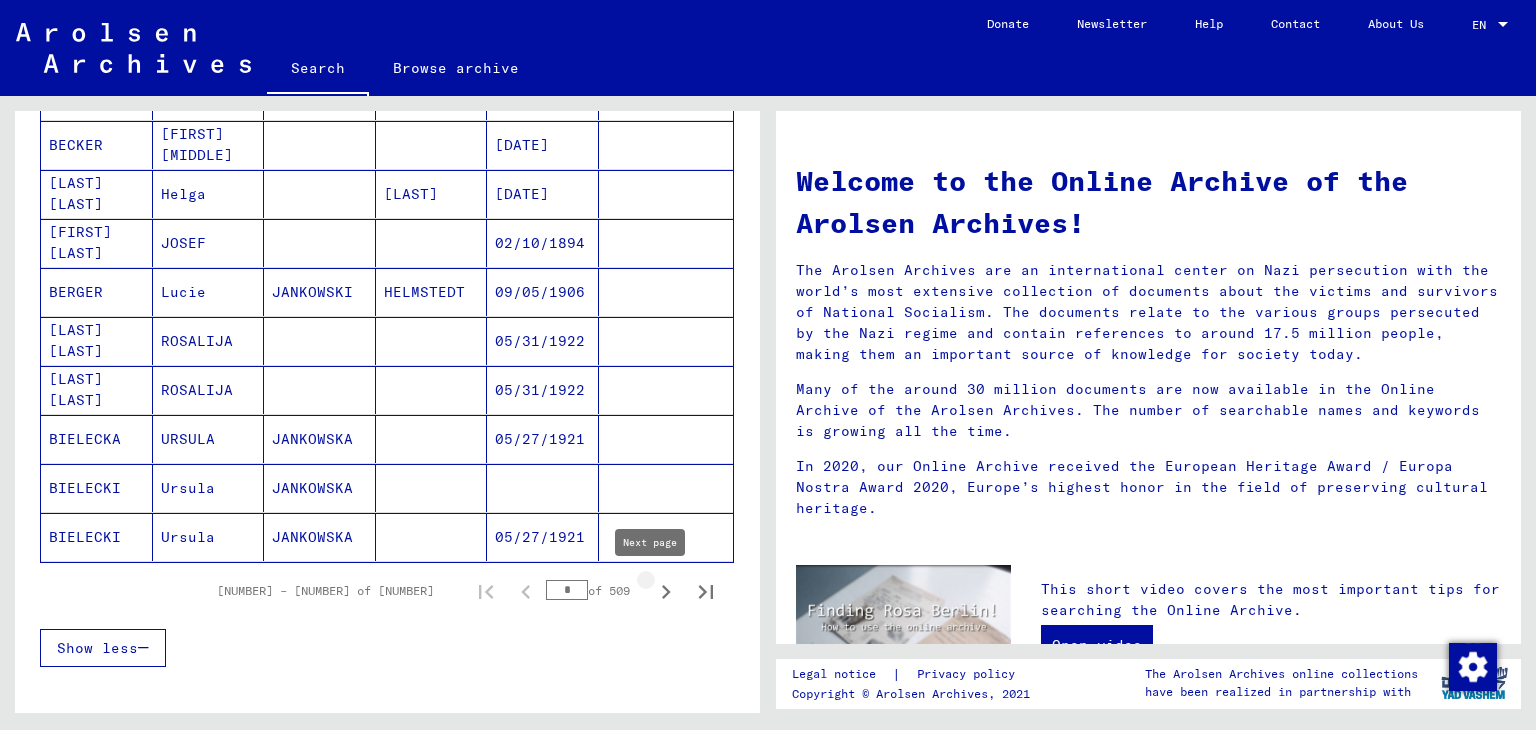 click 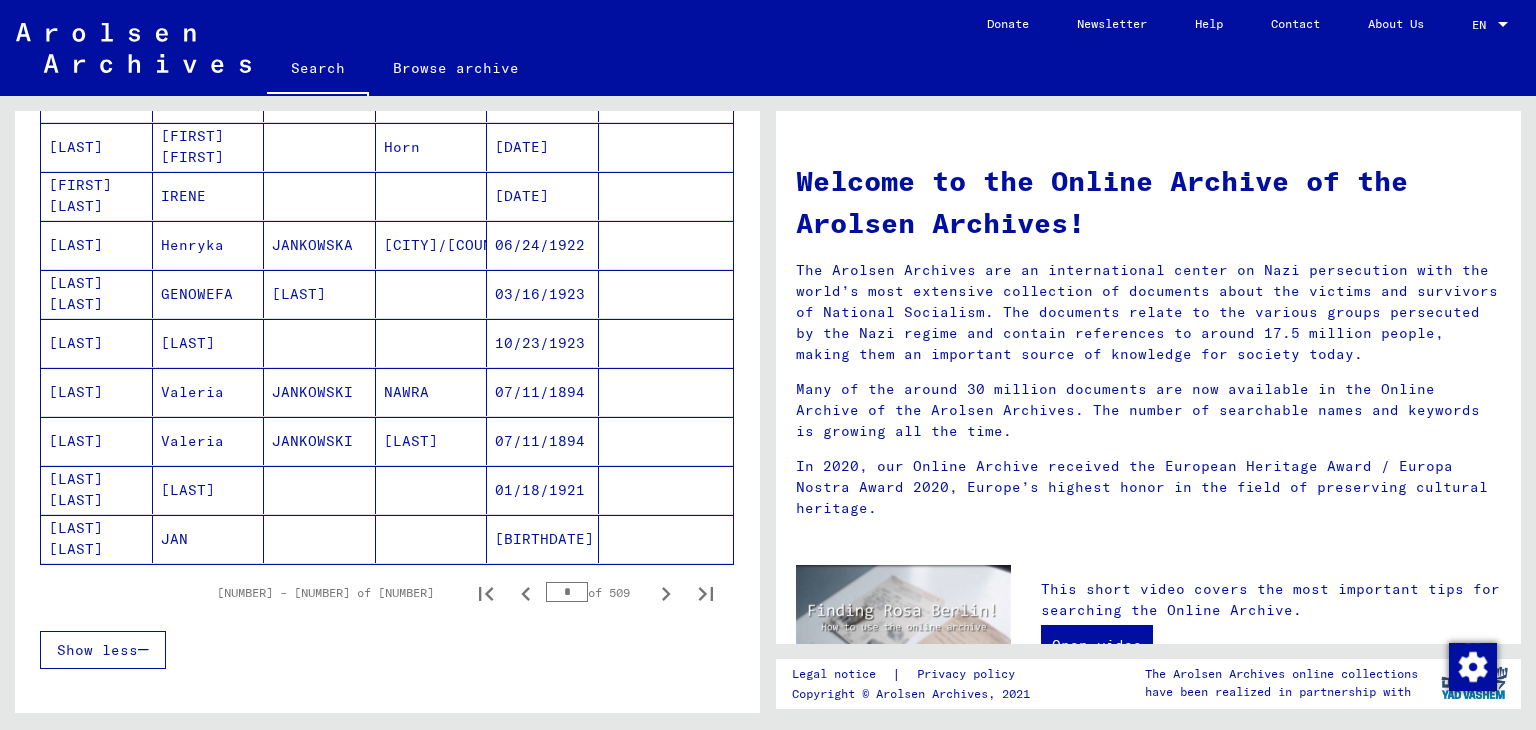 scroll, scrollTop: 1160, scrollLeft: 0, axis: vertical 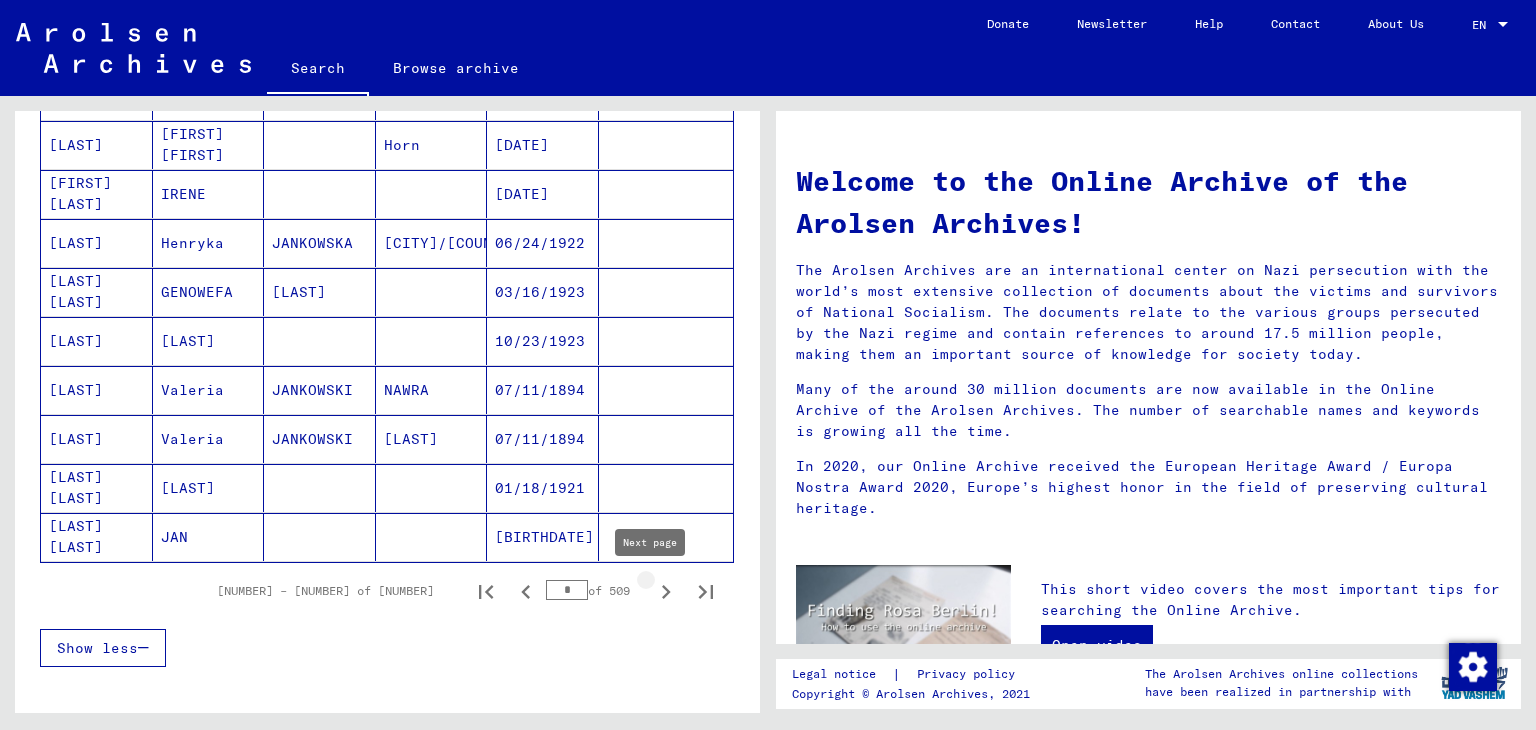 click 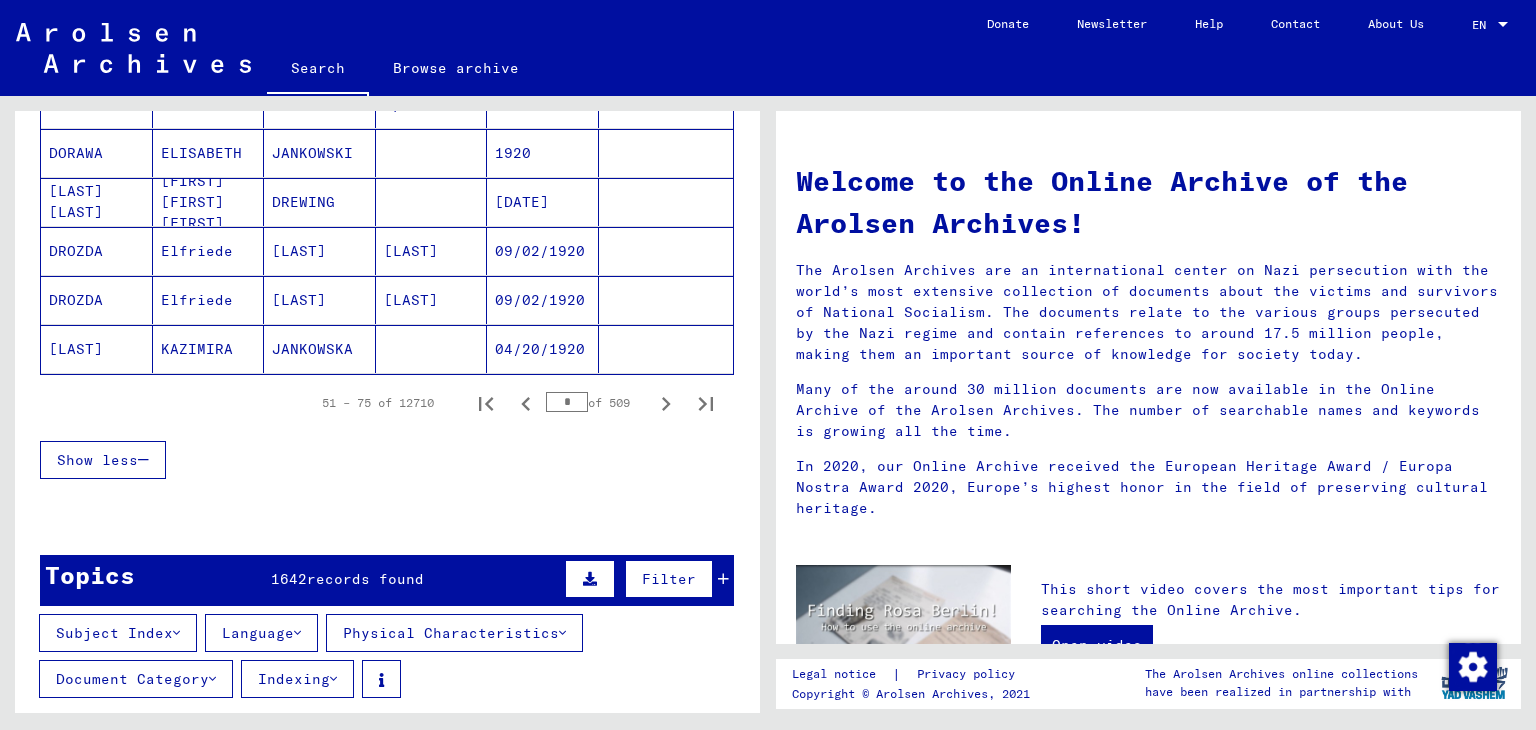 scroll, scrollTop: 1360, scrollLeft: 0, axis: vertical 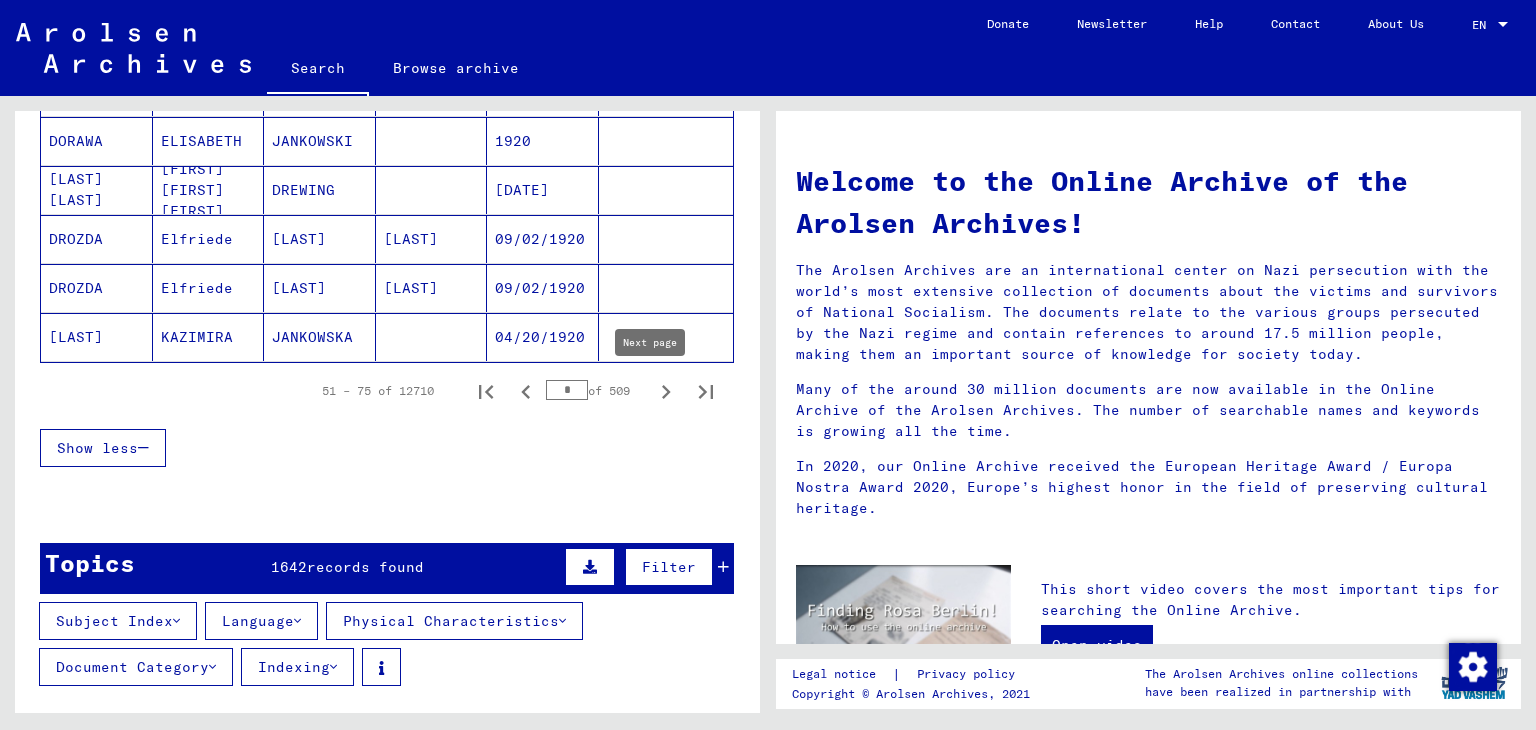 click 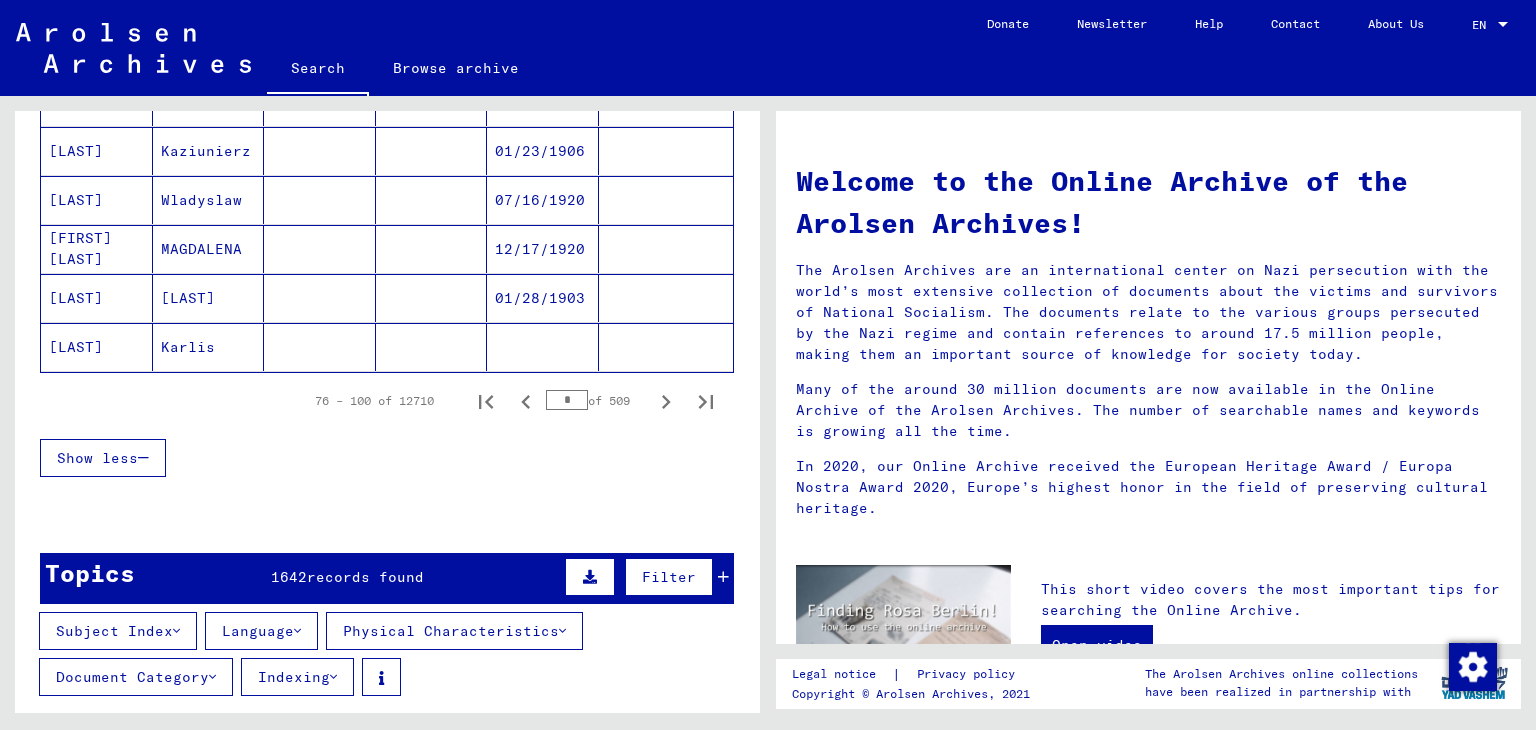 scroll, scrollTop: 1360, scrollLeft: 0, axis: vertical 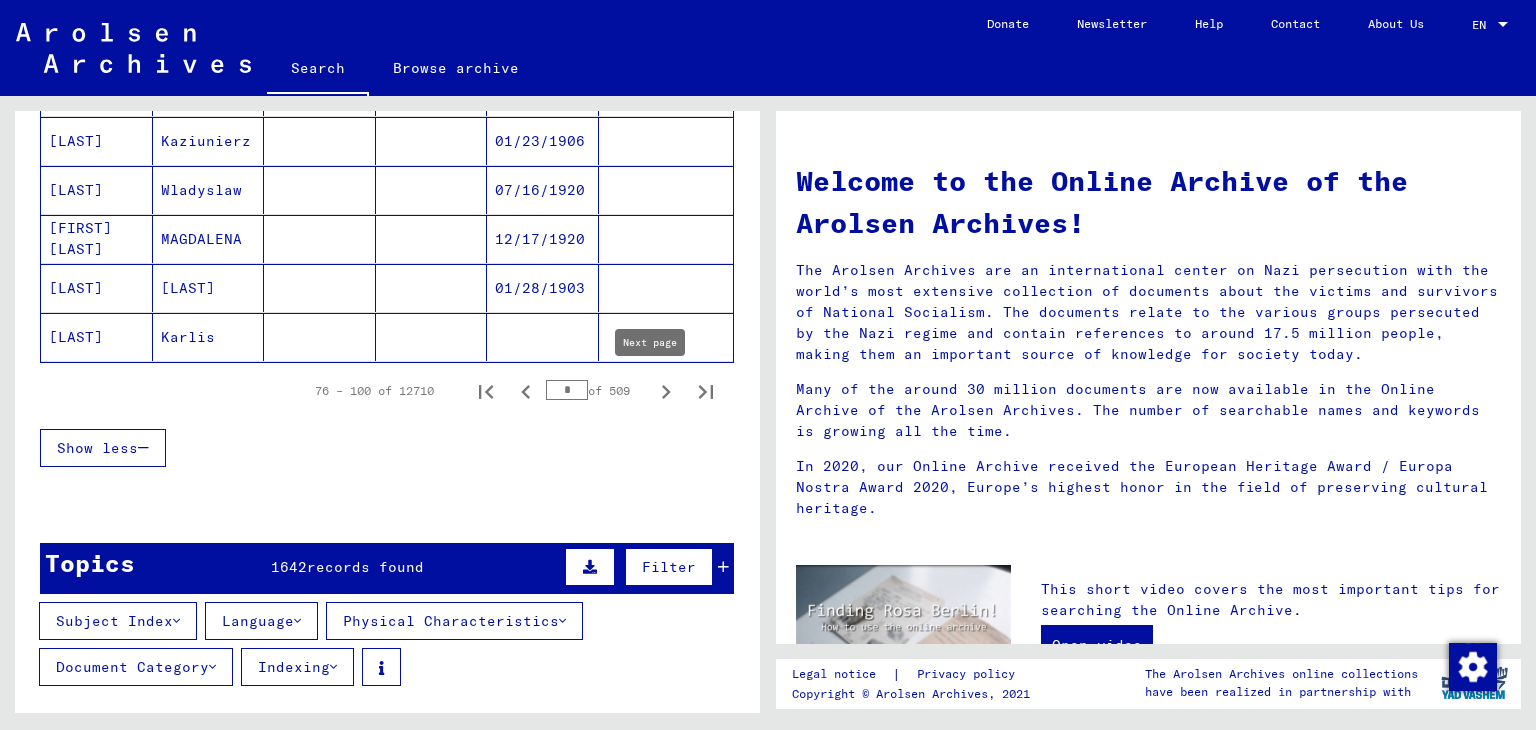 click 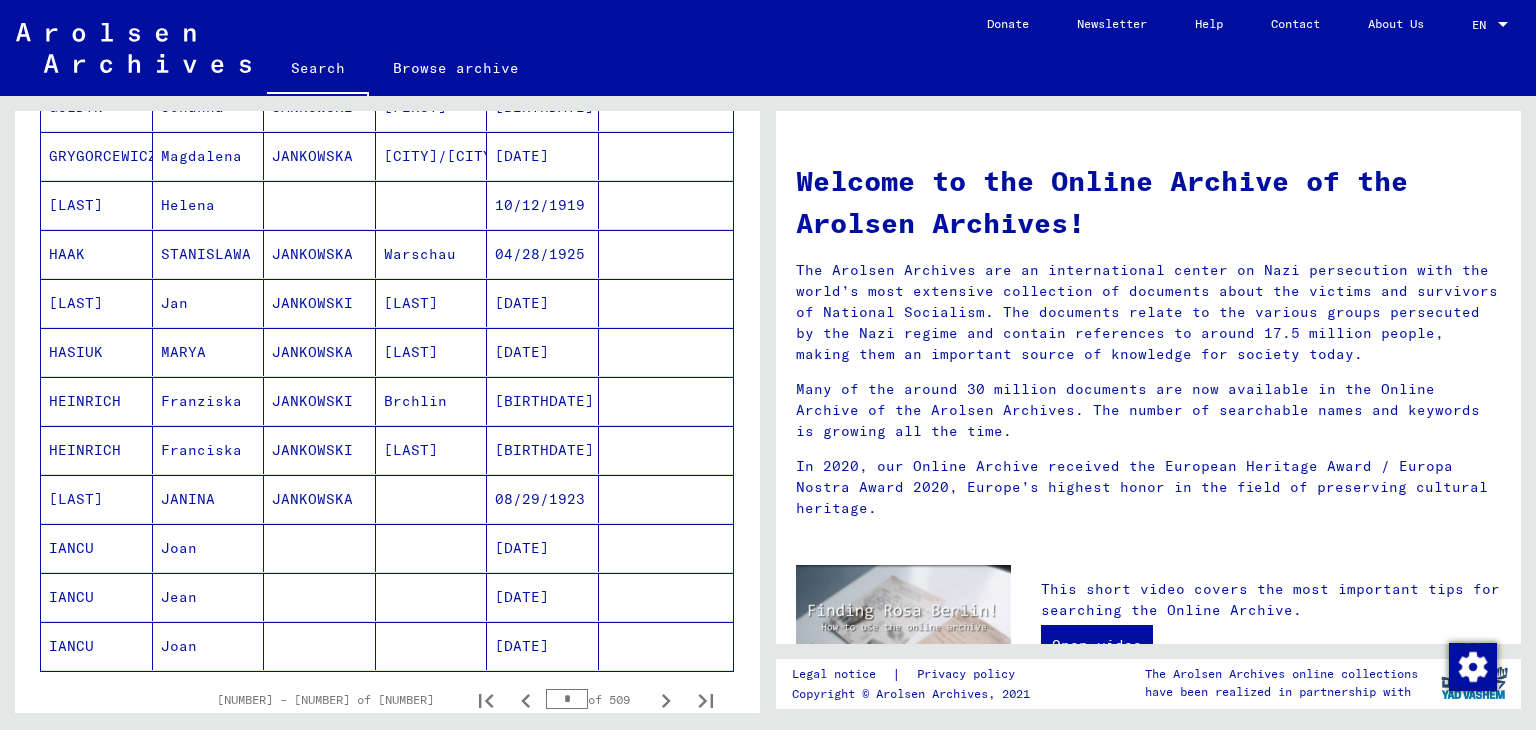 scroll, scrollTop: 1060, scrollLeft: 0, axis: vertical 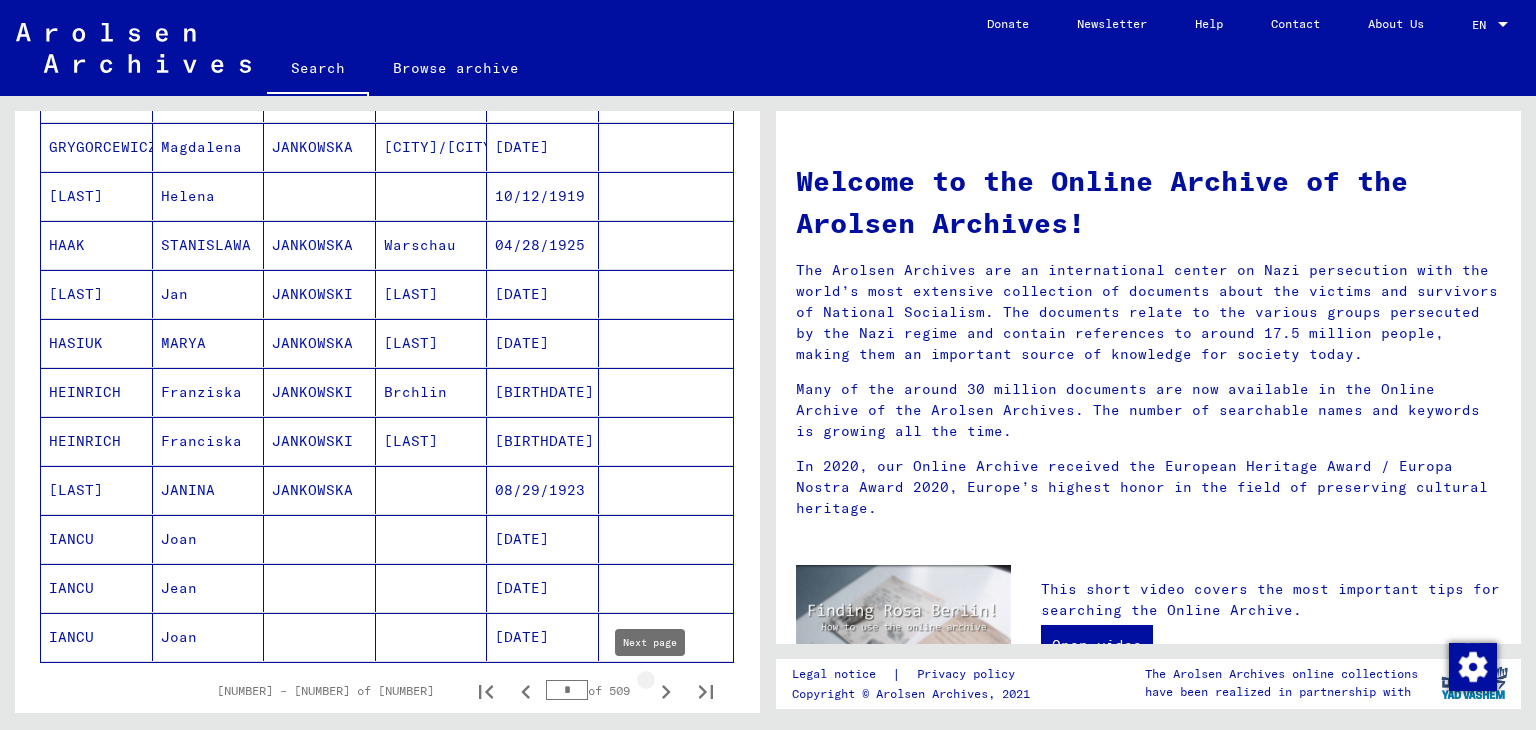 click 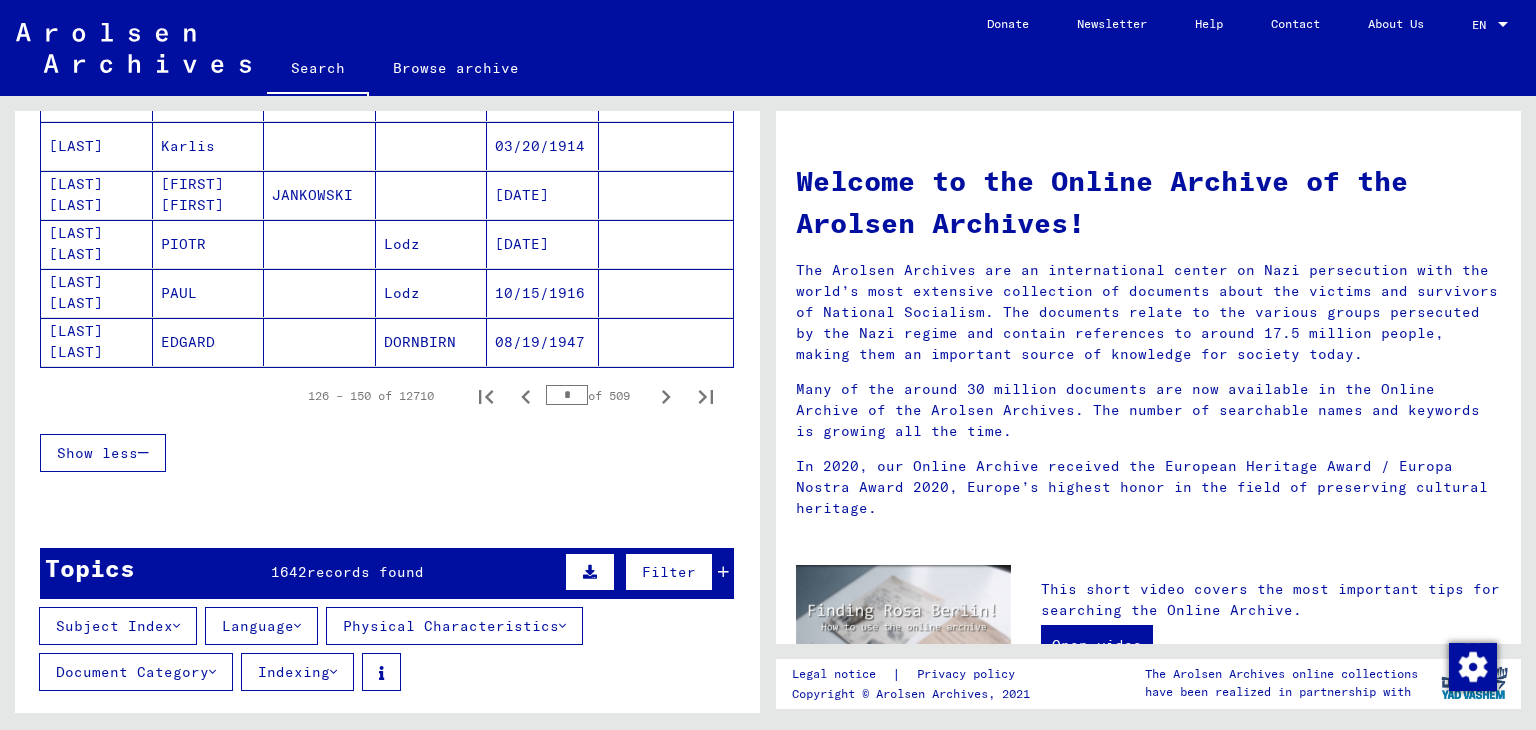scroll, scrollTop: 1360, scrollLeft: 0, axis: vertical 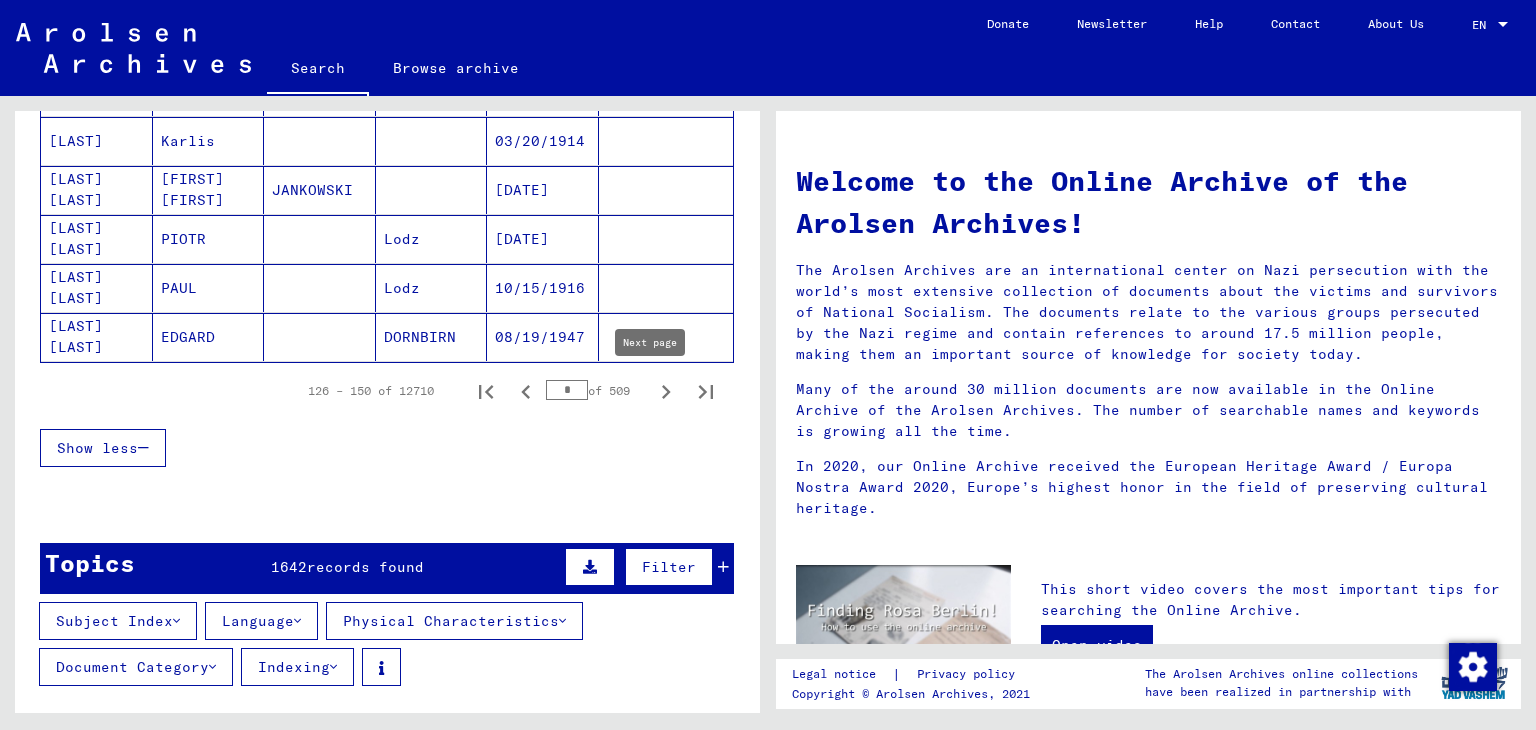 click 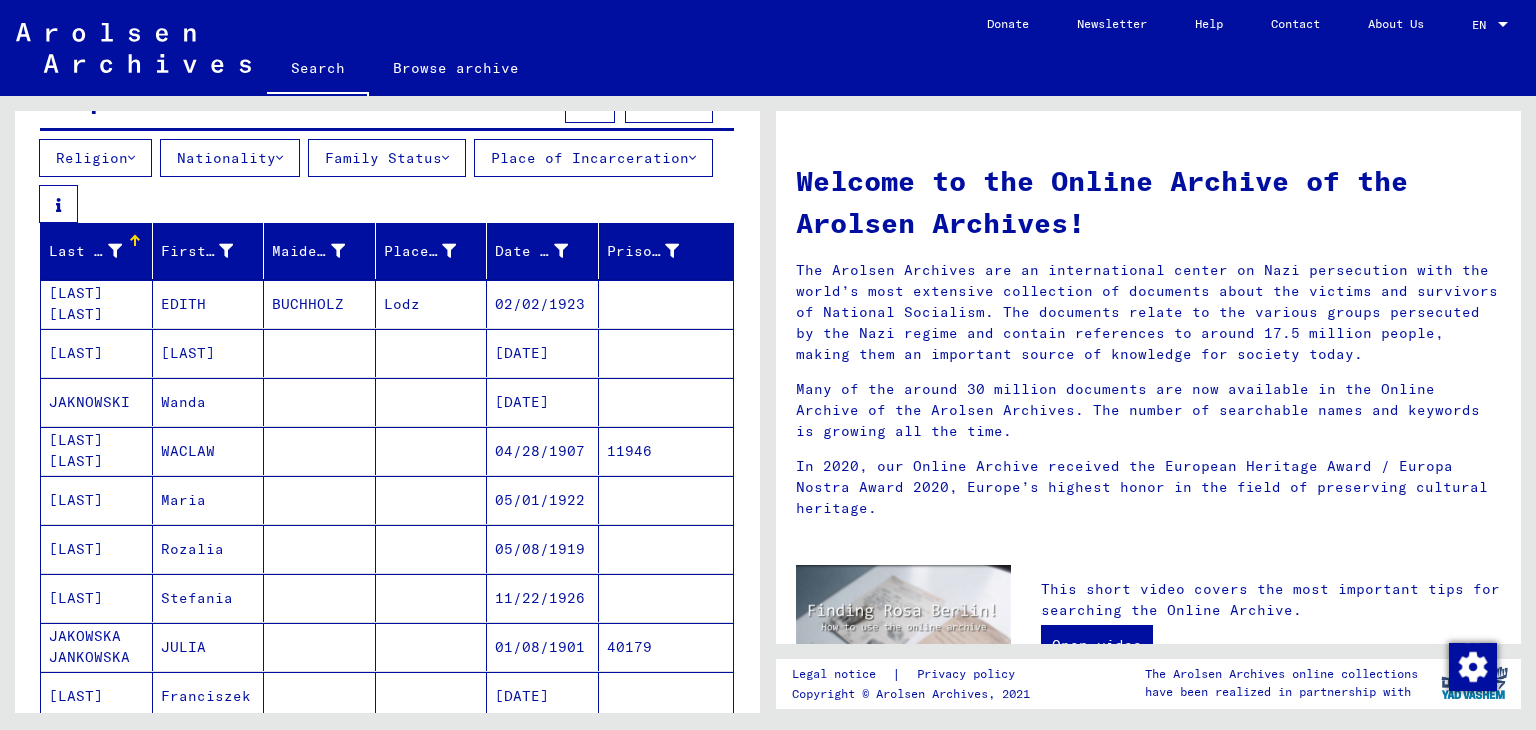 scroll, scrollTop: 160, scrollLeft: 0, axis: vertical 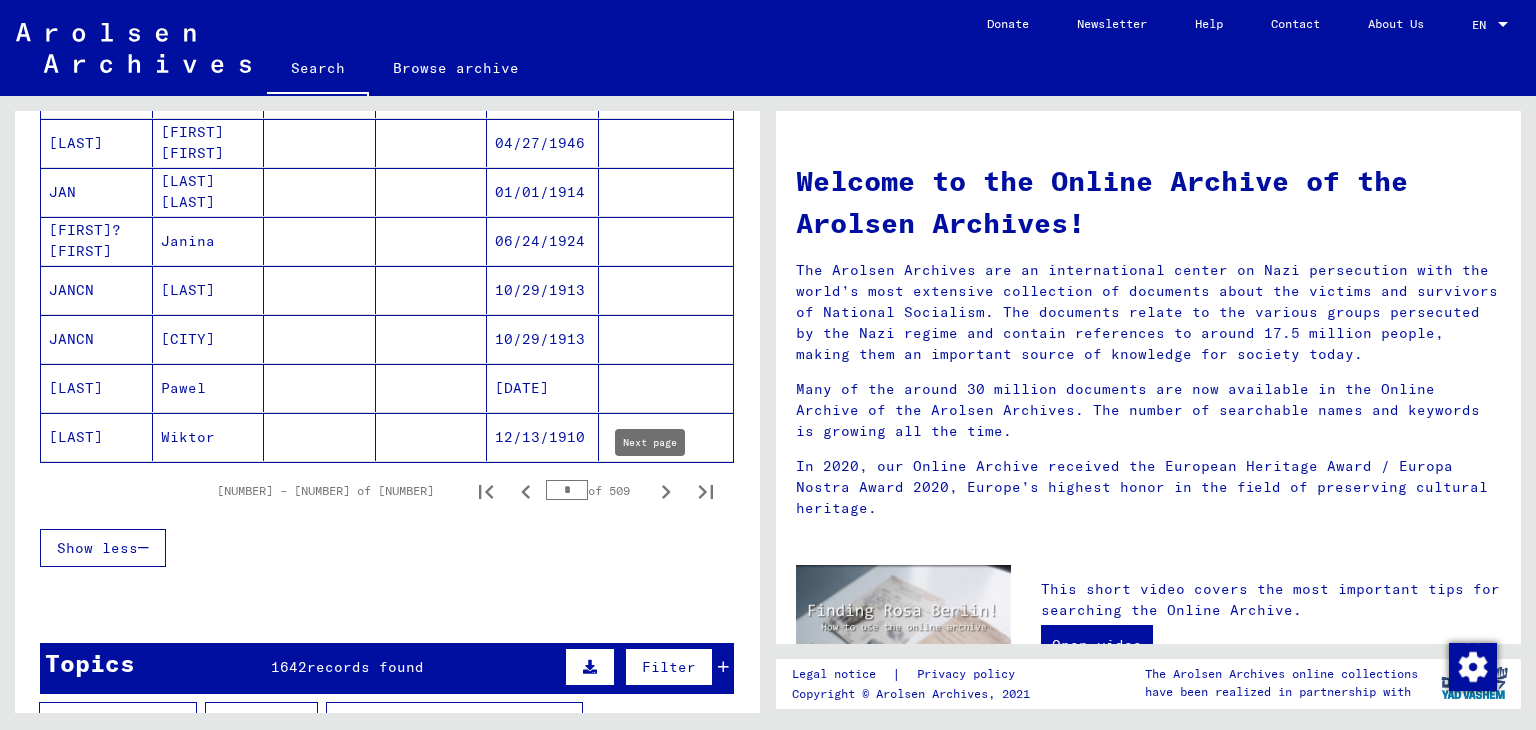 click 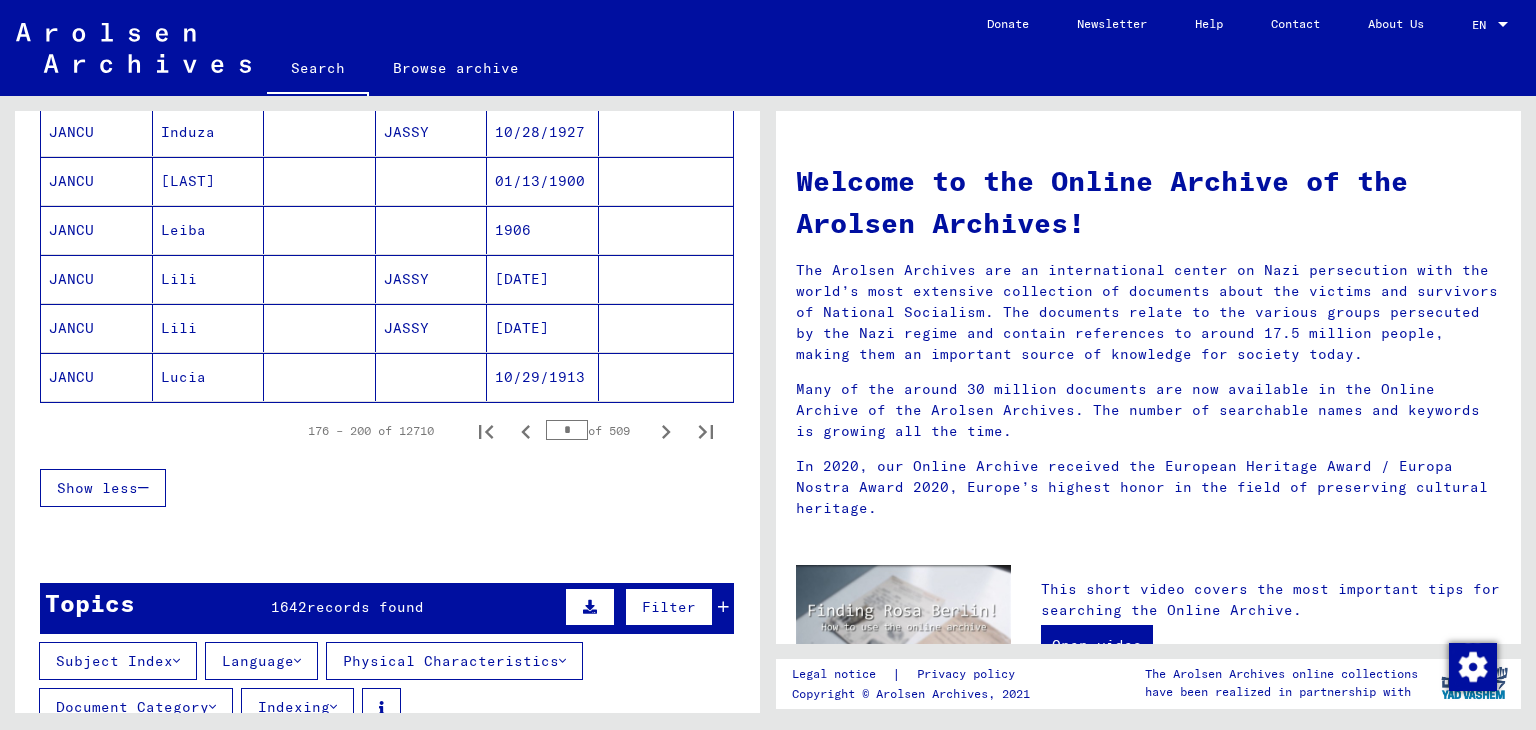 scroll, scrollTop: 1360, scrollLeft: 0, axis: vertical 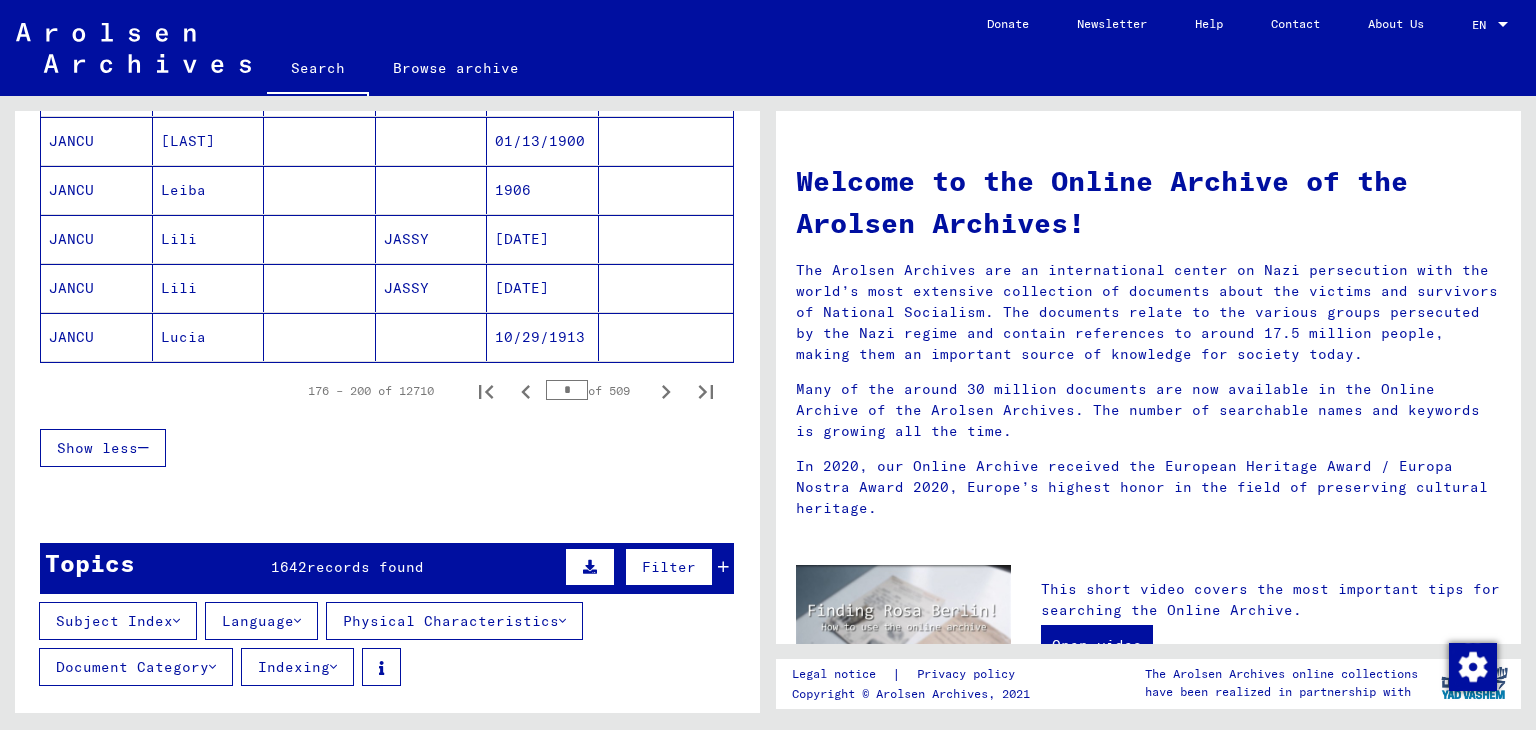click 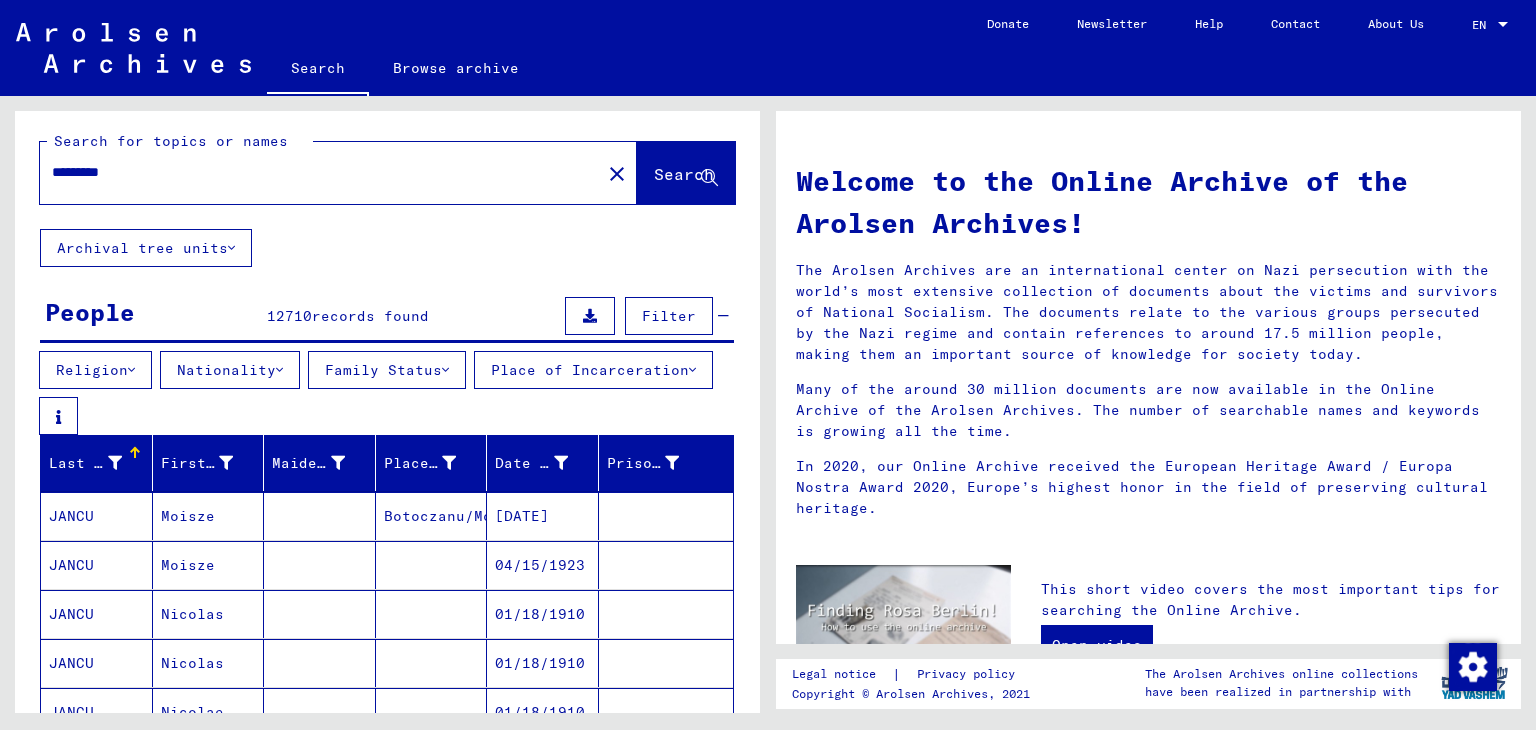 scroll, scrollTop: 0, scrollLeft: 0, axis: both 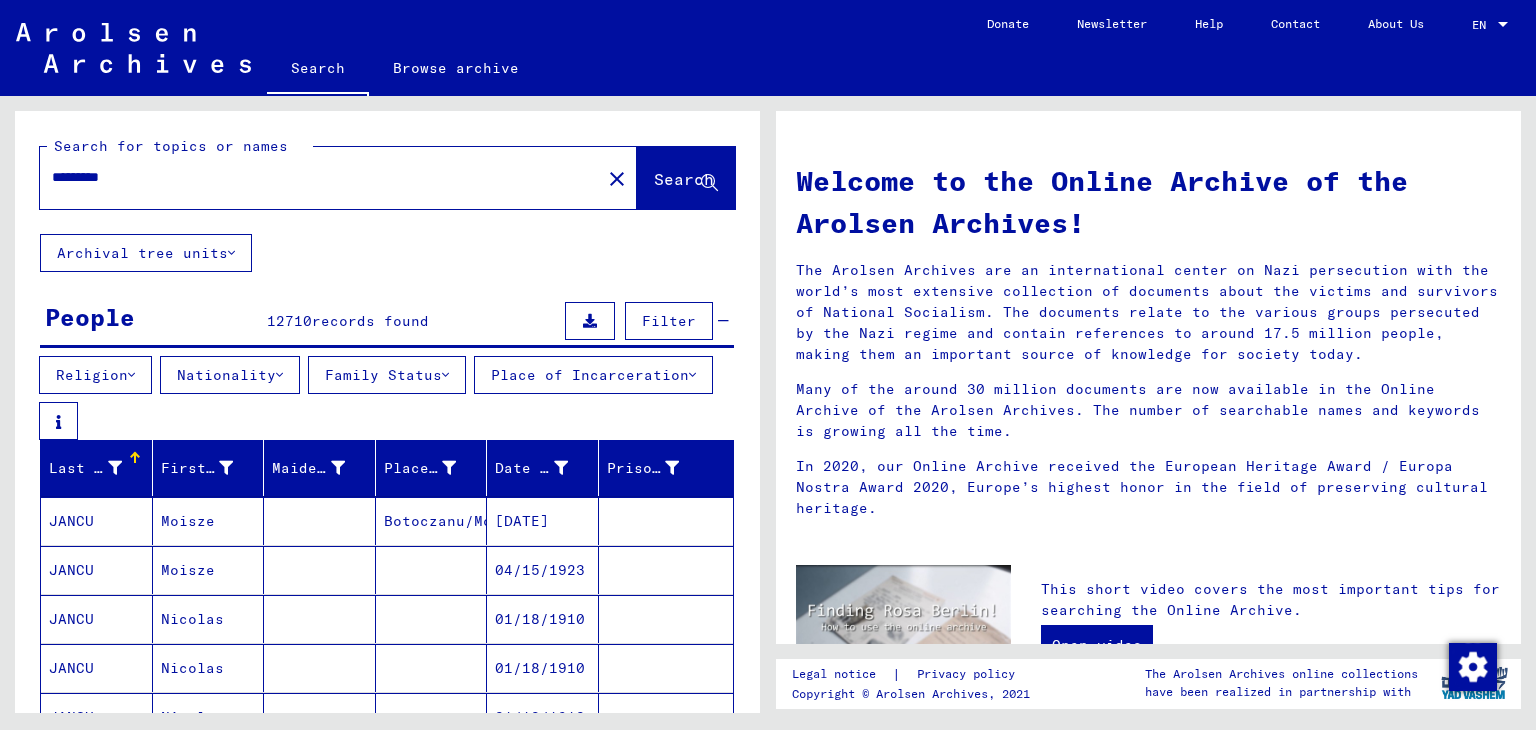 click on "*********" at bounding box center (314, 177) 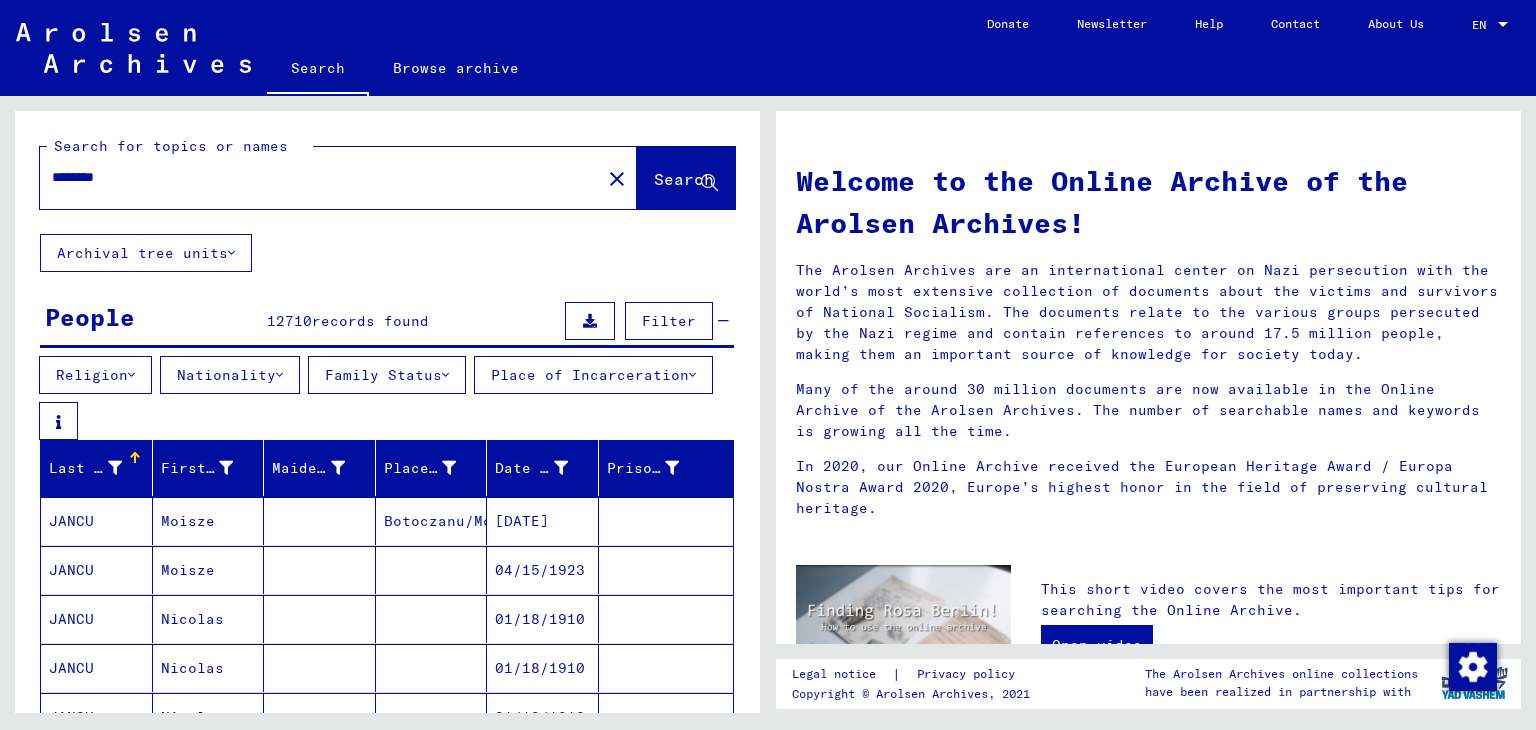 type on "********" 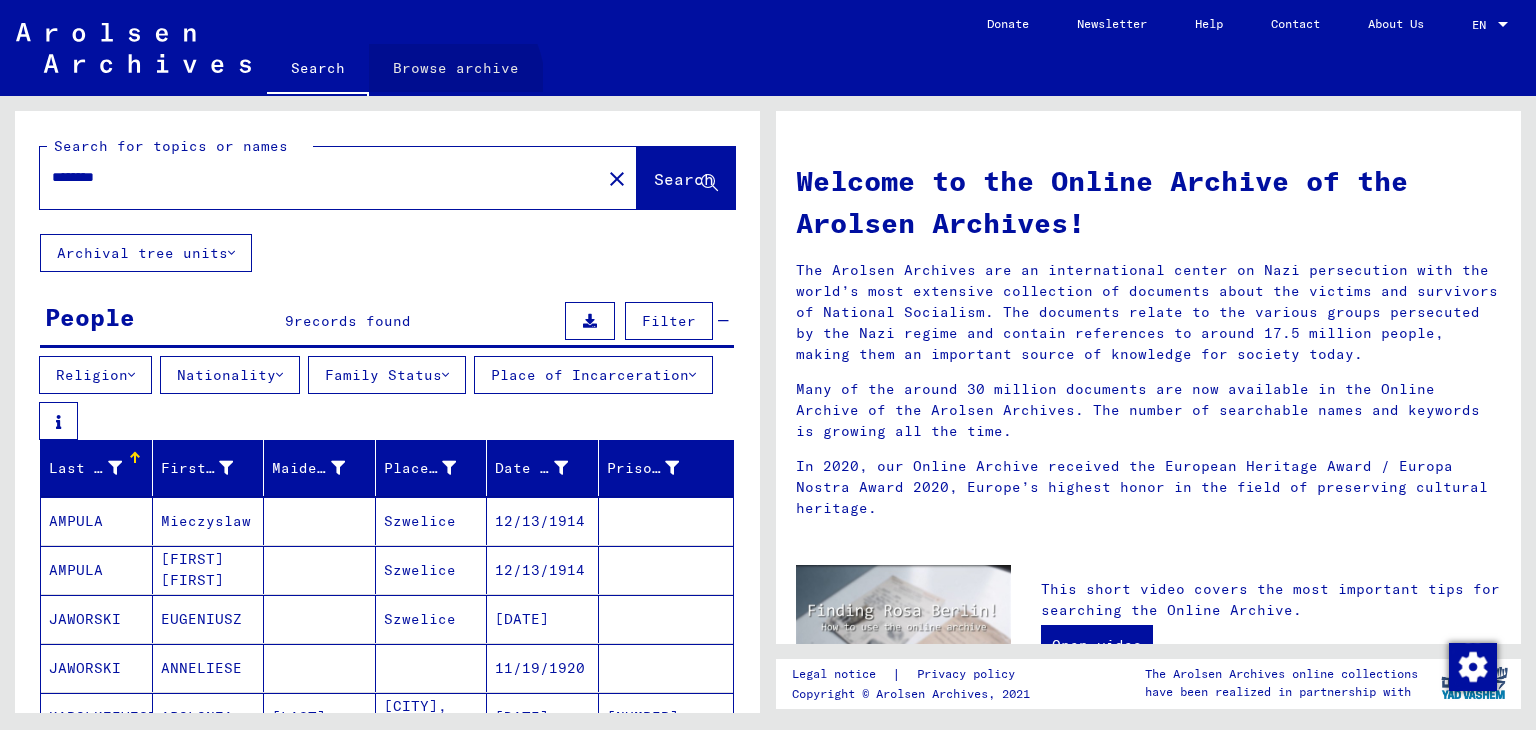 click on "Browse archive" 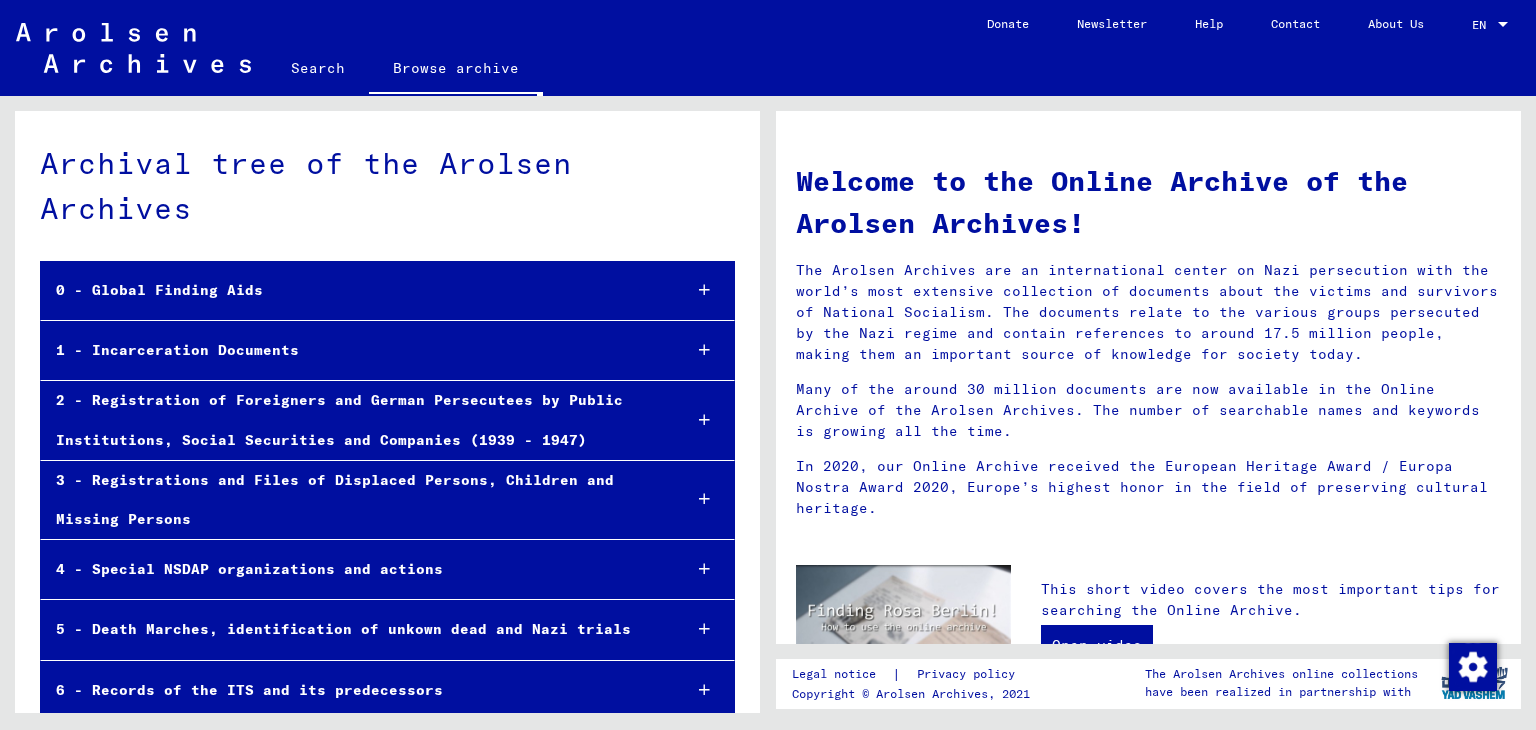 click on "0 - Global Finding Aids" at bounding box center [353, 290] 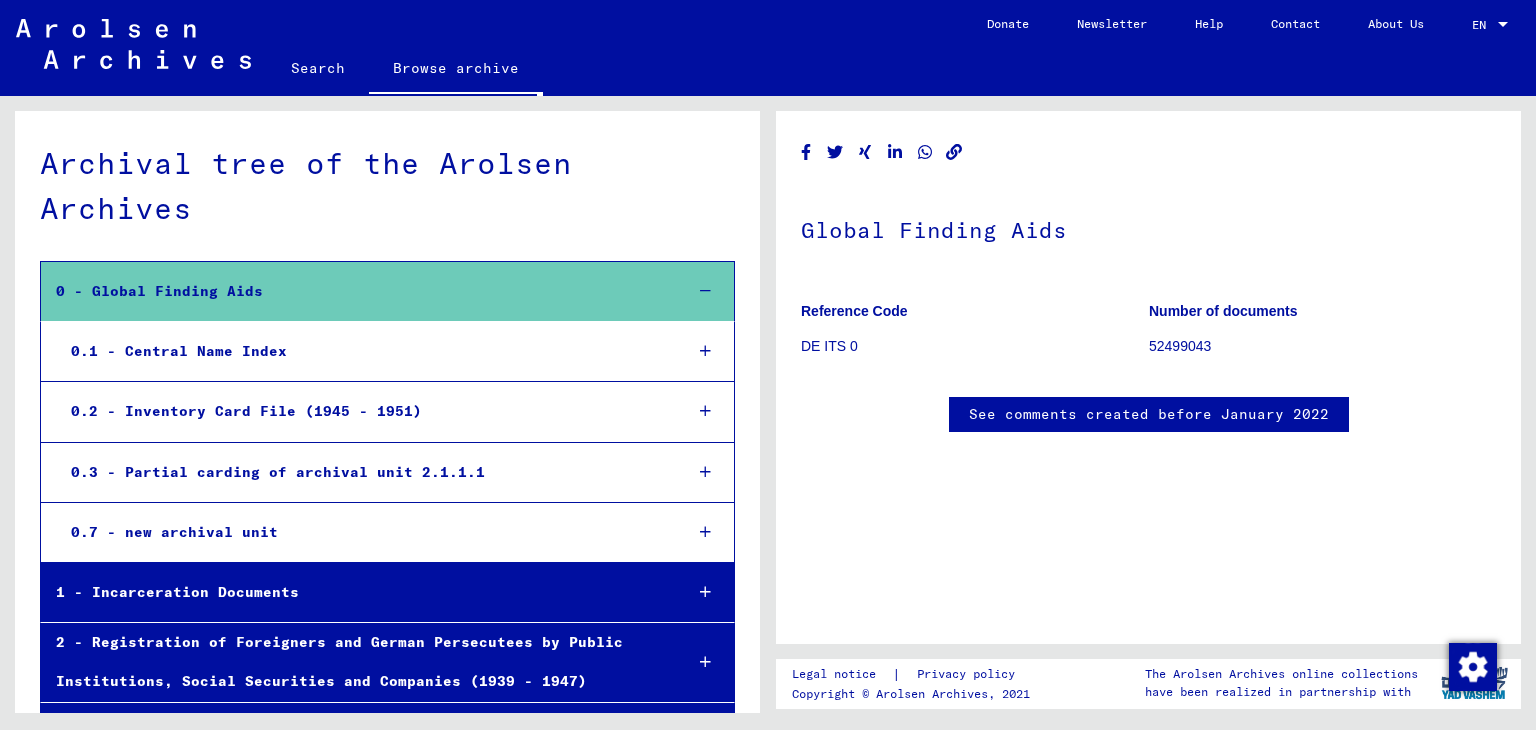 click on "0 - Global Finding Aids" at bounding box center [353, 291] 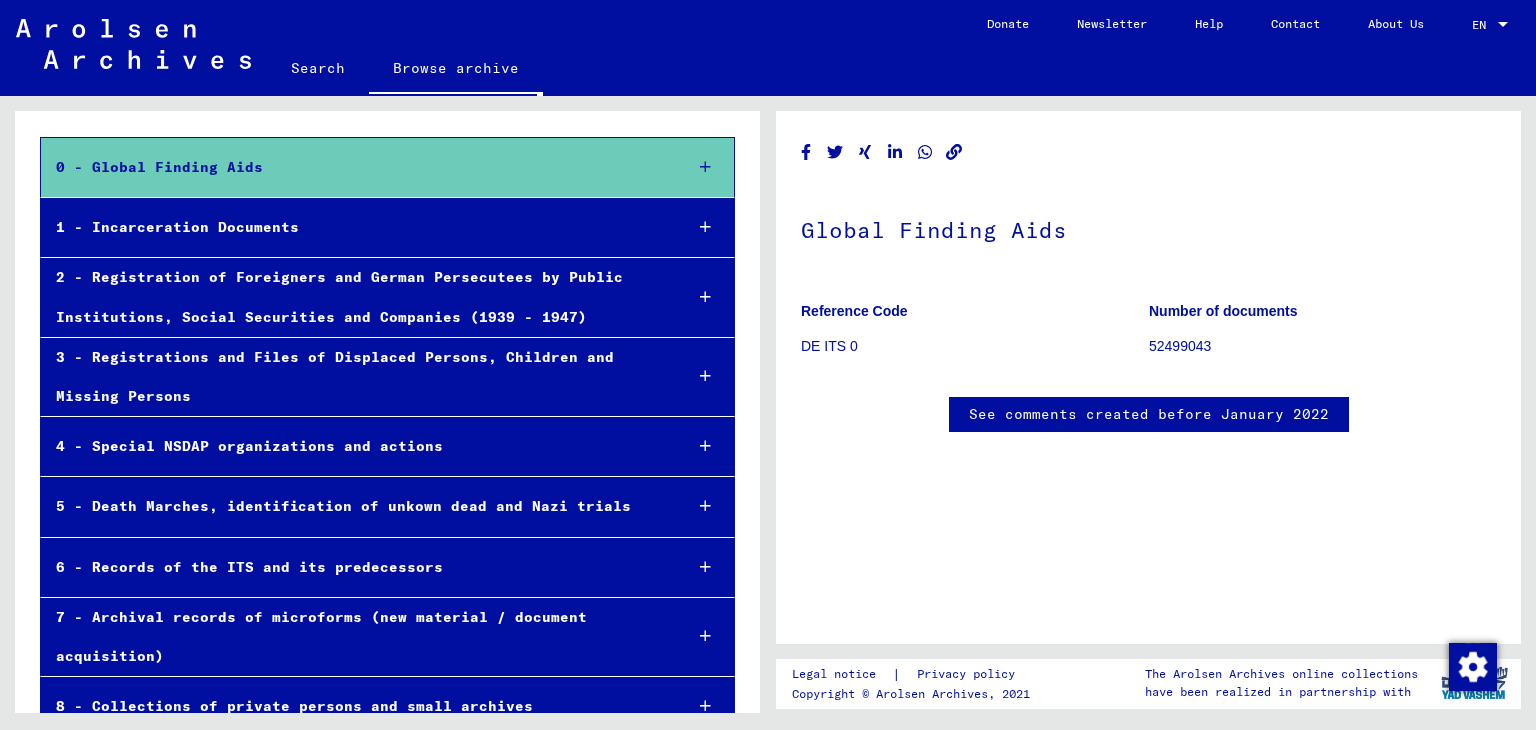 scroll, scrollTop: 156, scrollLeft: 0, axis: vertical 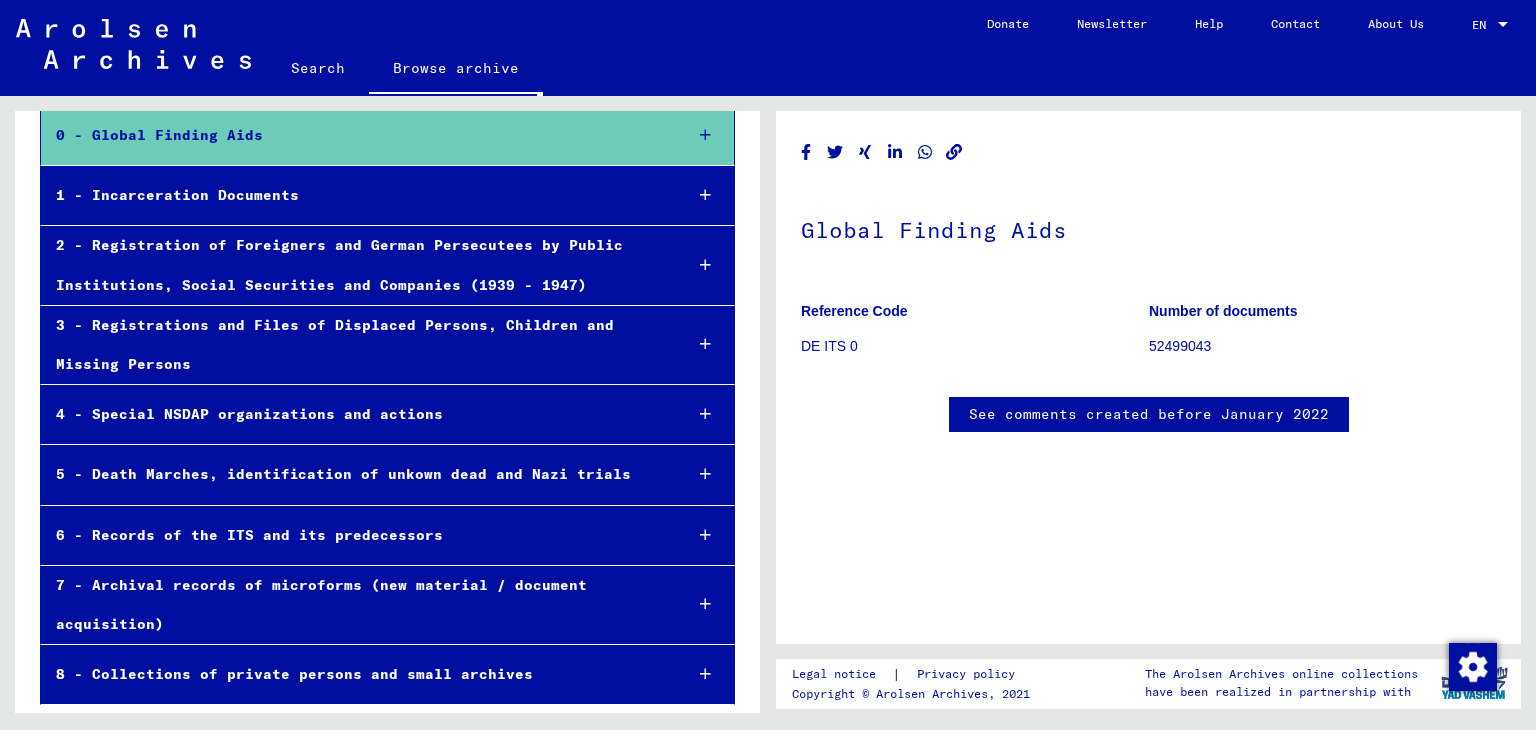 click on "4 - Special NSDAP organizations and actions" at bounding box center (353, 414) 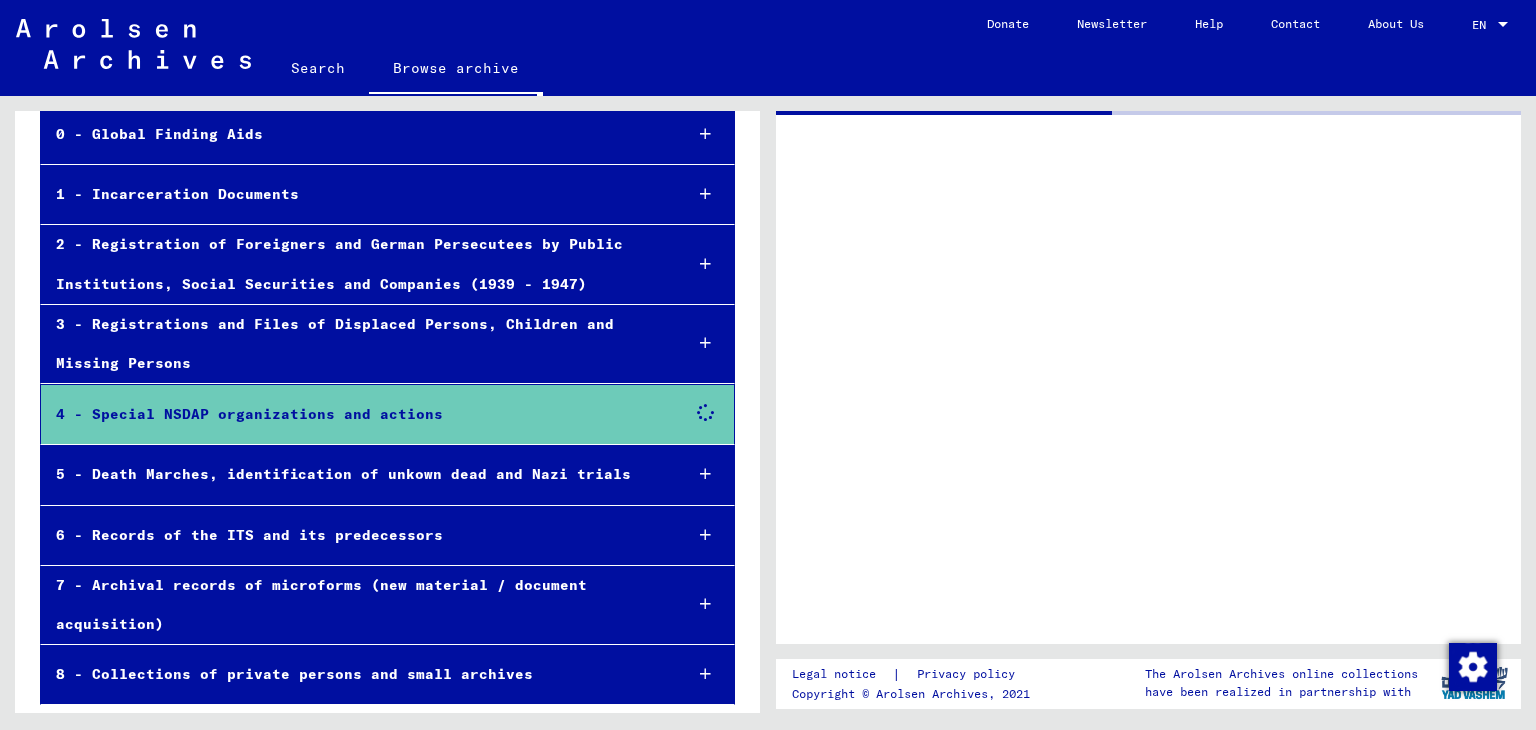 scroll, scrollTop: 156, scrollLeft: 0, axis: vertical 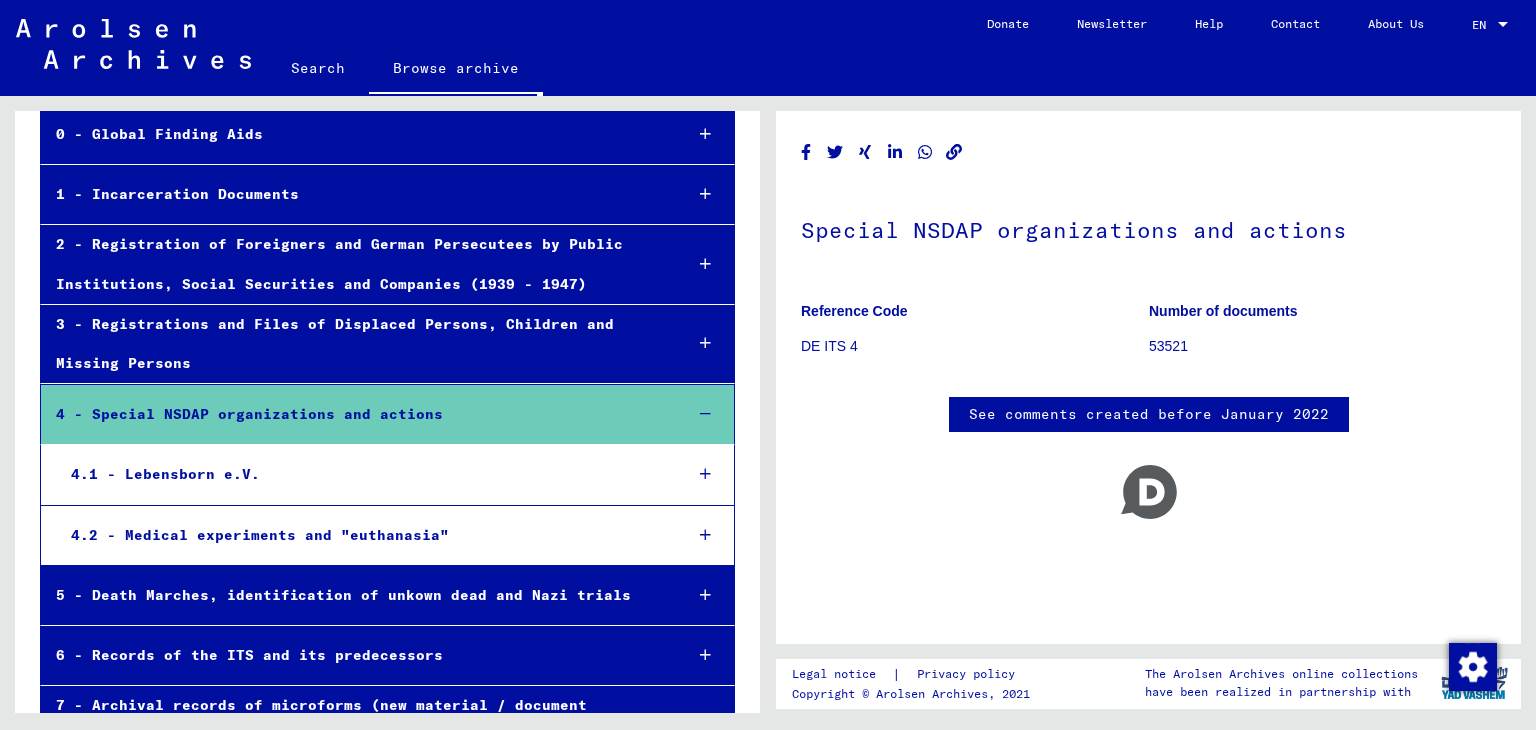 click on "4 - Special NSDAP organizations and actions" at bounding box center (353, 414) 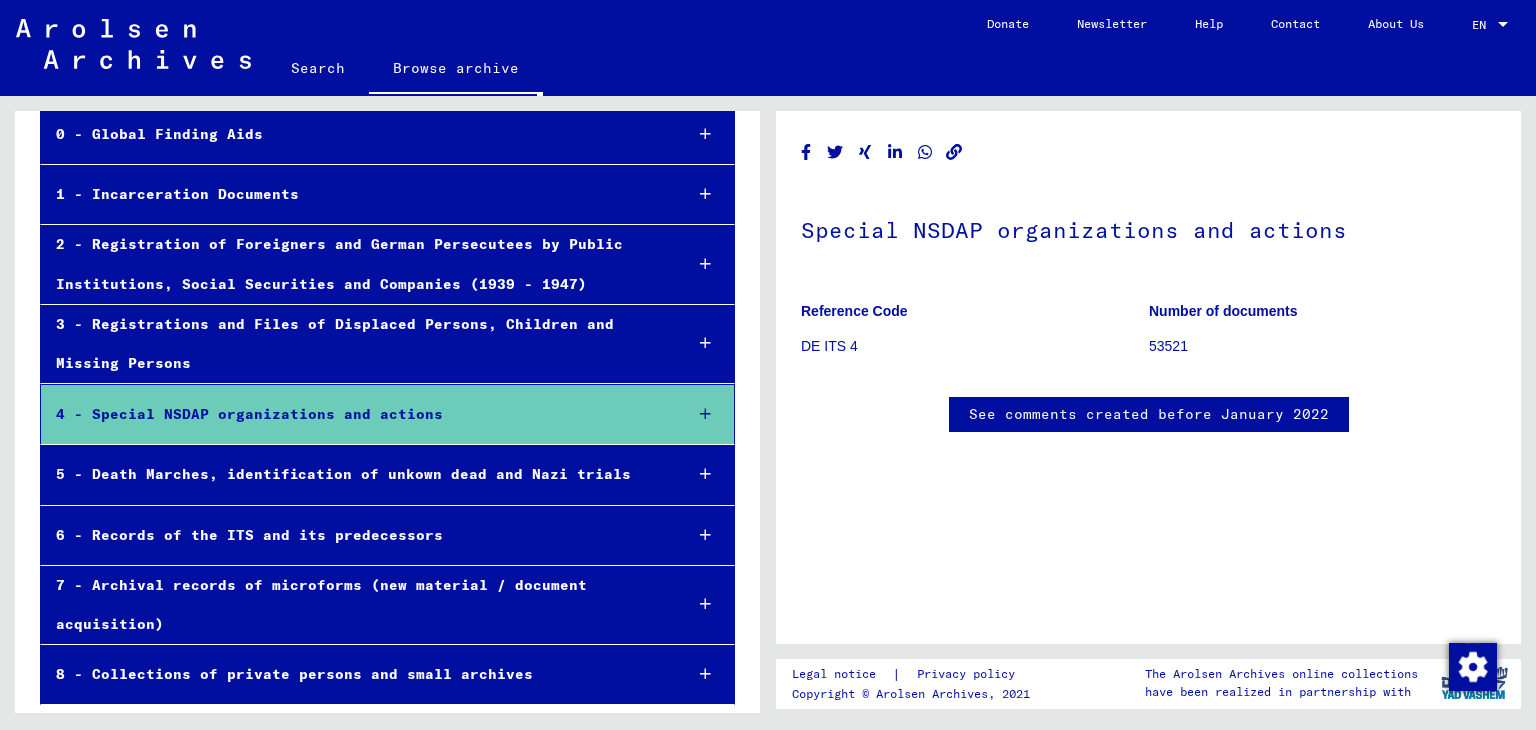 scroll, scrollTop: 0, scrollLeft: 0, axis: both 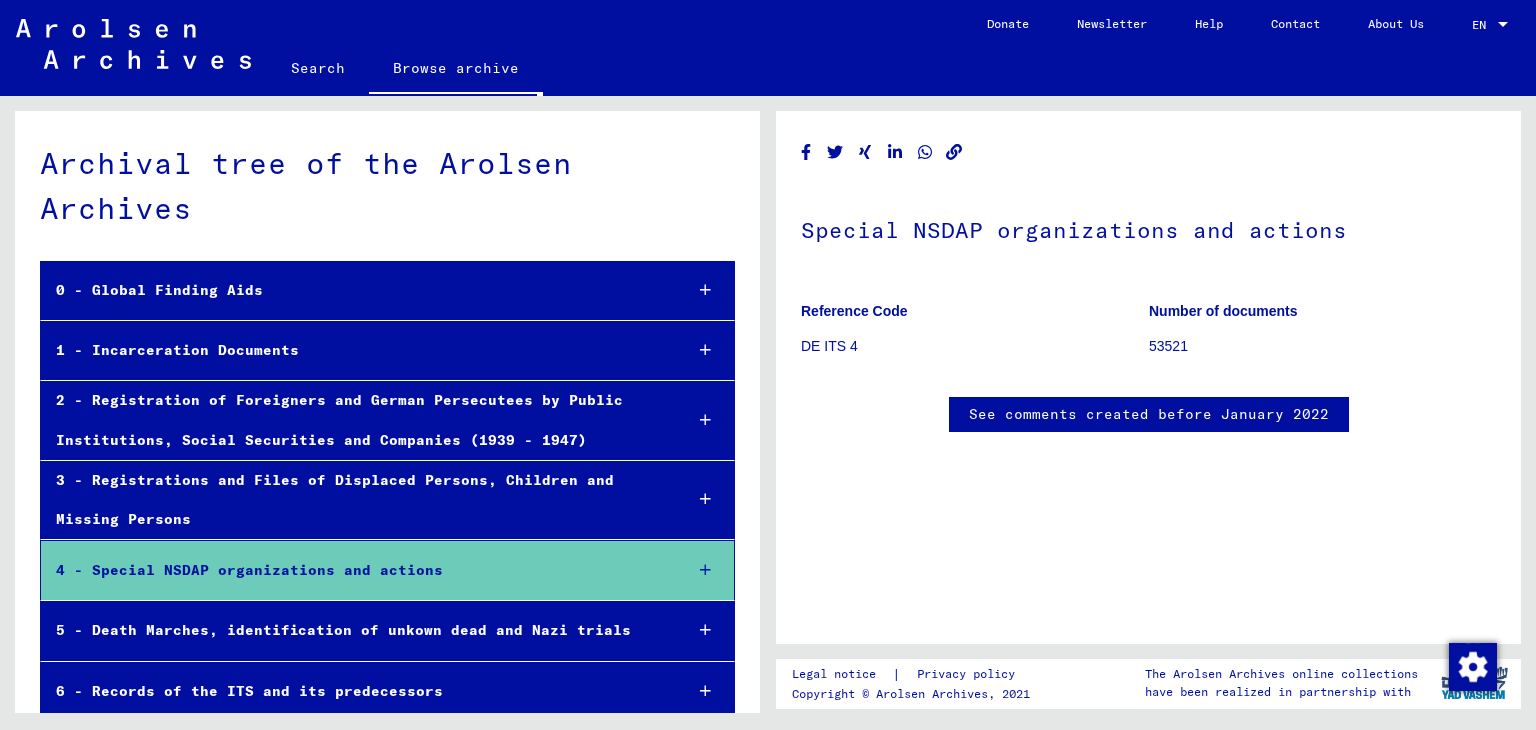 click on "Search" 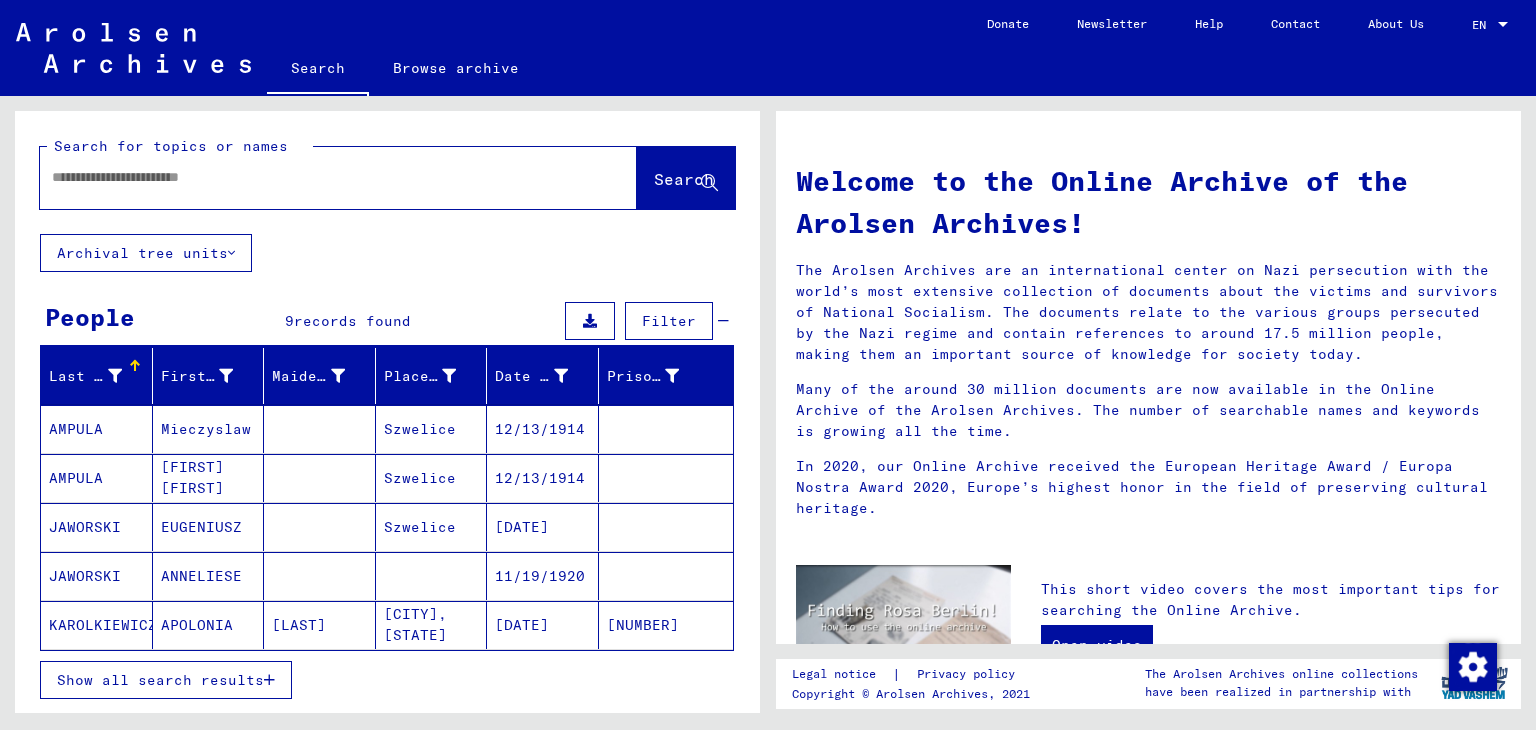 click on "Search" 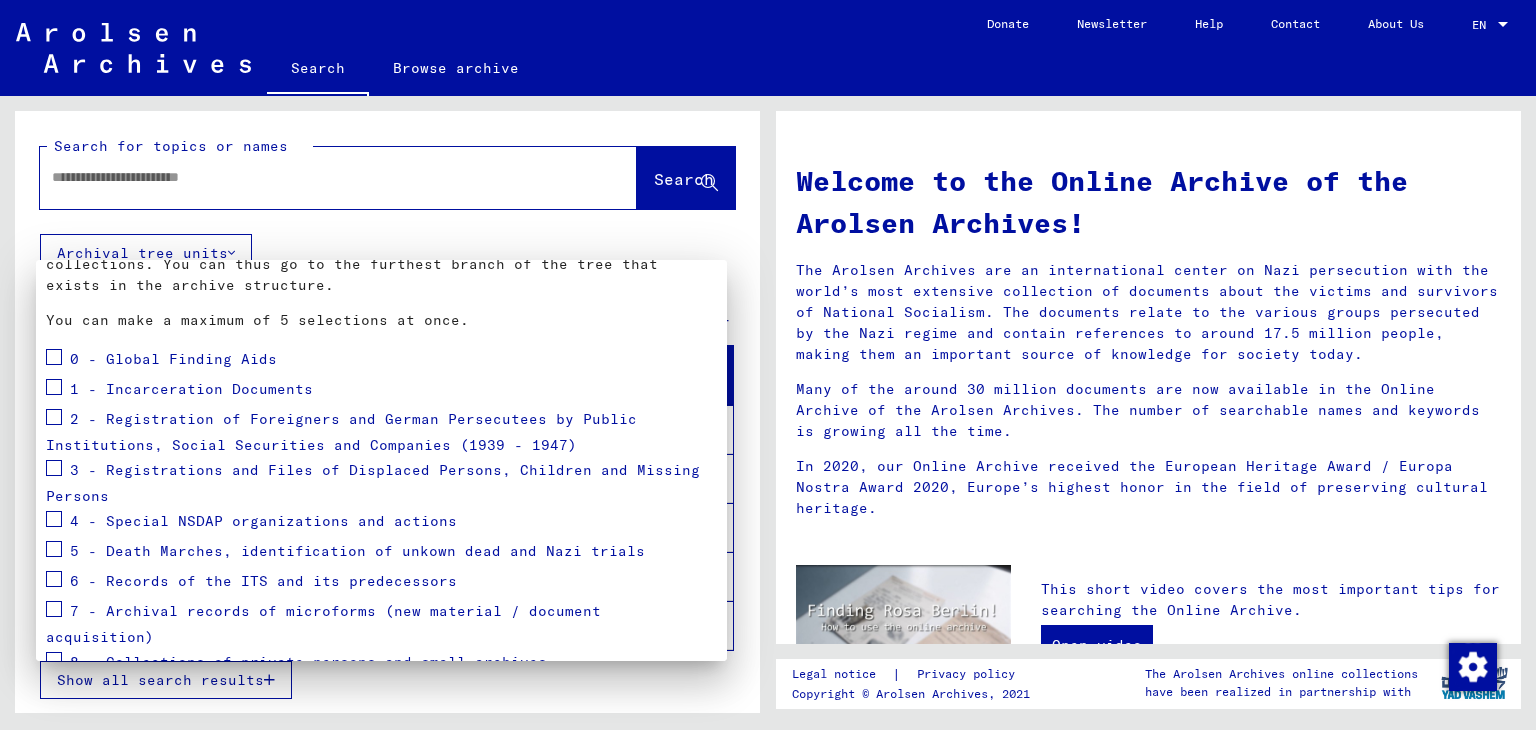 scroll, scrollTop: 0, scrollLeft: 0, axis: both 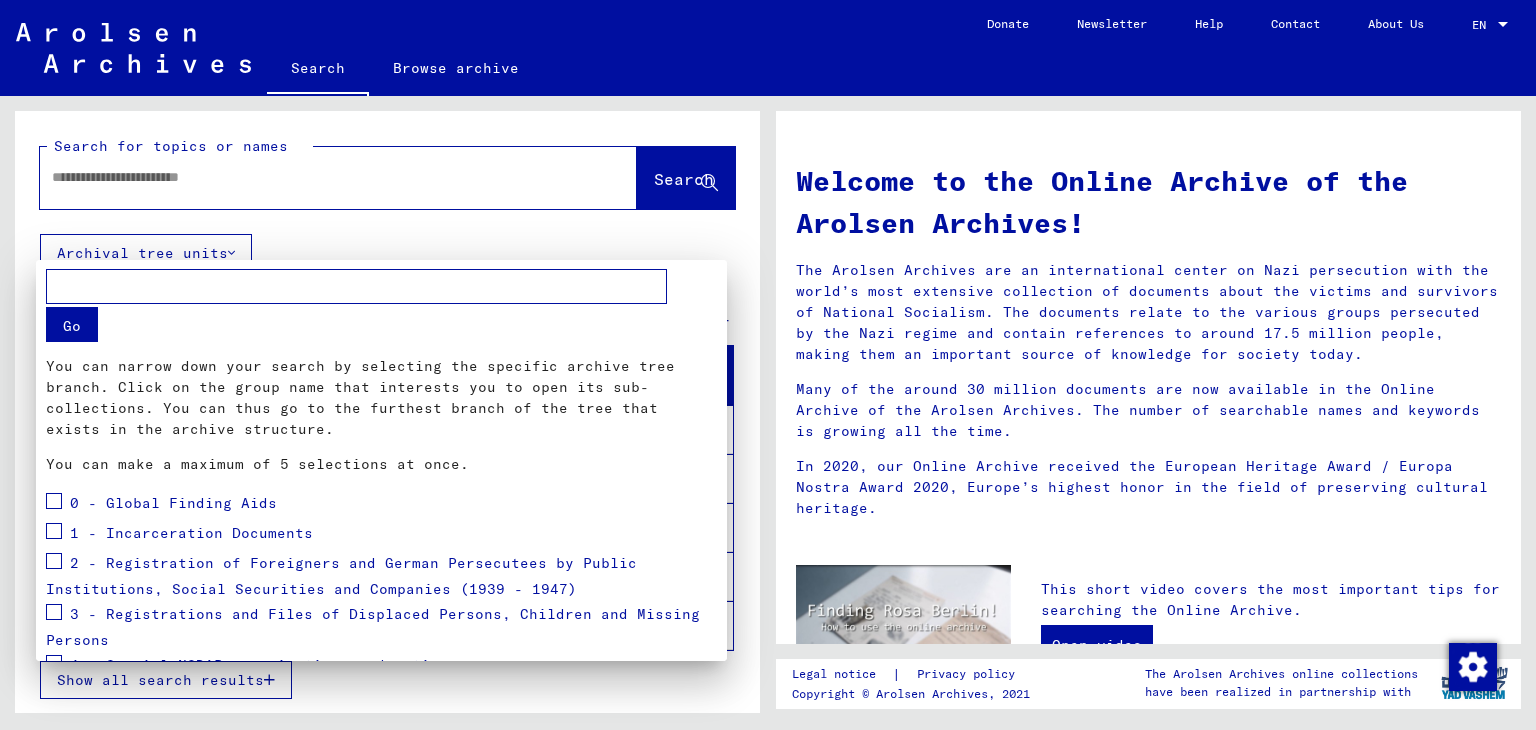 click at bounding box center [768, 365] 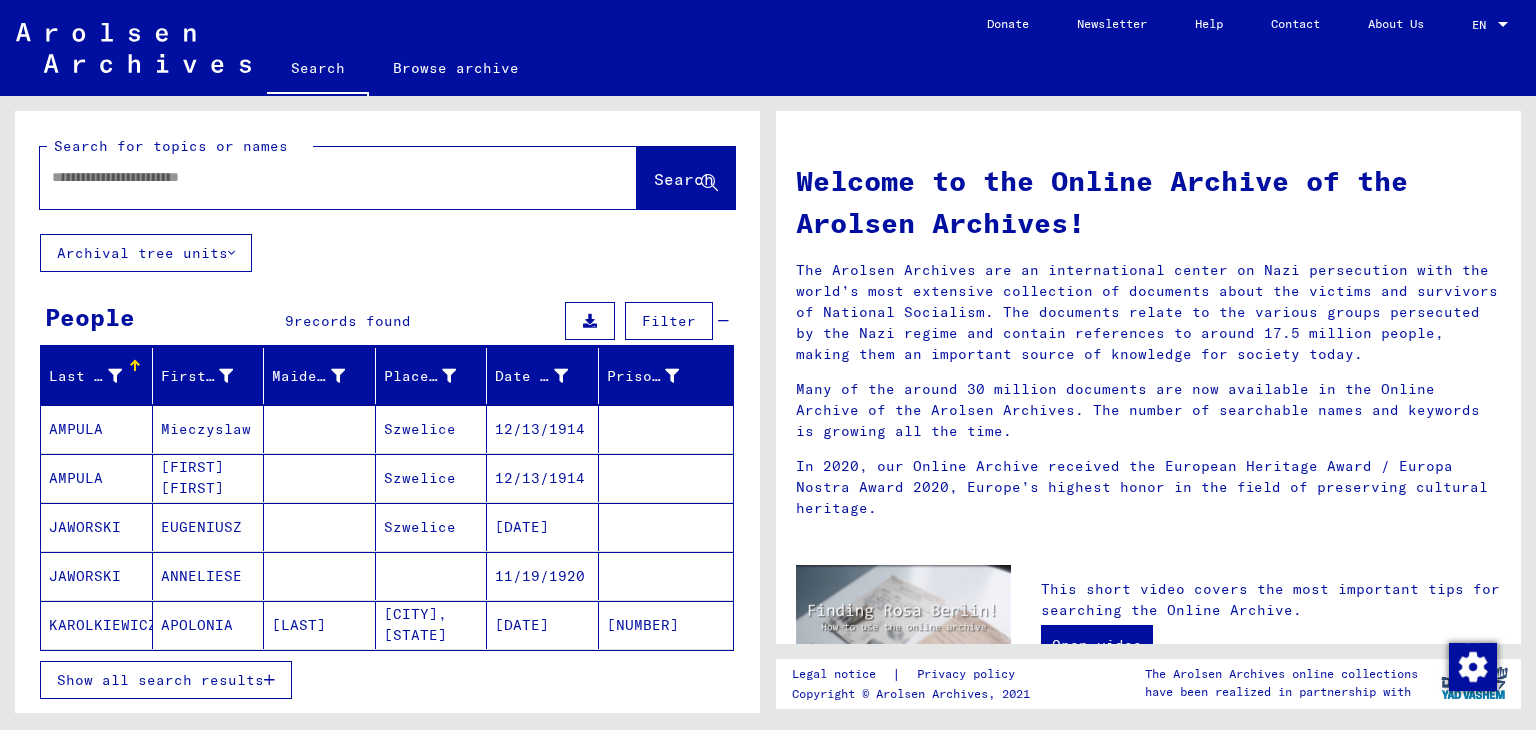 click 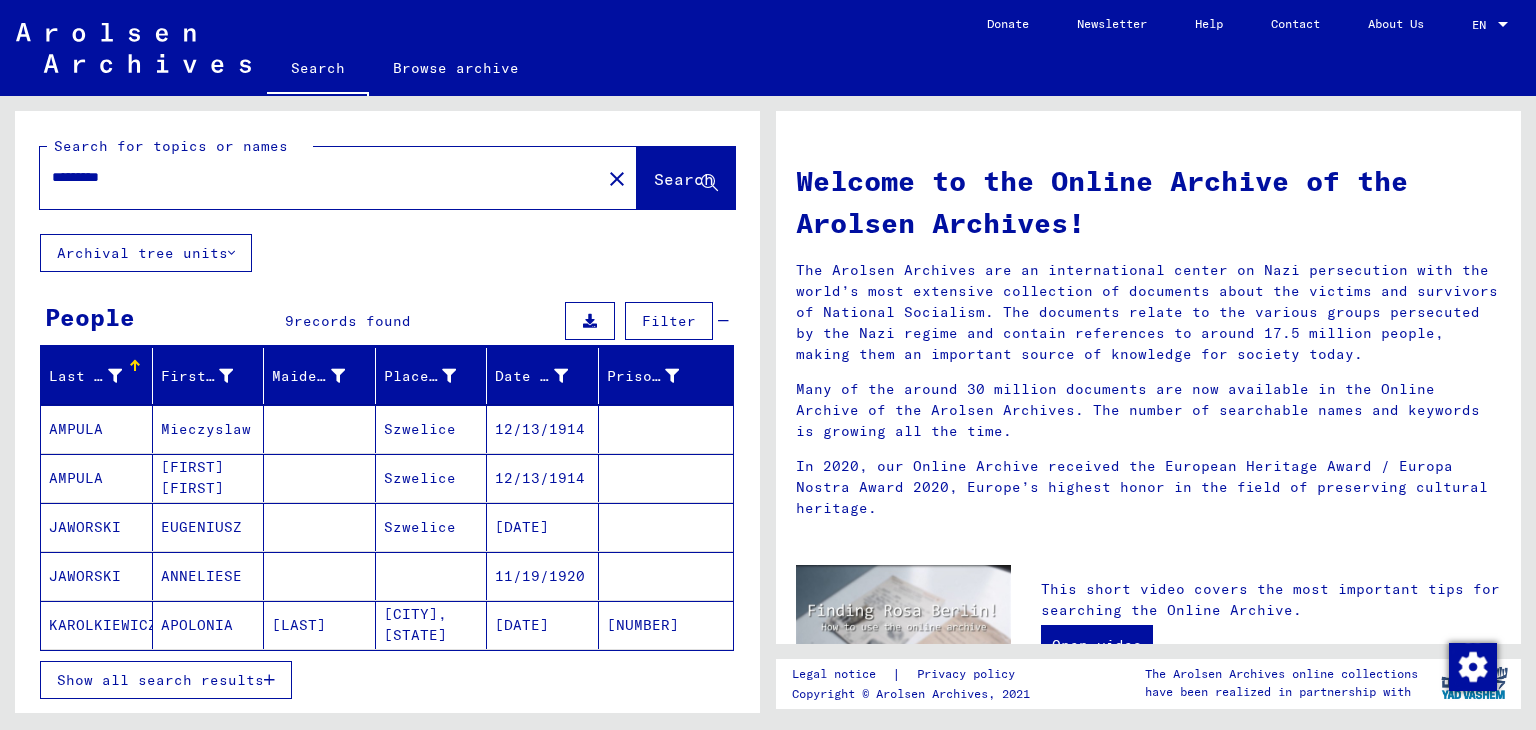 type on "*********" 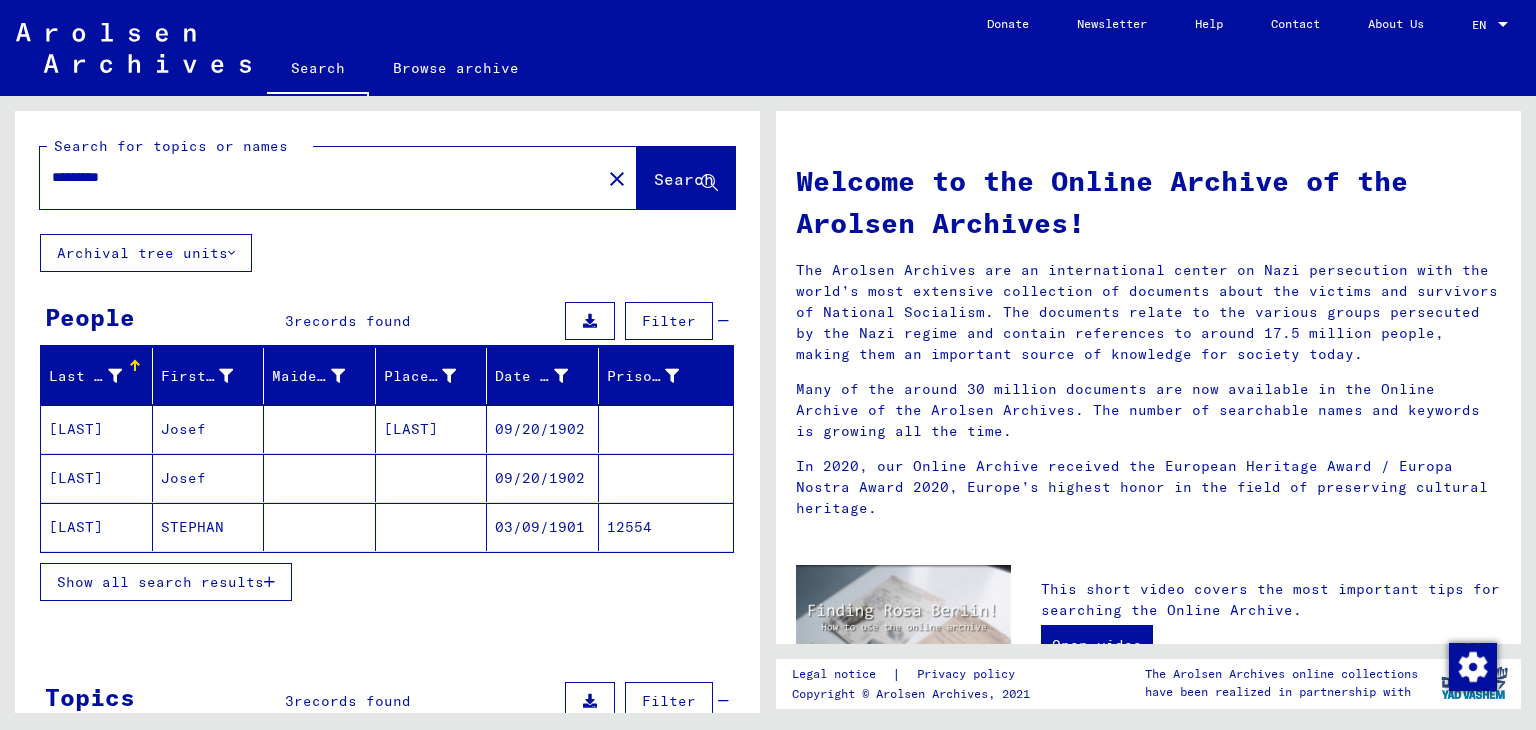 click on "Show all search results" at bounding box center (160, 582) 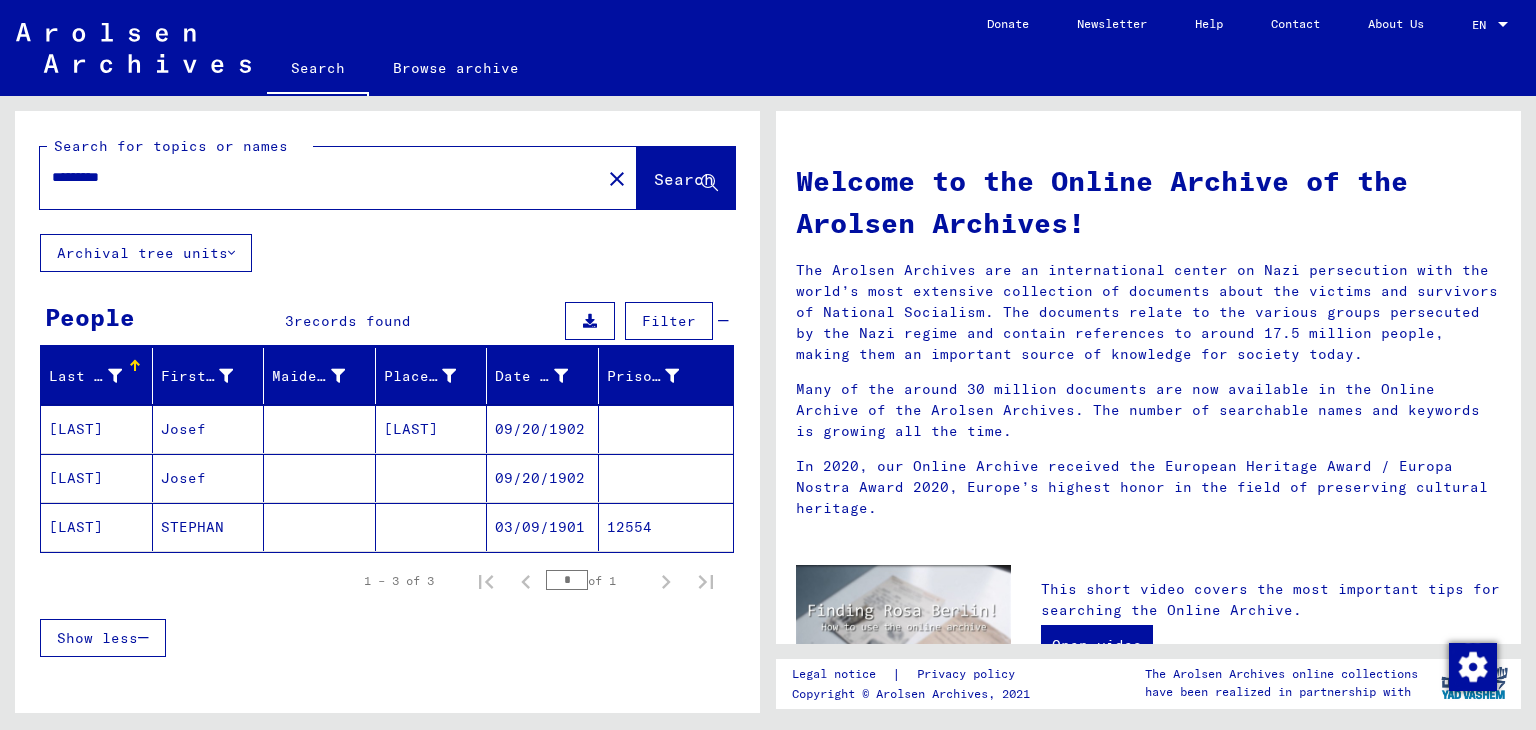 click at bounding box center [320, 478] 